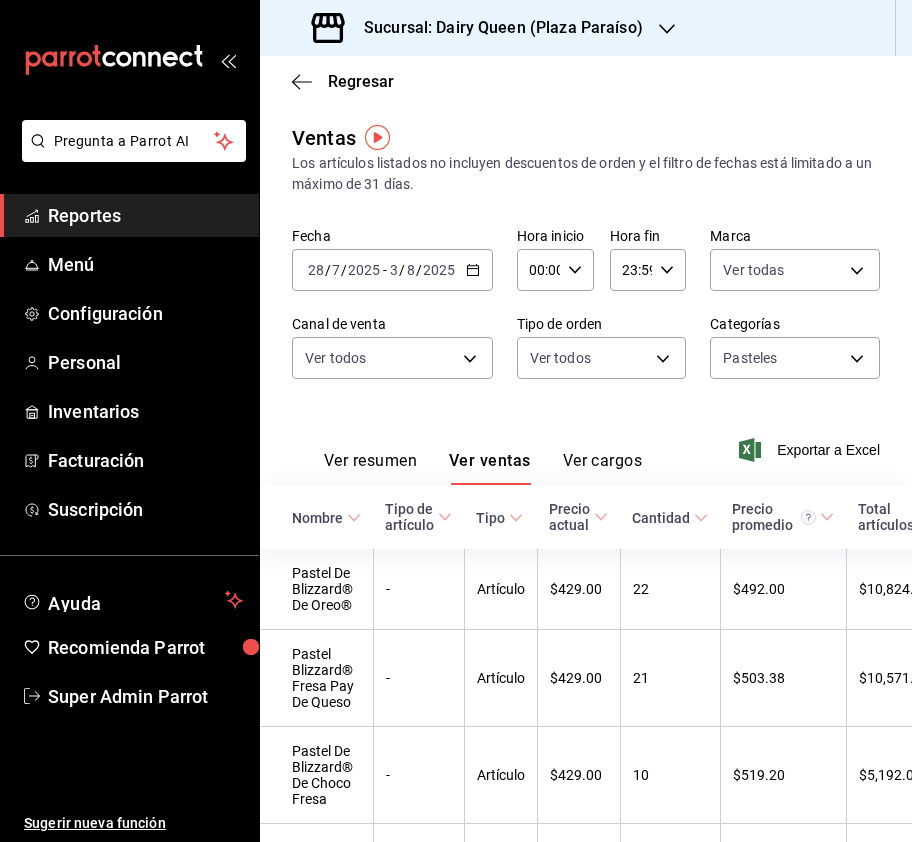scroll, scrollTop: 0, scrollLeft: 0, axis: both 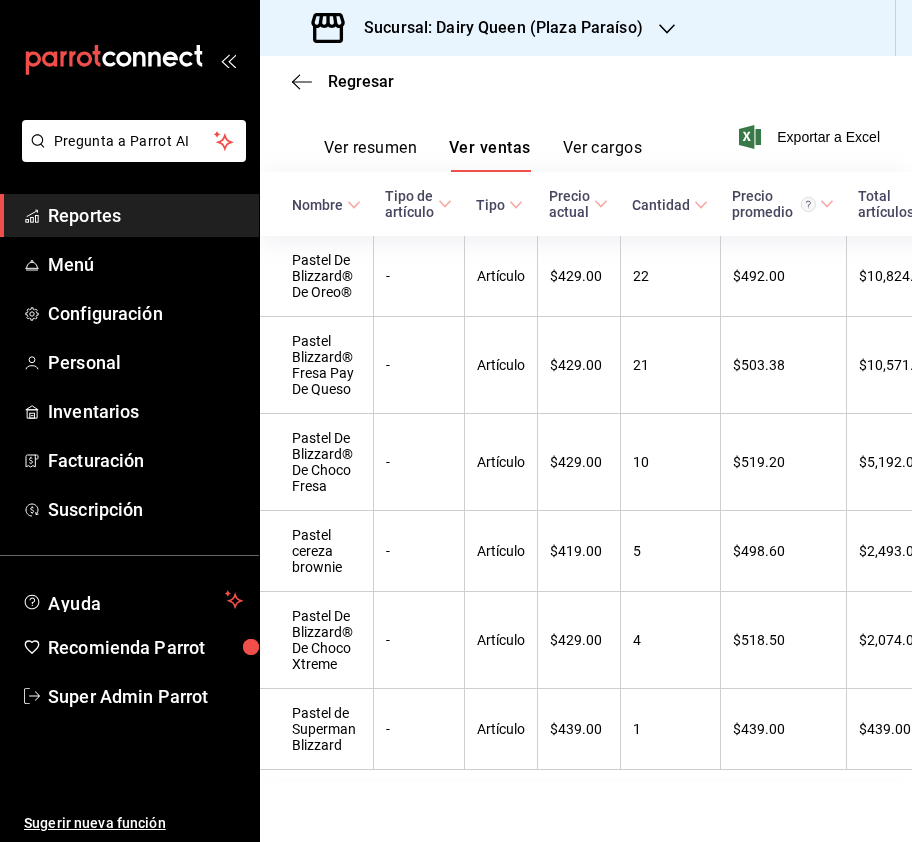 click on "Sucursal: Dairy Queen (Plaza Paraíso)" at bounding box center [479, 28] 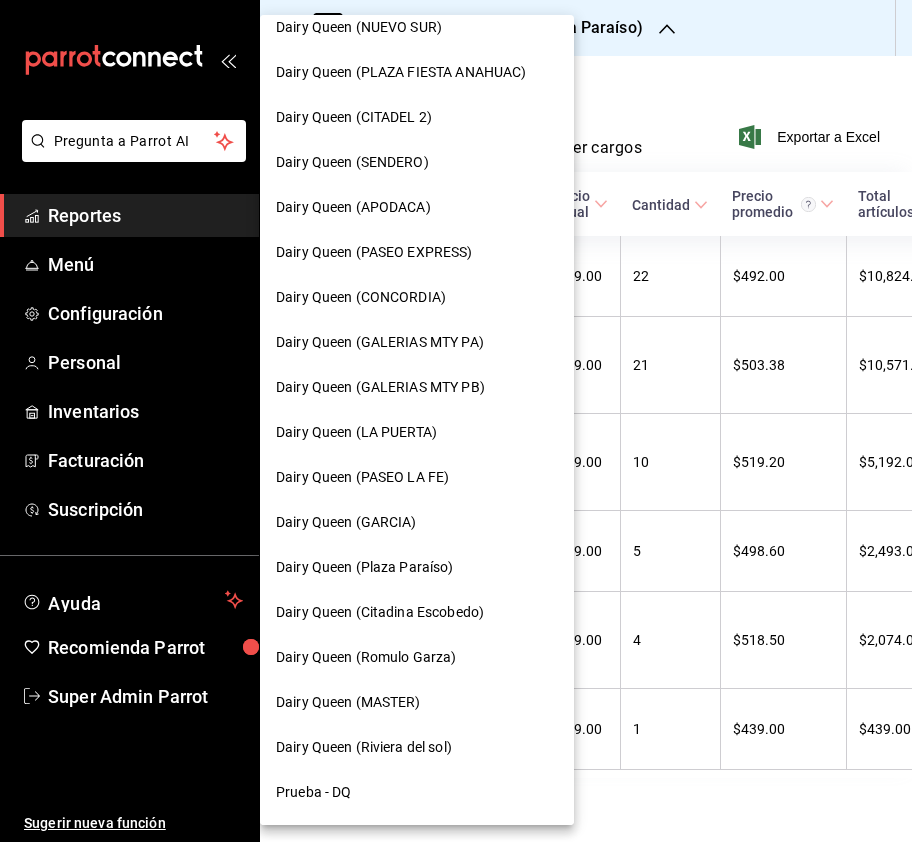 scroll, scrollTop: 533, scrollLeft: 0, axis: vertical 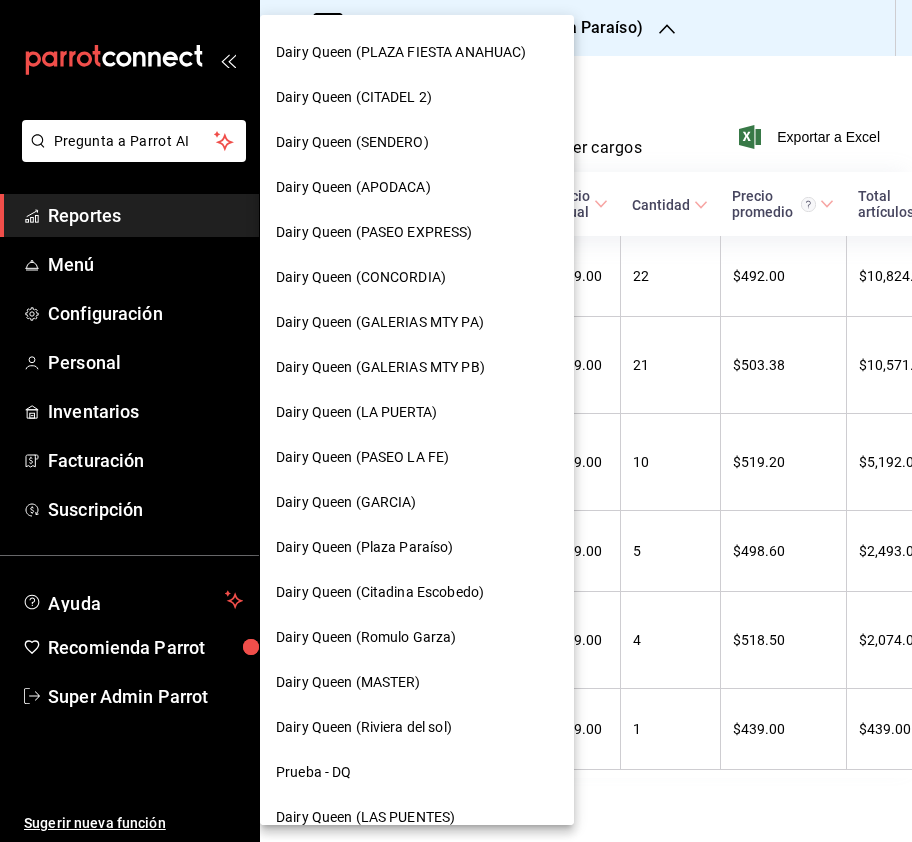 click on "Dairy Queen (Citadina Escobedo)" at bounding box center [380, 592] 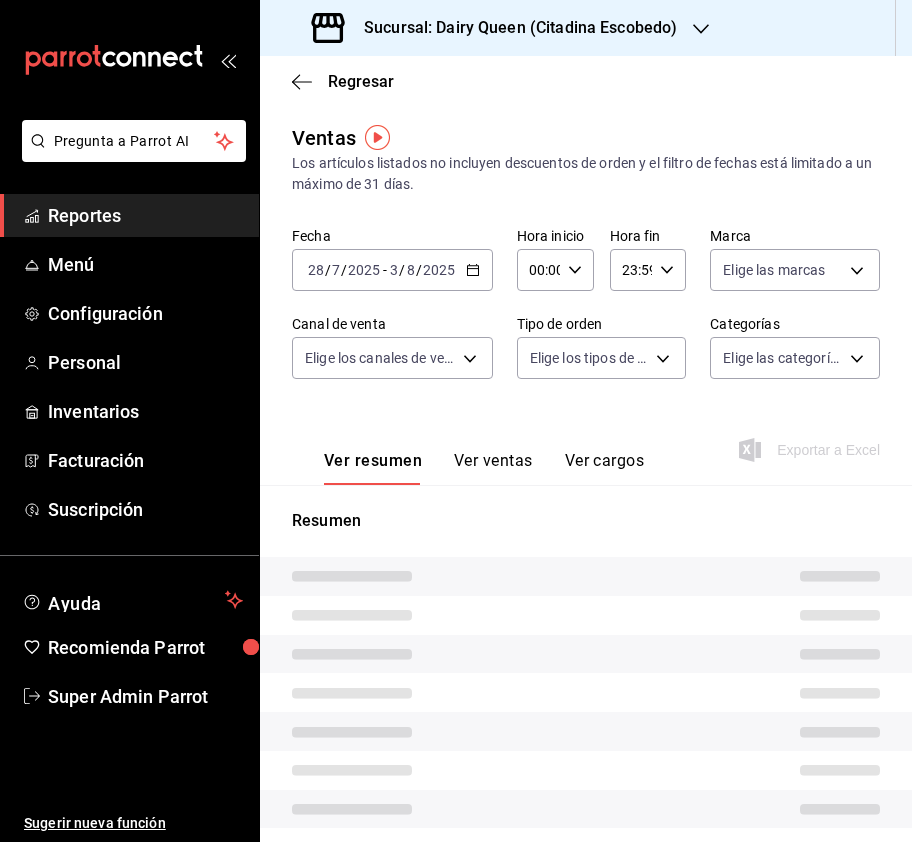 type on "PARROT,UBER_EATS,RAPPI,DIDI_FOOD,ONLINE" 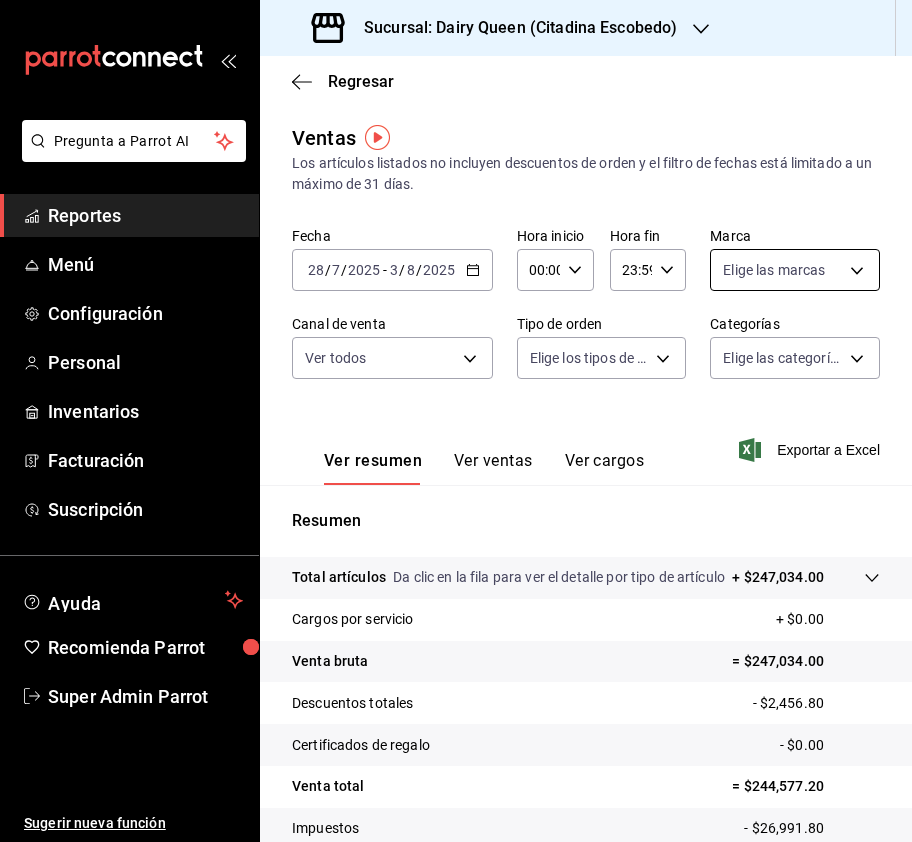 click on "Pregunta a Parrot AI Reportes   Menú   Configuración   Personal   Inventarios   Facturación   Suscripción   Ayuda Recomienda Parrot   Super Admin Parrot   Sugerir nueva función   Sucursal: Dairy Queen (Citadina Escobedo) Regresar Ventas Los artículos listados no incluyen descuentos de orden y el filtro de fechas está limitado a un máximo de 31 días. Fecha 2025-07-28 28 / 7 / 2025 - 2025-08-03 3 / 8 / 2025 Hora inicio 00:00 Hora inicio Hora fin 23:59 Hora fin Marca Elige las marcas Canal de venta Ver todos PARROT,UBER_EATS,RAPPI,DIDI_FOOD,ONLINE Tipo de orden Elige los tipos de orden Categorías Elige las categorías Ver resumen Ver ventas Ver cargos Exportar a Excel Resumen Total artículos Da clic en la fila para ver el detalle por tipo de artículo + $247,034.00 Cargos por servicio + $0.00 Venta bruta = $247,034.00 Descuentos totales - $2,456.80 Certificados de regalo - $0.00 Venta total = $244,577.20 Impuestos - $26,991.80 Venta neta = $217,585.40 GANA 1 MES GRATIS EN TU SUSCRIPCIÓN AQUÍ   Menú" at bounding box center [456, 421] 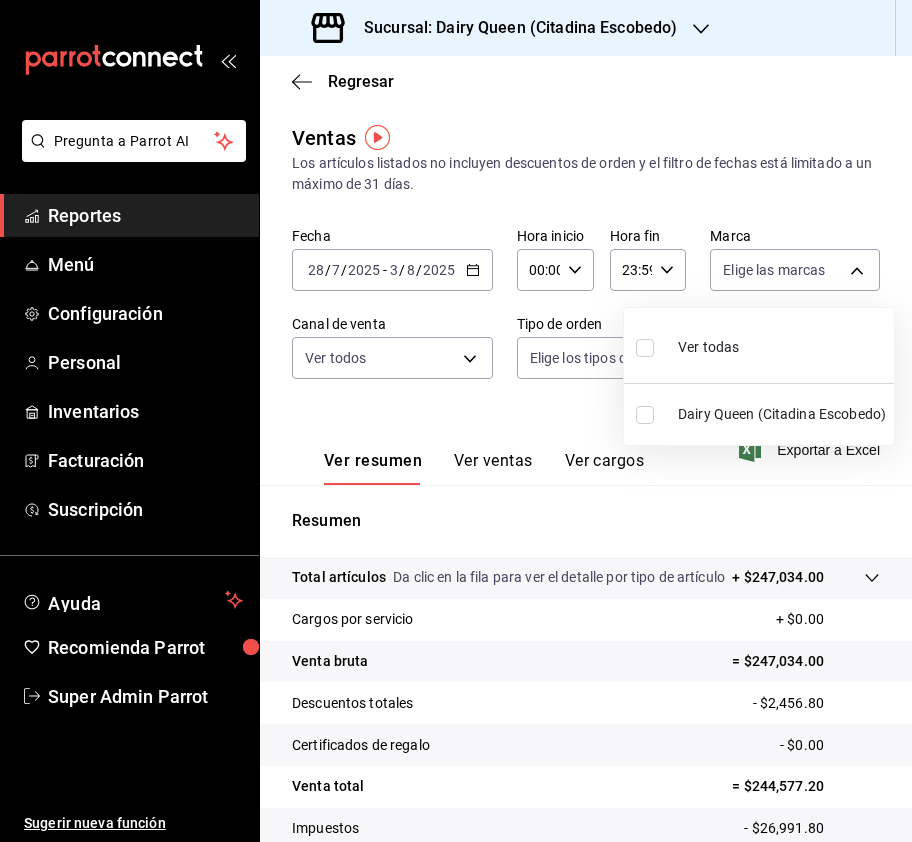 click at bounding box center [645, 348] 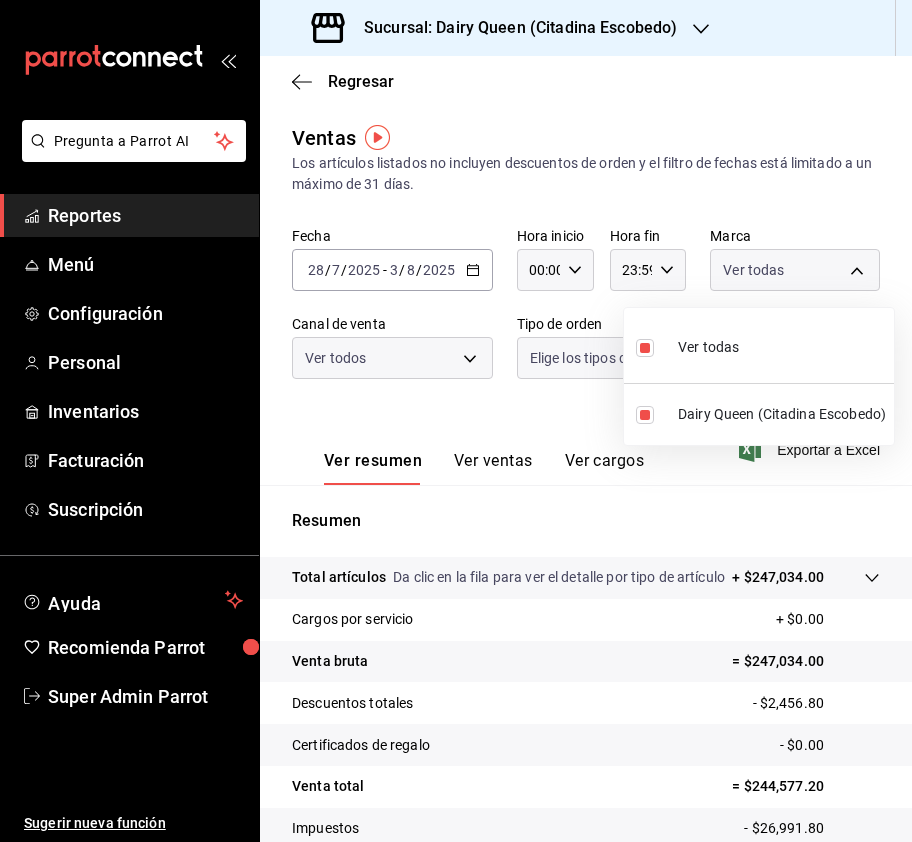 click at bounding box center (456, 421) 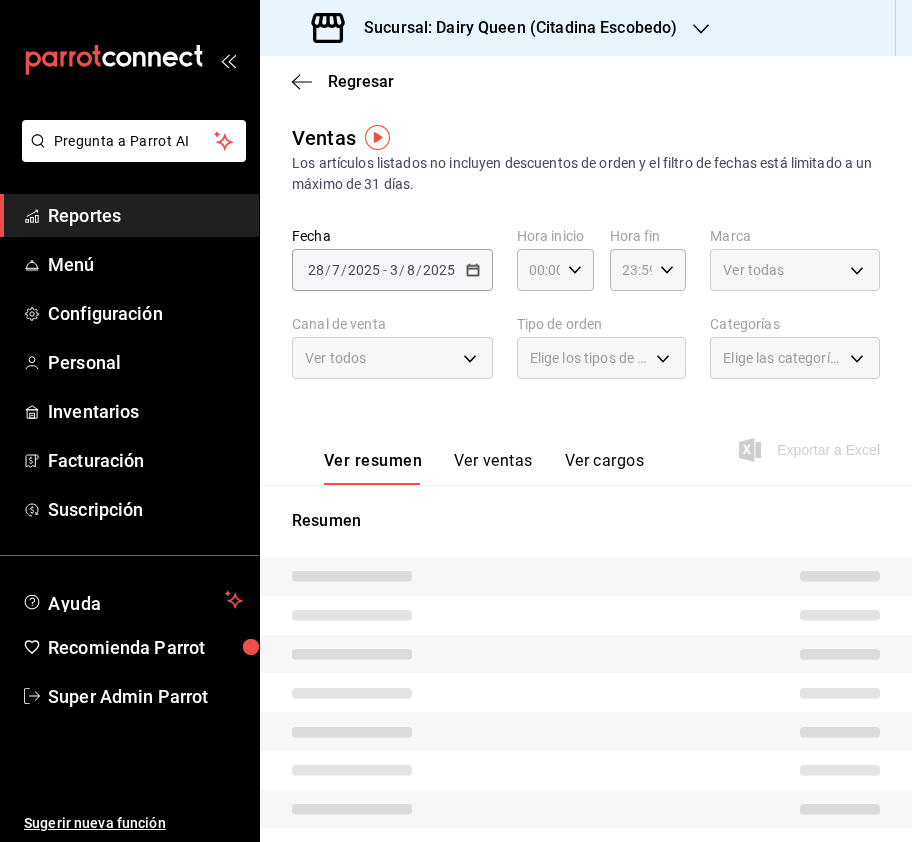 click on "Ver todos" at bounding box center (392, 358) 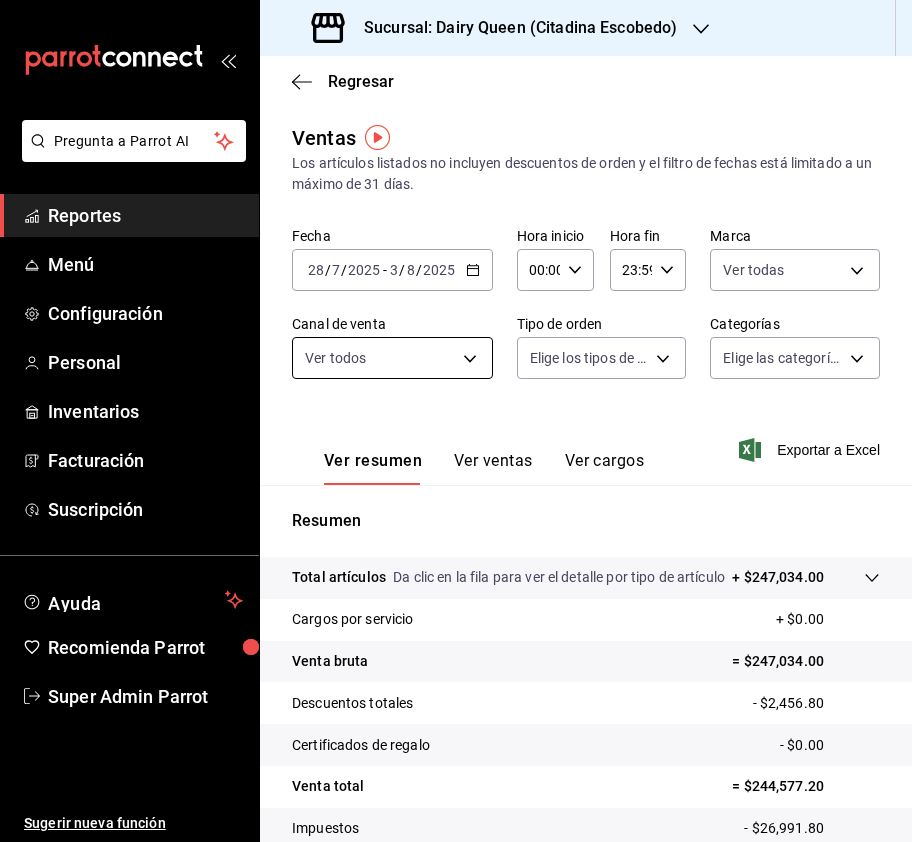 click on "Pregunta a Parrot AI Reportes   Menú   Configuración   Personal   Inventarios   Facturación   Suscripción   Ayuda Recomienda Parrot   Super Admin Parrot   Sugerir nueva función   Sucursal: Dairy Queen (Citadina Escobedo) Regresar Ventas Los artículos listados no incluyen descuentos de orden y el filtro de fechas está limitado a un máximo de 31 días. Fecha 2025-07-28 28 / 7 / 2025 - 2025-08-03 3 / 8 / 2025 Hora inicio 00:00 Hora inicio Hora fin 23:59 Hora fin Marca Ver todas 717bfa50-bc69-42a7-8b49-f1020925bb02 Canal de venta Ver todos PARROT,UBER_EATS,RAPPI,DIDI_FOOD,ONLINE Tipo de orden Elige los tipos de orden Categorías Elige las categorías Ver resumen Ver ventas Ver cargos Exportar a Excel Resumen Total artículos Da clic en la fila para ver el detalle por tipo de artículo + $247,034.00 Cargos por servicio + $0.00 Venta bruta = $247,034.00 Descuentos totales - $2,456.80 Certificados de regalo - $0.00 Venta total = $244,577.20 Impuestos - $26,991.80 Venta neta = $217,585.40 Ver video tutorial" at bounding box center (456, 421) 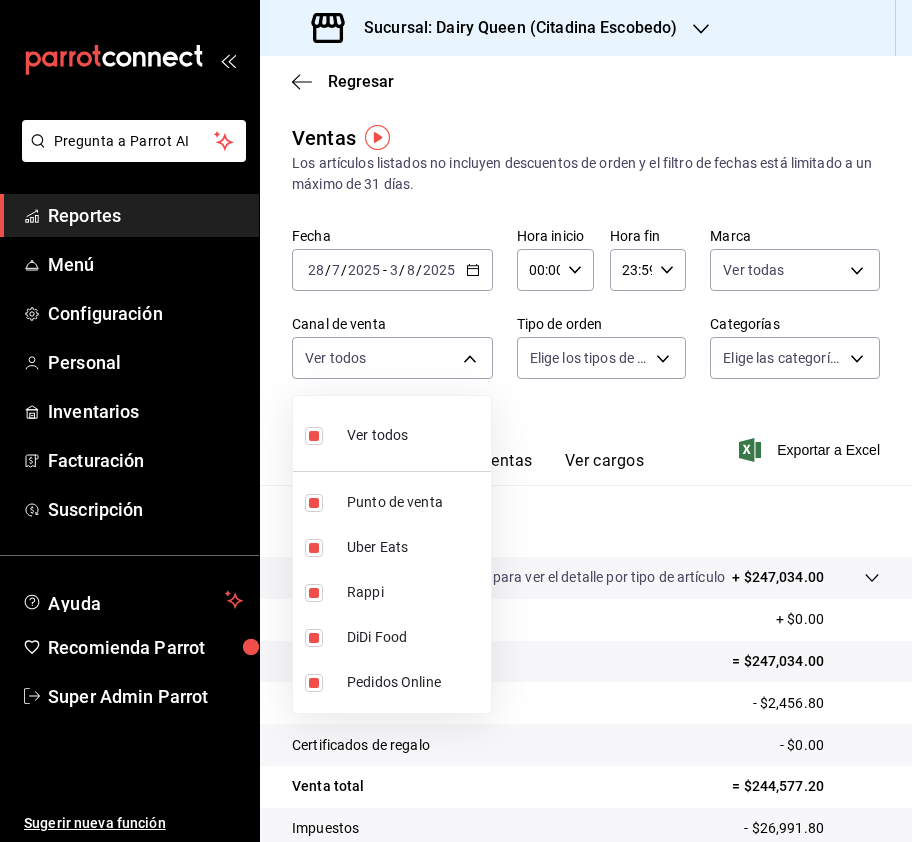 click at bounding box center [456, 421] 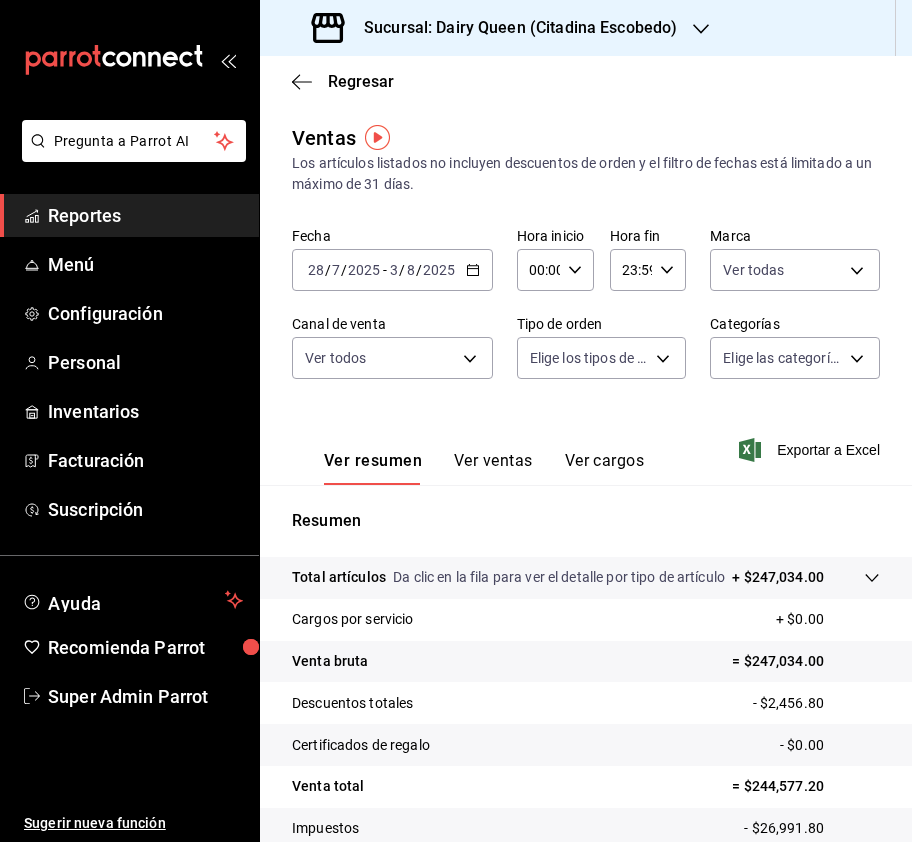 click on "Pregunta a Parrot AI Reportes   Menú   Configuración   Personal   Inventarios   Facturación   Suscripción   Ayuda Recomienda Parrot   Super Admin Parrot   Sugerir nueva función   Sucursal: Dairy Queen (Citadina Escobedo) Regresar Ventas Los artículos listados no incluyen descuentos de orden y el filtro de fechas está limitado a un máximo de 31 días. Fecha 2025-07-28 28 / 7 / 2025 - 2025-08-03 3 / 8 / 2025 Hora inicio 00:00 Hora inicio Hora fin 23:59 Hora fin Marca Ver todas 717bfa50-bc69-42a7-8b49-f1020925bb02 Canal de venta Ver todos PARROT,UBER_EATS,RAPPI,DIDI_FOOD,ONLINE Tipo de orden Elige los tipos de orden Categorías Elige las categorías Ver resumen Ver ventas Ver cargos Exportar a Excel Resumen Total artículos Da clic en la fila para ver el detalle por tipo de artículo + $247,034.00 Cargos por servicio + $0.00 Venta bruta = $247,034.00 Descuentos totales - $2,456.80 Certificados de regalo - $0.00 Venta total = $244,577.20 Impuestos - $26,991.80 Venta neta = $217,585.40 Ver video tutorial" at bounding box center [456, 421] 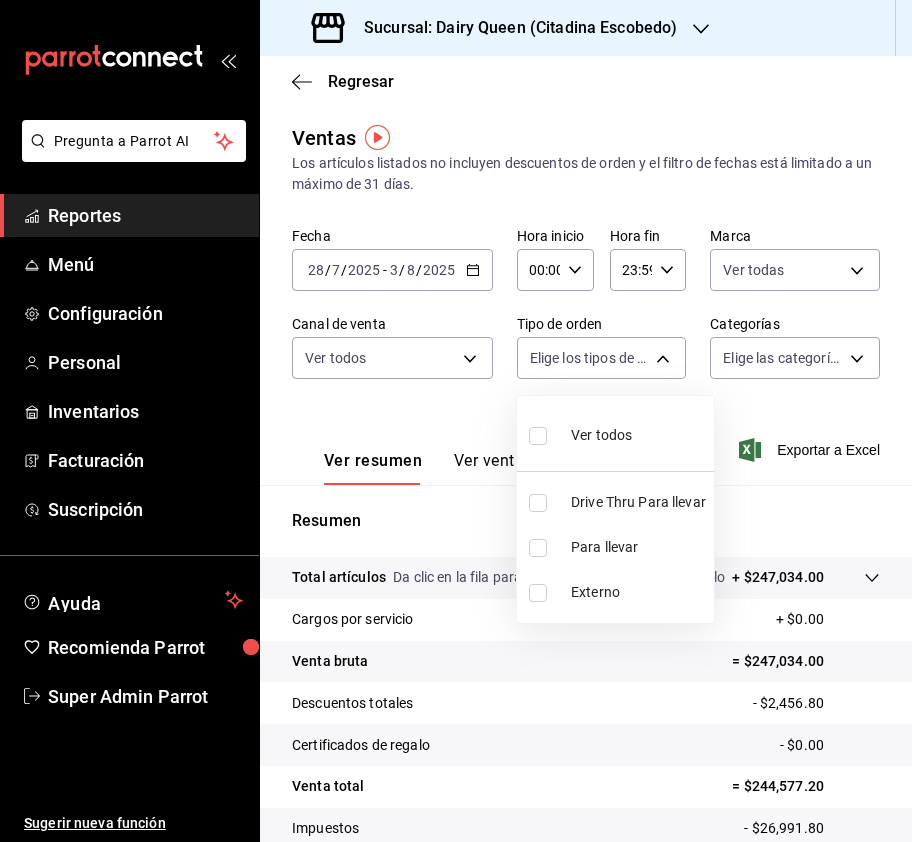 click at bounding box center [538, 503] 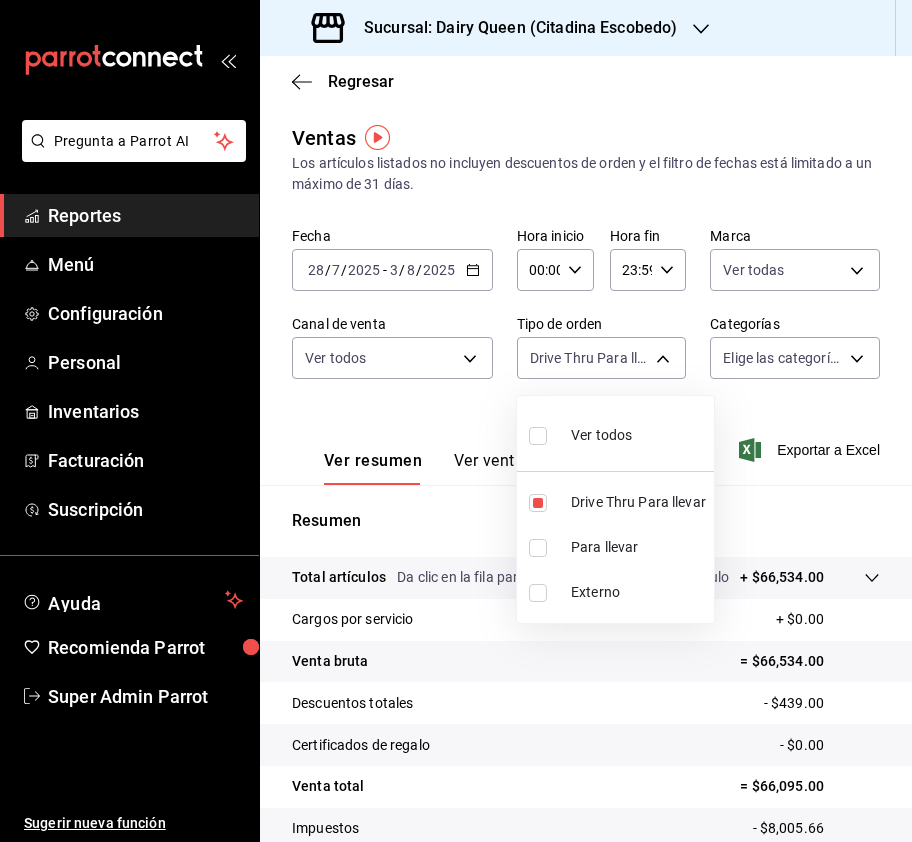 click at bounding box center [456, 421] 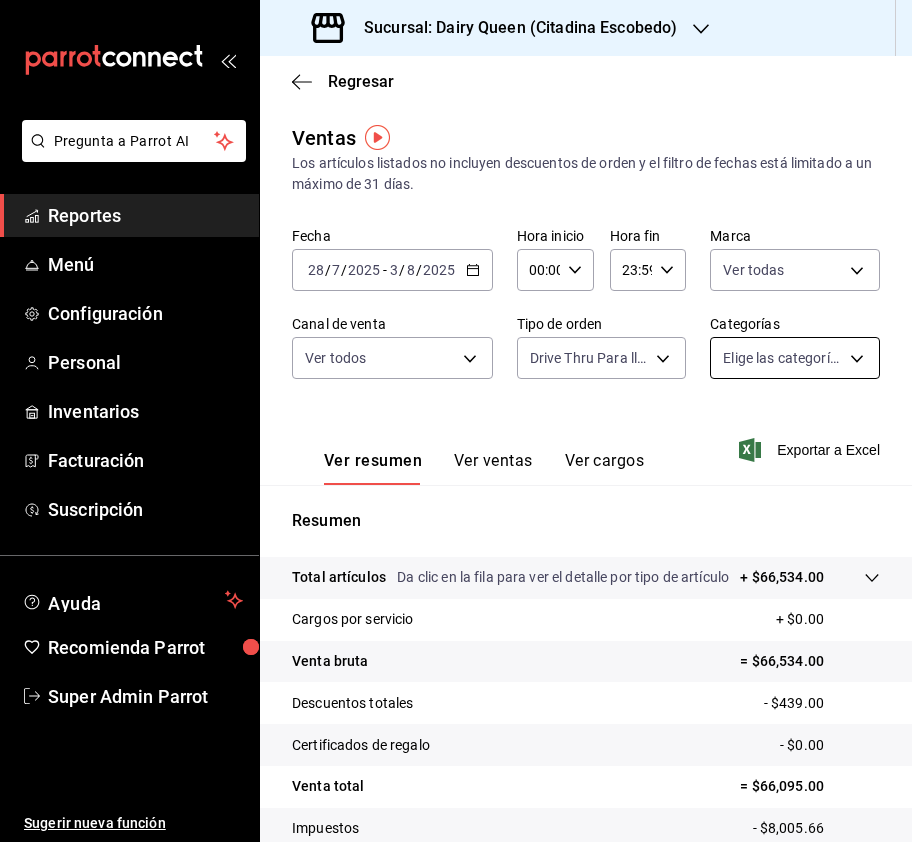 click on "Pregunta a Parrot AI Reportes   Menú   Configuración   Personal   Inventarios   Facturación   Suscripción   Ayuda Recomienda Parrot   Super Admin Parrot   Sugerir nueva función   Sucursal: Dairy Queen (Citadina Escobedo) Regresar Ventas Los artículos listados no incluyen descuentos de orden y el filtro de fechas está limitado a un máximo de 31 días. Fecha 2025-07-28 28 / 7 / 2025 - 2025-08-03 3 / 8 / 2025 Hora inicio 00:00 Hora inicio Hora fin 23:59 Hora fin Marca Ver todas 717bfa50-bc69-42a7-8b49-f1020925bb02 Canal de venta Ver todos PARROT,UBER_EATS,RAPPI,DIDI_FOOD,ONLINE Tipo de orden Drive Thru Para llevar 6bf4a5ae-8b8b-4ee1-94e7-529522dc0ad0 Categorías Elige las categorías Ver resumen Ver ventas Ver cargos Exportar a Excel Resumen Total artículos Da clic en la fila para ver el detalle por tipo de artículo + $66,534.00 Cargos por servicio + $0.00 Venta bruta = $66,534.00 Descuentos totales - $439.00 Certificados de regalo - $0.00 Venta total = $66,095.00 Impuestos - $8,005.66 Venta neta" at bounding box center [456, 421] 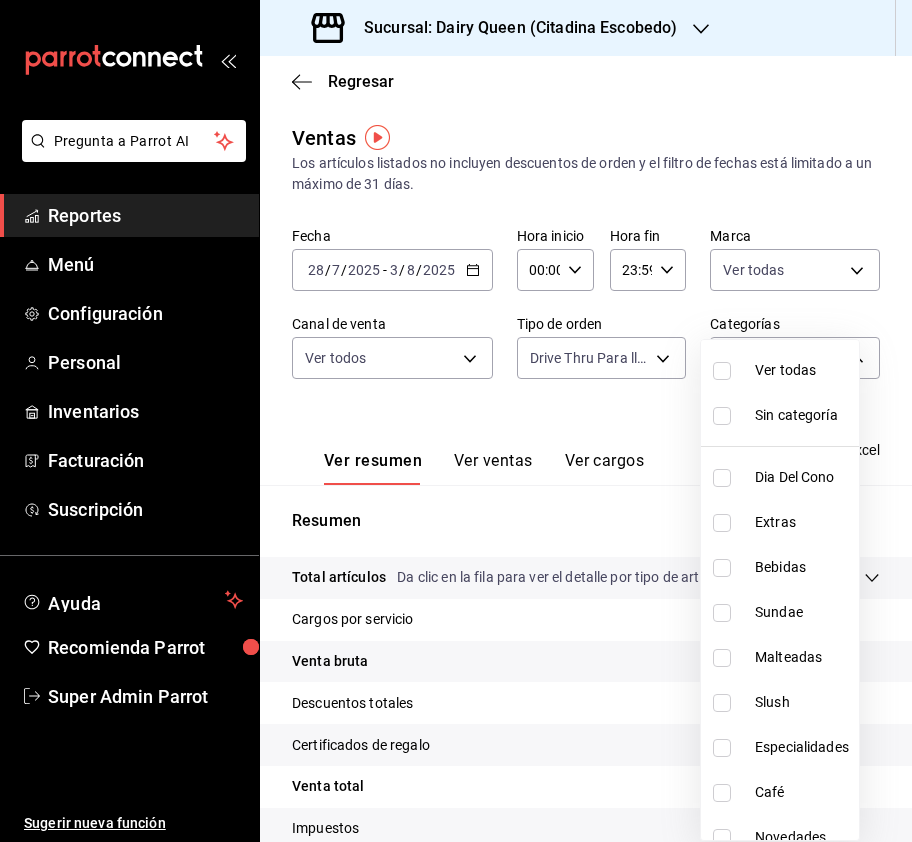 click at bounding box center (722, 371) 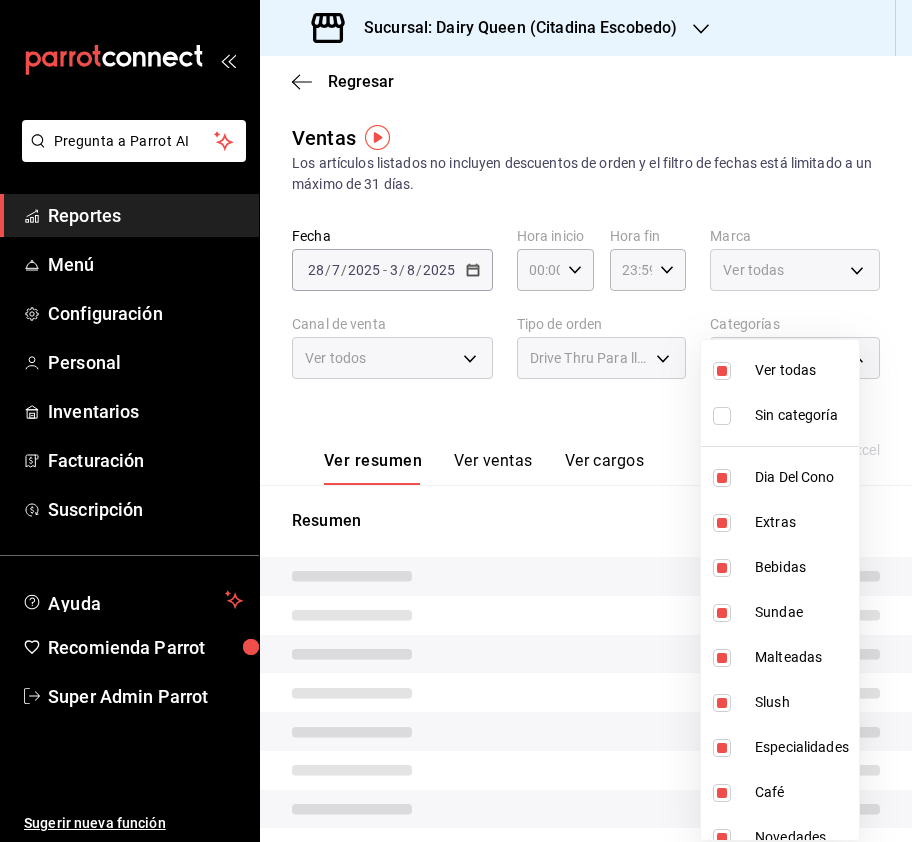 click at bounding box center (456, 421) 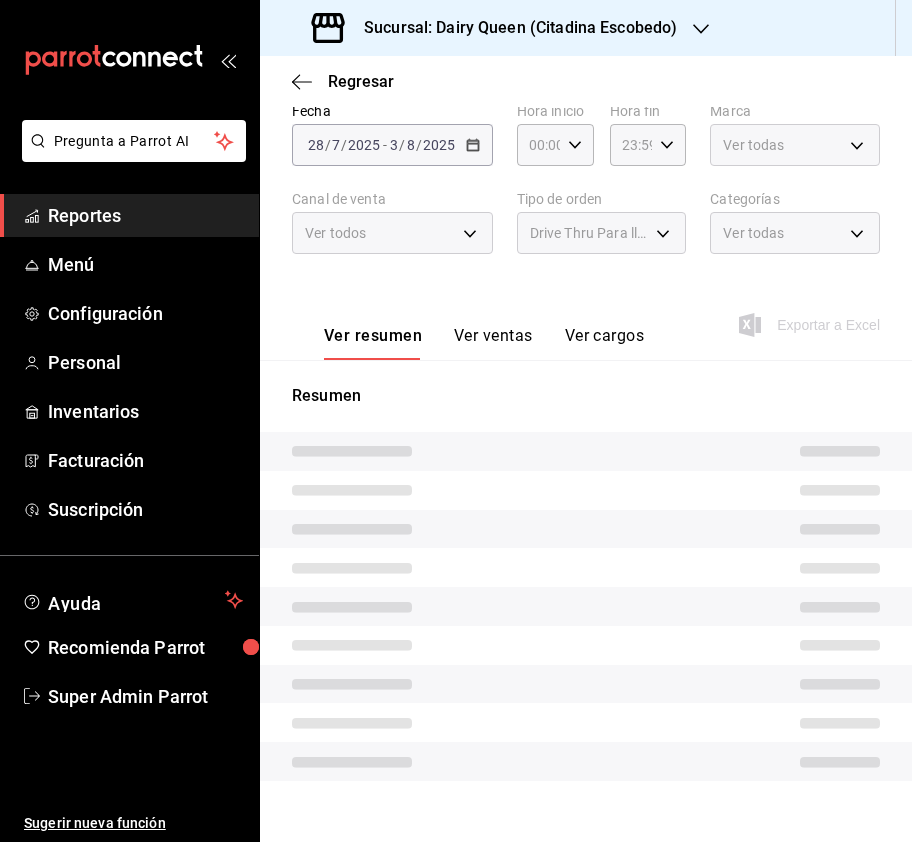 scroll, scrollTop: 126, scrollLeft: 0, axis: vertical 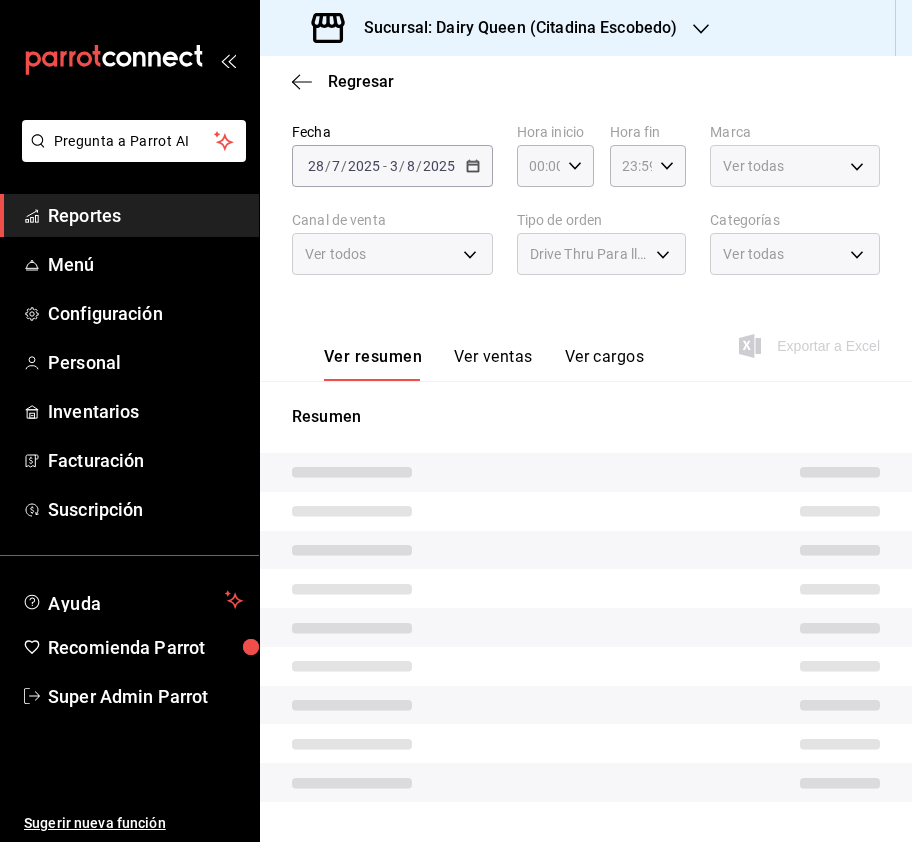 click on "Ver todas" at bounding box center [795, 166] 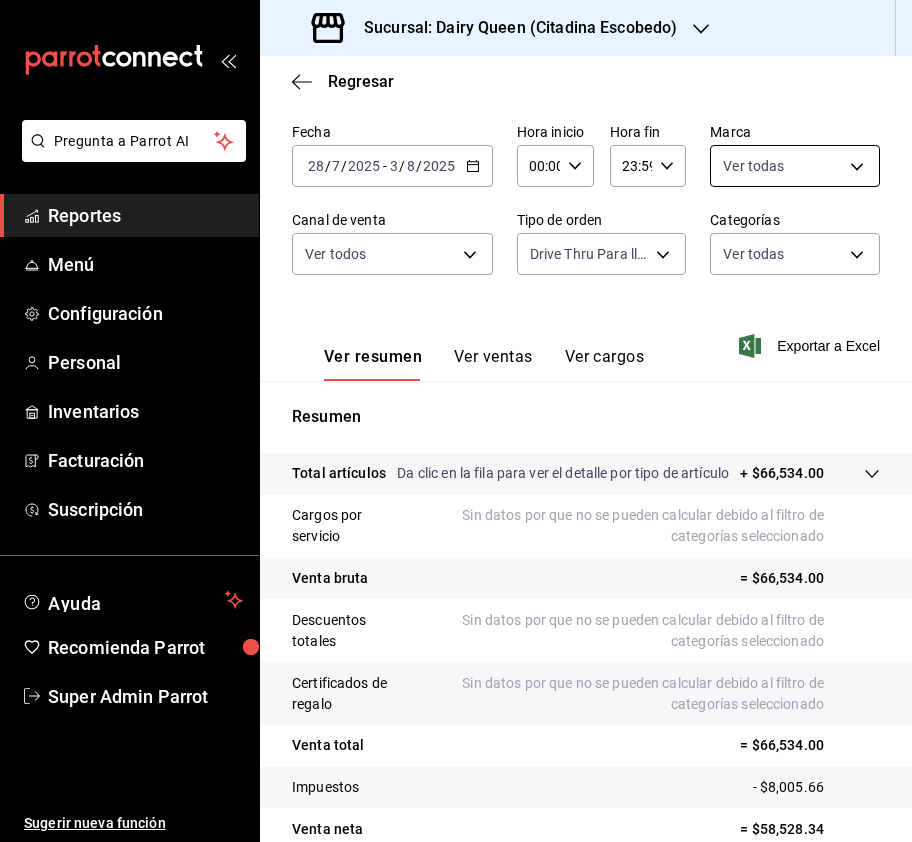 click on "Pregunta a Parrot AI Reportes   Menú   Configuración   Personal   Inventarios   Facturación   Suscripción   Ayuda Recomienda Parrot   Super Admin Parrot   Sugerir nueva función   Sucursal: Dairy Queen (Citadina Escobedo) Regresar Ventas Los artículos listados no incluyen descuentos de orden y el filtro de fechas está limitado a un máximo de 31 días. Fecha 2025-07-28 28 / 7 / 2025 - 2025-08-03 3 / 8 / 2025 Hora inicio 00:00 Hora inicio Hora fin 23:59 Hora fin Marca Ver todas 717bfa50-bc69-42a7-8b49-f1020925bb02 Canal de venta Ver todos PARROT,UBER_EATS,RAPPI,DIDI_FOOD,ONLINE Tipo de orden Drive Thru Para llevar 6bf4a5ae-8b8b-4ee1-94e7-529522dc0ad0 Categorías Ver todas Ver resumen Ver ventas Ver cargos Exportar a Excel Resumen Total artículos Da clic en la fila para ver el detalle por tipo de artículo + $66,534.00 Cargos por servicio  Sin datos por que no se pueden calcular debido al filtro de categorías seleccionado Venta bruta = $66,534.00 Descuentos totales Certificados de regalo Venta total" at bounding box center [456, 421] 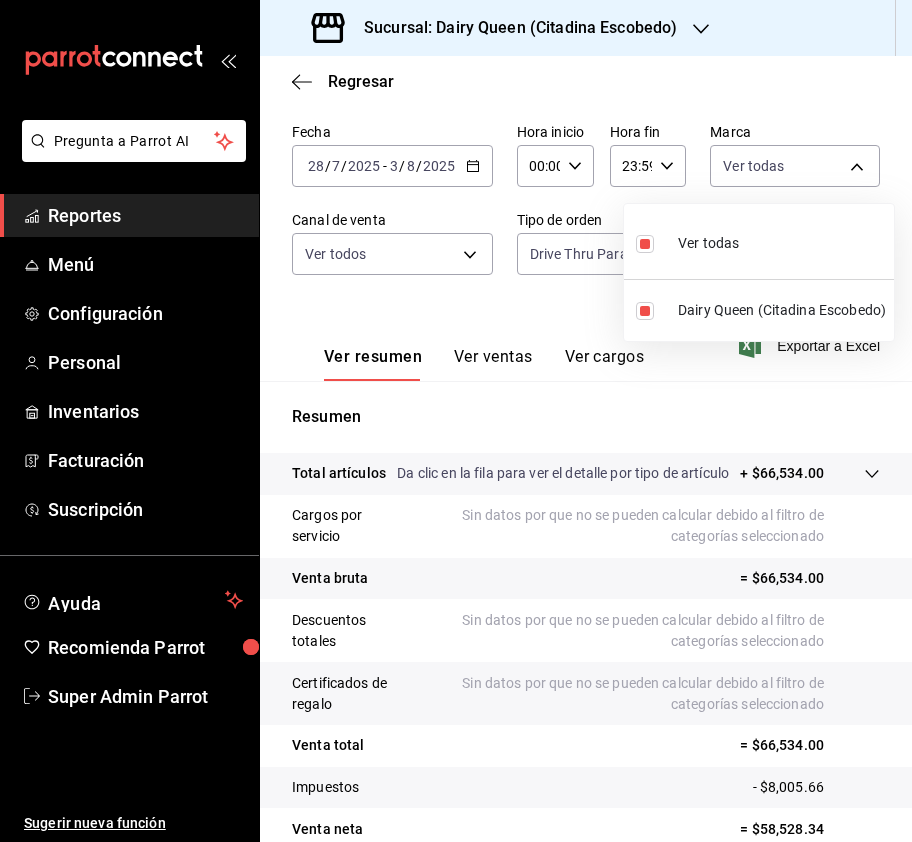 click at bounding box center [456, 421] 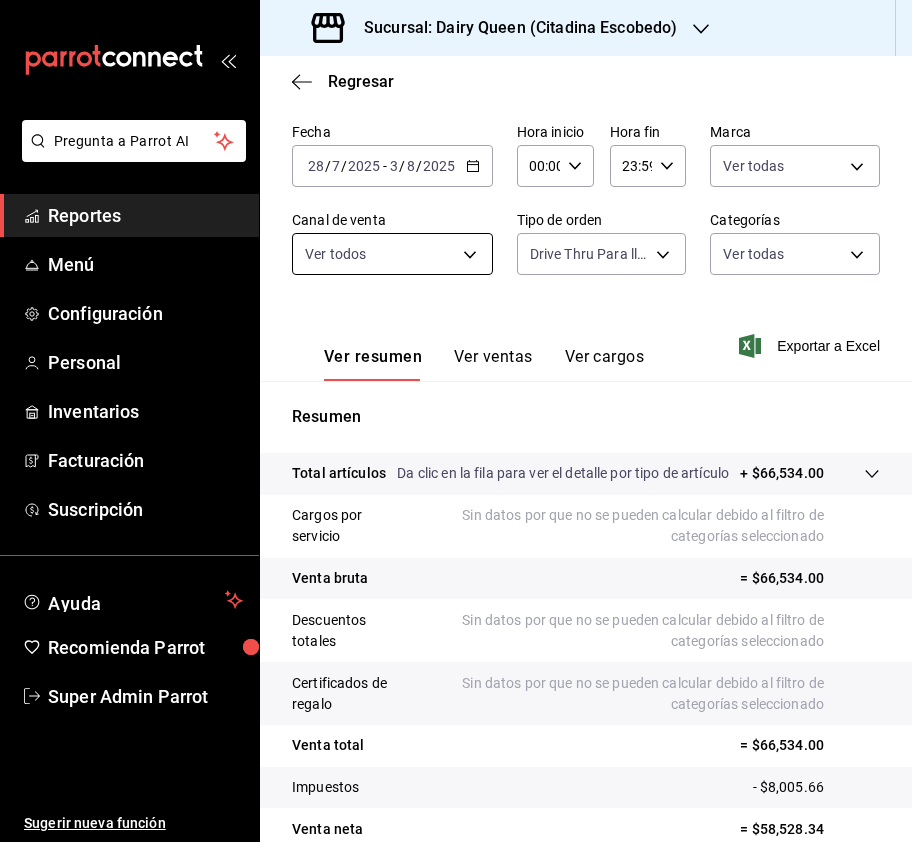 click on "Pregunta a Parrot AI Reportes   Menú   Configuración   Personal   Inventarios   Facturación   Suscripción   Ayuda Recomienda Parrot   Super Admin Parrot   Sugerir nueva función   Sucursal: Dairy Queen (Citadina Escobedo) Regresar Ventas Los artículos listados no incluyen descuentos de orden y el filtro de fechas está limitado a un máximo de 31 días. Fecha 2025-07-28 28 / 7 / 2025 - 2025-08-03 3 / 8 / 2025 Hora inicio 00:00 Hora inicio Hora fin 23:59 Hora fin Marca Ver todas 717bfa50-bc69-42a7-8b49-f1020925bb02 Canal de venta Ver todos PARROT,UBER_EATS,RAPPI,DIDI_FOOD,ONLINE Tipo de orden Drive Thru Para llevar 6bf4a5ae-8b8b-4ee1-94e7-529522dc0ad0 Categorías Ver todas Ver resumen Ver ventas Ver cargos Exportar a Excel Resumen Total artículos Da clic en la fila para ver el detalle por tipo de artículo + $66,534.00 Cargos por servicio  Sin datos por que no se pueden calcular debido al filtro de categorías seleccionado Venta bruta = $66,534.00 Descuentos totales Certificados de regalo Venta total" at bounding box center (456, 421) 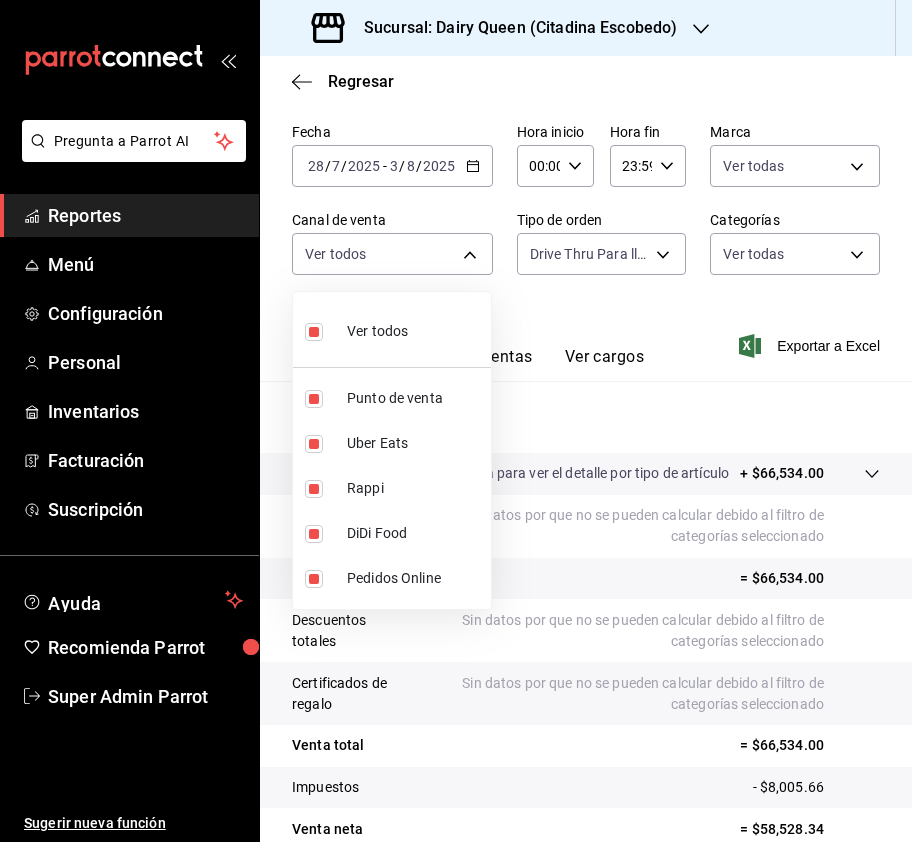 click at bounding box center (456, 421) 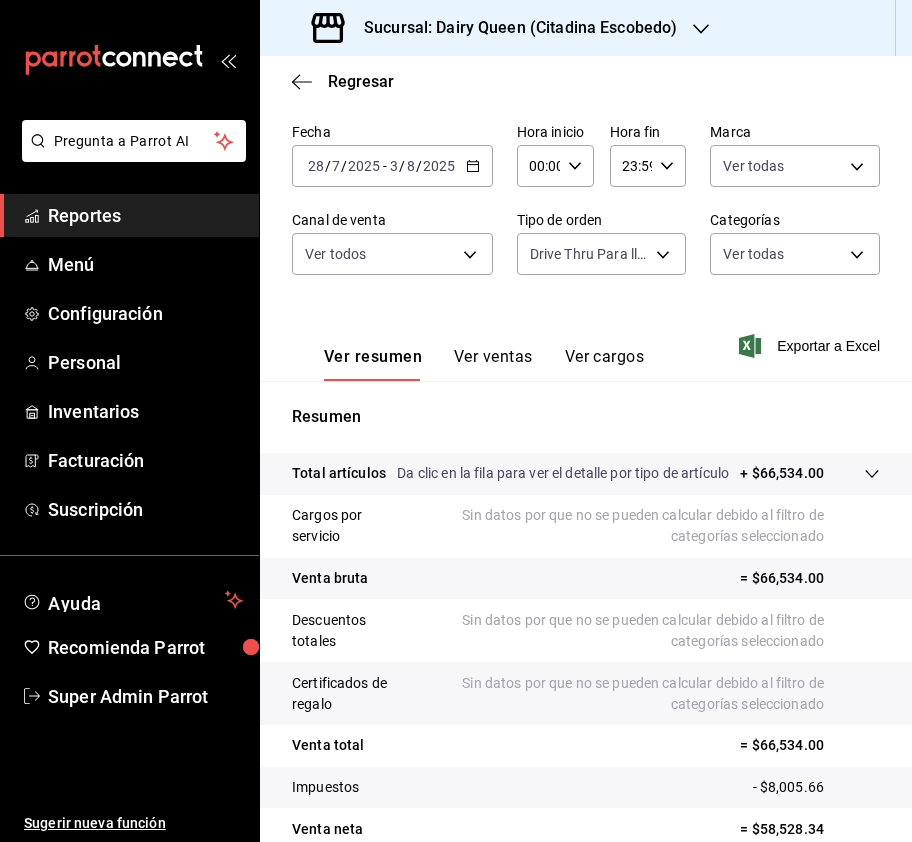 click on "Pregunta a Parrot AI Reportes   Menú   Configuración   Personal   Inventarios   Facturación   Suscripción   Ayuda Recomienda Parrot   Super Admin Parrot   Sugerir nueva función   Sucursal: Dairy Queen (Citadina Escobedo) Regresar Ventas Los artículos listados no incluyen descuentos de orden y el filtro de fechas está limitado a un máximo de 31 días. Fecha 2025-07-28 28 / 7 / 2025 - 2025-08-03 3 / 8 / 2025 Hora inicio 00:00 Hora inicio Hora fin 23:59 Hora fin Marca Ver todas 717bfa50-bc69-42a7-8b49-f1020925bb02 Canal de venta Ver todos PARROT,UBER_EATS,RAPPI,DIDI_FOOD,ONLINE Tipo de orden Drive Thru Para llevar 6bf4a5ae-8b8b-4ee1-94e7-529522dc0ad0 Categorías Ver todas Ver resumen Ver ventas Ver cargos Exportar a Excel Resumen Total artículos Da clic en la fila para ver el detalle por tipo de artículo + $66,534.00 Cargos por servicio  Sin datos por que no se pueden calcular debido al filtro de categorías seleccionado Venta bruta = $66,534.00 Descuentos totales Certificados de regalo Venta total" at bounding box center [456, 421] 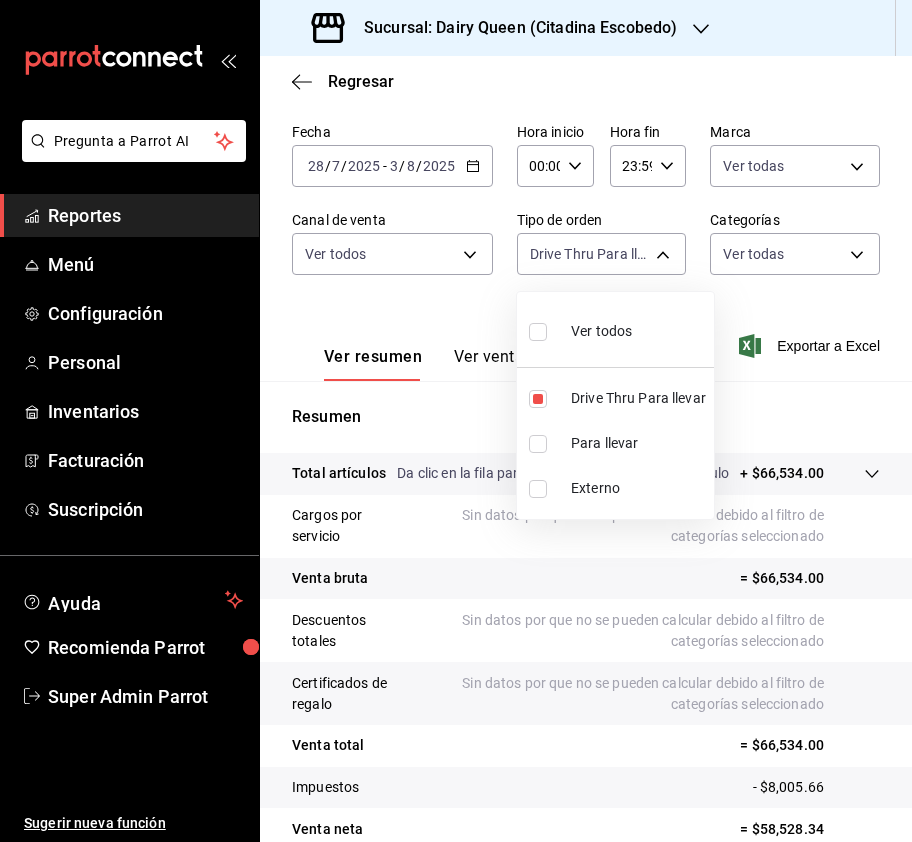 click at bounding box center [456, 421] 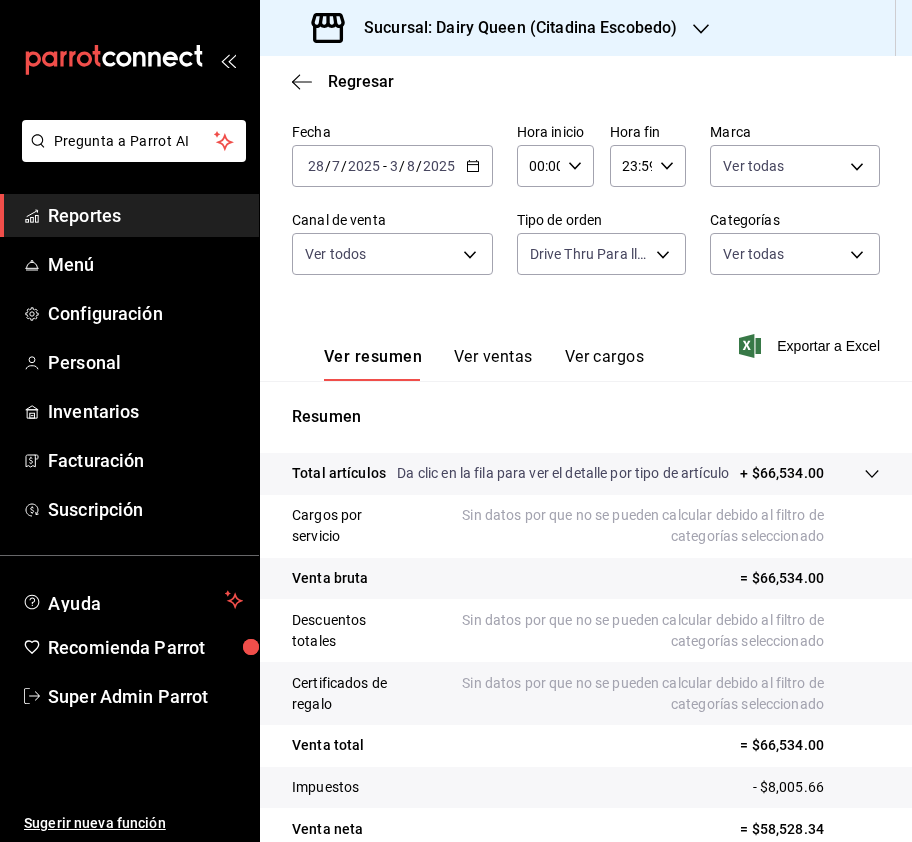 click on "Pregunta a Parrot AI Reportes   Menú   Configuración   Personal   Inventarios   Facturación   Suscripción   Ayuda Recomienda Parrot   Super Admin Parrot   Sugerir nueva función   Sucursal: Dairy Queen (Citadina Escobedo) Regresar Ventas Los artículos listados no incluyen descuentos de orden y el filtro de fechas está limitado a un máximo de 31 días. Fecha 2025-07-28 28 / 7 / 2025 - 2025-08-03 3 / 8 / 2025 Hora inicio 00:00 Hora inicio Hora fin 23:59 Hora fin Marca Ver todas 717bfa50-bc69-42a7-8b49-f1020925bb02 Canal de venta Ver todos PARROT,UBER_EATS,RAPPI,DIDI_FOOD,ONLINE Tipo de orden Drive Thru Para llevar 6bf4a5ae-8b8b-4ee1-94e7-529522dc0ad0 Categorías Ver todas Ver resumen Ver ventas Ver cargos Exportar a Excel Resumen Total artículos Da clic en la fila para ver el detalle por tipo de artículo + $66,534.00 Cargos por servicio  Sin datos por que no se pueden calcular debido al filtro de categorías seleccionado Venta bruta = $66,534.00 Descuentos totales Certificados de regalo Venta total" at bounding box center (456, 421) 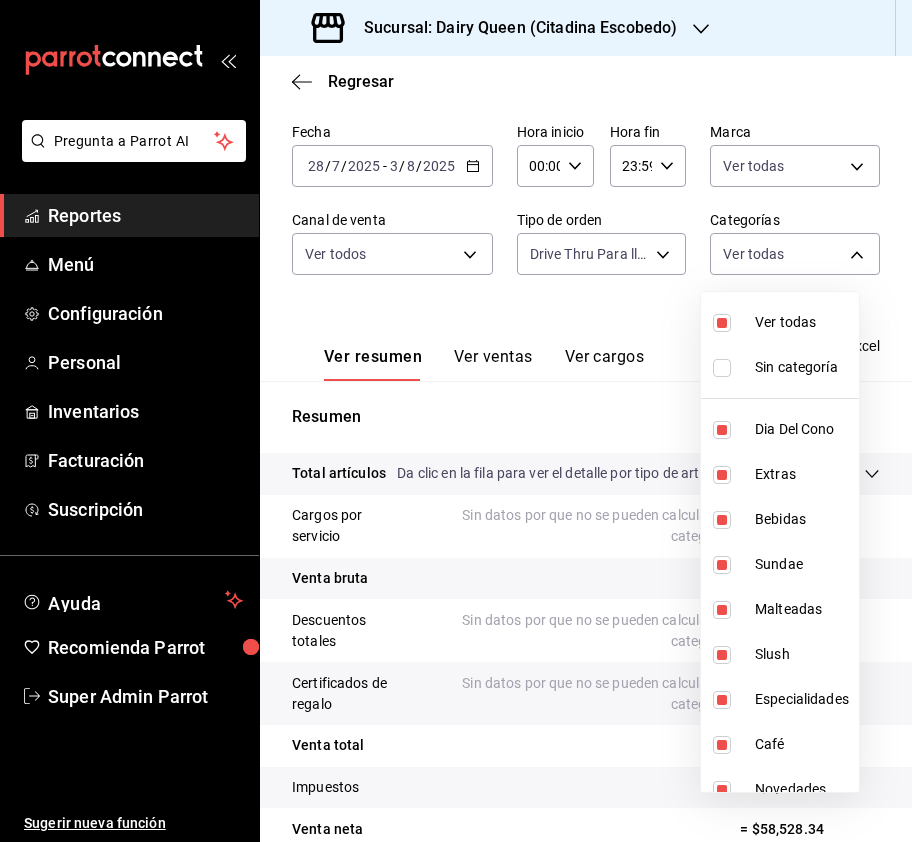 click at bounding box center (456, 421) 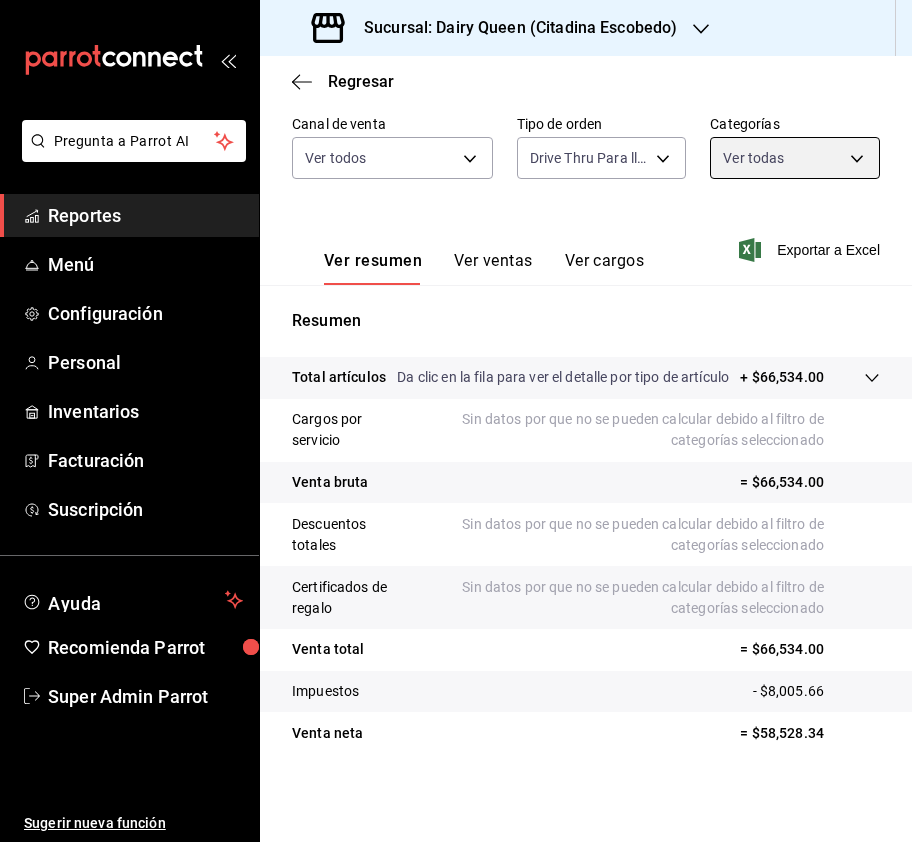 scroll, scrollTop: 220, scrollLeft: 0, axis: vertical 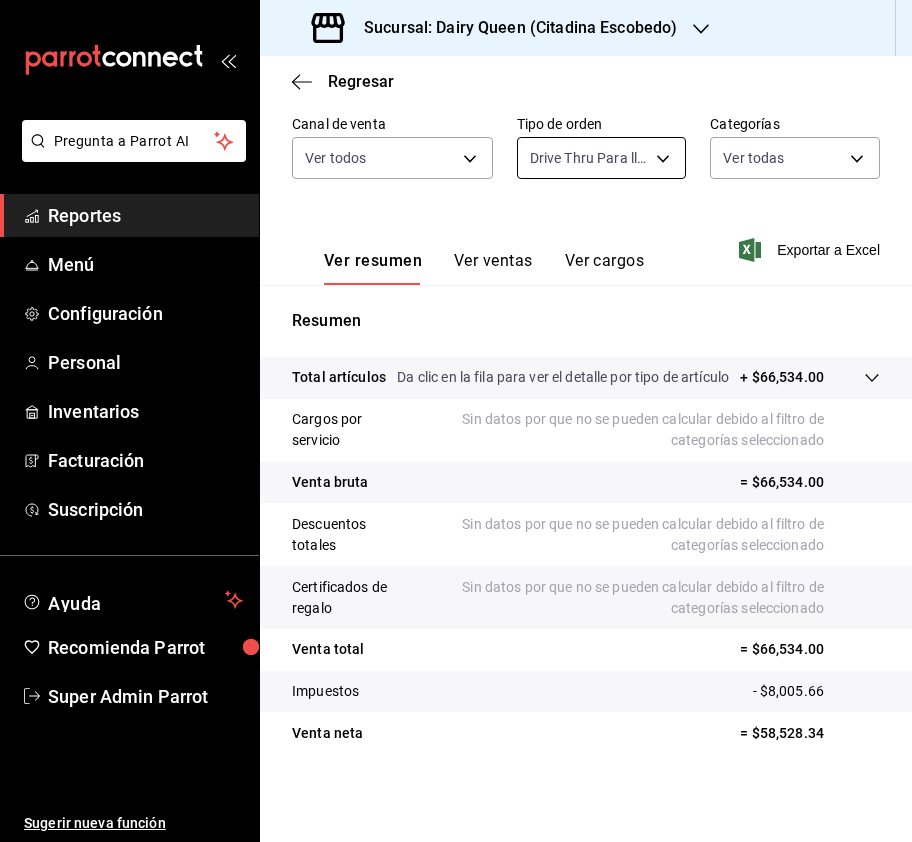 click on "Pregunta a Parrot AI Reportes   Menú   Configuración   Personal   Inventarios   Facturación   Suscripción   Ayuda Recomienda Parrot   Super Admin Parrot   Sugerir nueva función   Sucursal: Dairy Queen (Citadina Escobedo) Regresar Ventas Los artículos listados no incluyen descuentos de orden y el filtro de fechas está limitado a un máximo de 31 días. Fecha 2025-07-28 28 / 7 / 2025 - 2025-08-03 3 / 8 / 2025 Hora inicio 00:00 Hora inicio Hora fin 23:59 Hora fin Marca Ver todas 717bfa50-bc69-42a7-8b49-f1020925bb02 Canal de venta Ver todos PARROT,UBER_EATS,RAPPI,DIDI_FOOD,ONLINE Tipo de orden Drive Thru Para llevar 6bf4a5ae-8b8b-4ee1-94e7-529522dc0ad0 Categorías Ver todas Ver resumen Ver ventas Ver cargos Exportar a Excel Resumen Total artículos Da clic en la fila para ver el detalle por tipo de artículo + $66,534.00 Cargos por servicio  Sin datos por que no se pueden calcular debido al filtro de categorías seleccionado Venta bruta = $66,534.00 Descuentos totales Certificados de regalo Venta total" at bounding box center [456, 421] 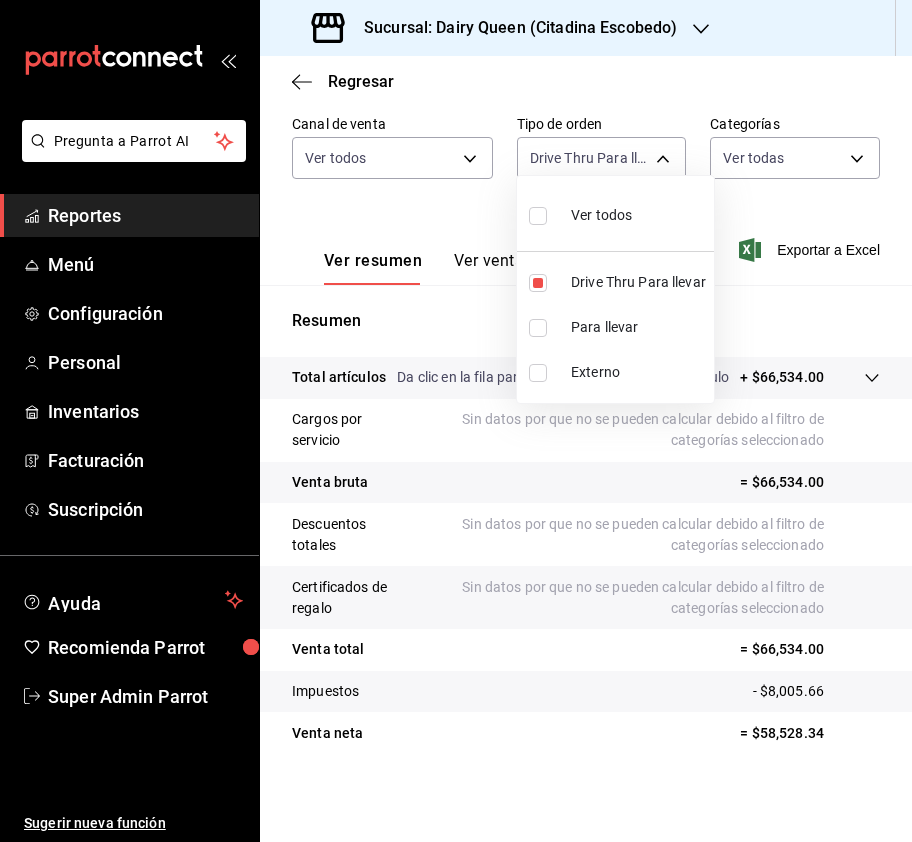 click at bounding box center (456, 421) 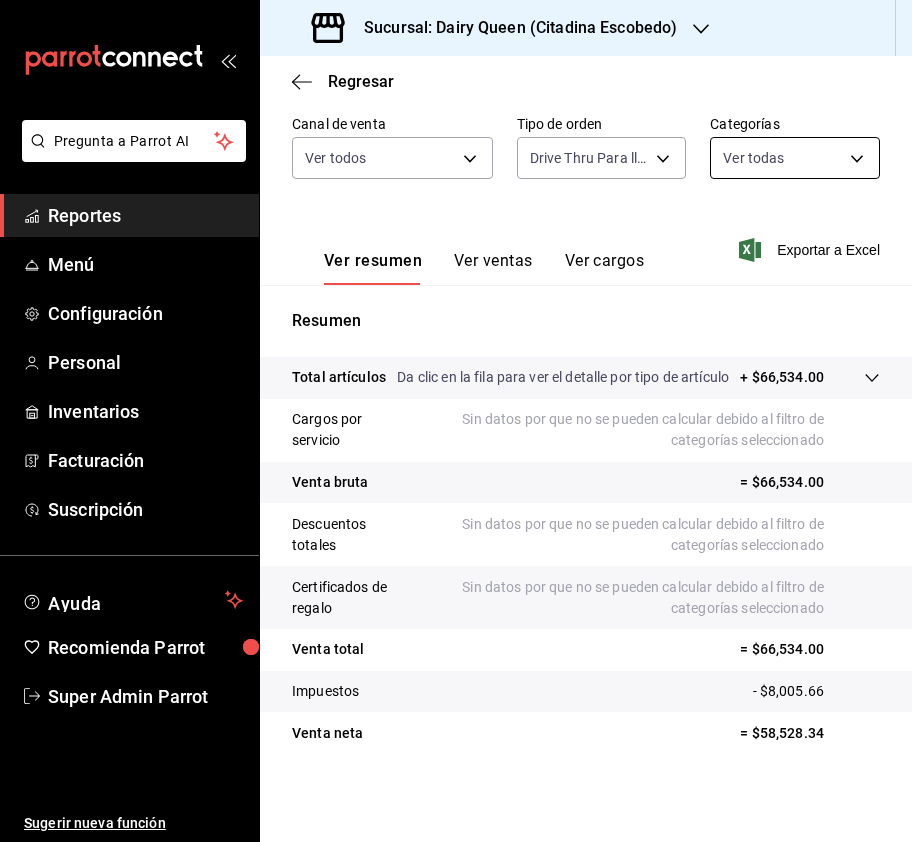 click on "Pregunta a Parrot AI Reportes   Menú   Configuración   Personal   Inventarios   Facturación   Suscripción   Ayuda Recomienda Parrot   Super Admin Parrot   Sugerir nueva función   Sucursal: Dairy Queen (Citadina Escobedo) Regresar Ventas Los artículos listados no incluyen descuentos de orden y el filtro de fechas está limitado a un máximo de 31 días. Fecha 2025-07-28 28 / 7 / 2025 - 2025-08-03 3 / 8 / 2025 Hora inicio 00:00 Hora inicio Hora fin 23:59 Hora fin Marca Ver todas 717bfa50-bc69-42a7-8b49-f1020925bb02 Canal de venta Ver todos PARROT,UBER_EATS,RAPPI,DIDI_FOOD,ONLINE Tipo de orden Drive Thru Para llevar 6bf4a5ae-8b8b-4ee1-94e7-529522dc0ad0 Categorías Ver todas Ver resumen Ver ventas Ver cargos Exportar a Excel Resumen Total artículos Da clic en la fila para ver el detalle por tipo de artículo + $66,534.00 Cargos por servicio  Sin datos por que no se pueden calcular debido al filtro de categorías seleccionado Venta bruta = $66,534.00 Descuentos totales Certificados de regalo Venta total" at bounding box center [456, 421] 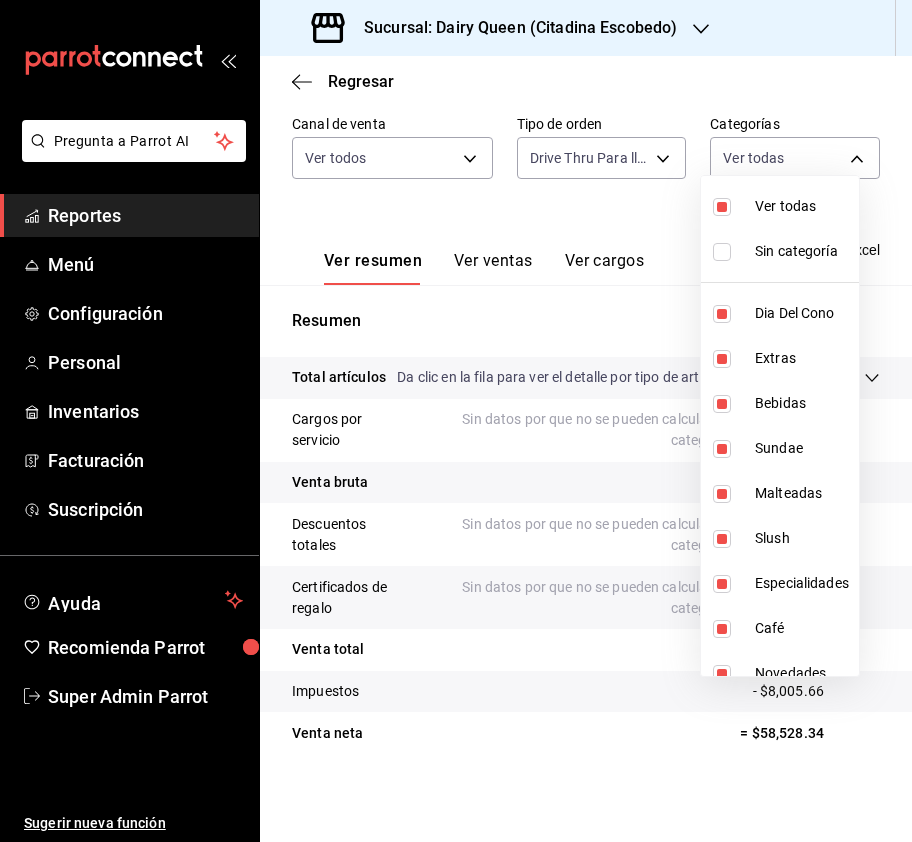 click at bounding box center [456, 421] 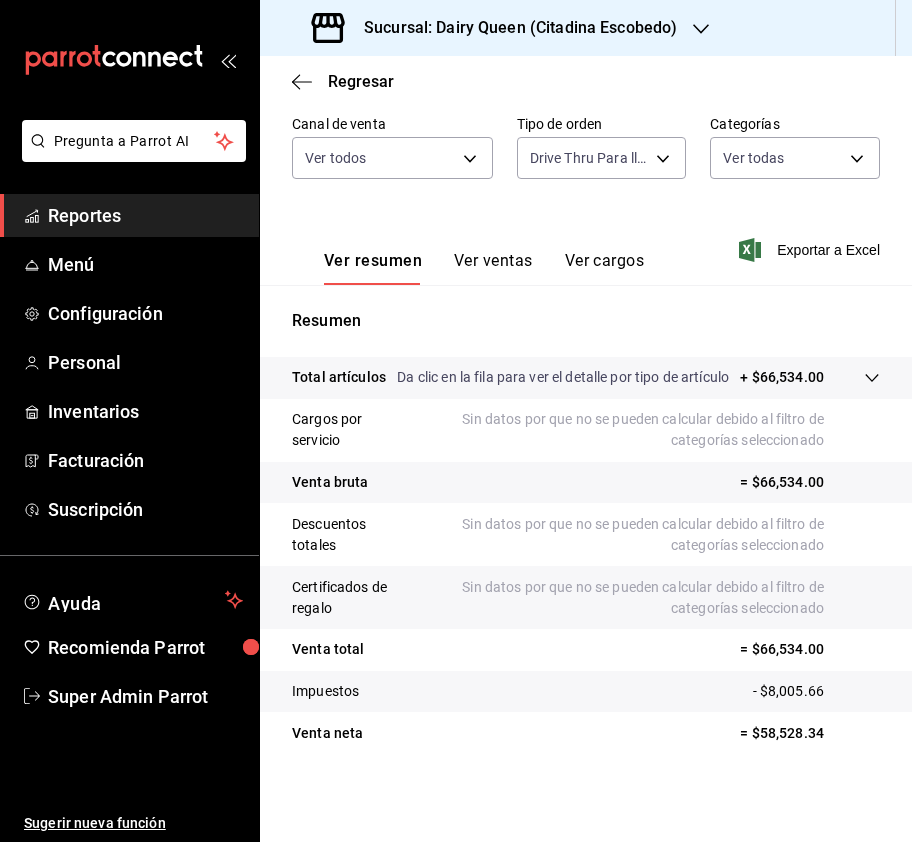 click on "Ver ventas" at bounding box center (493, 268) 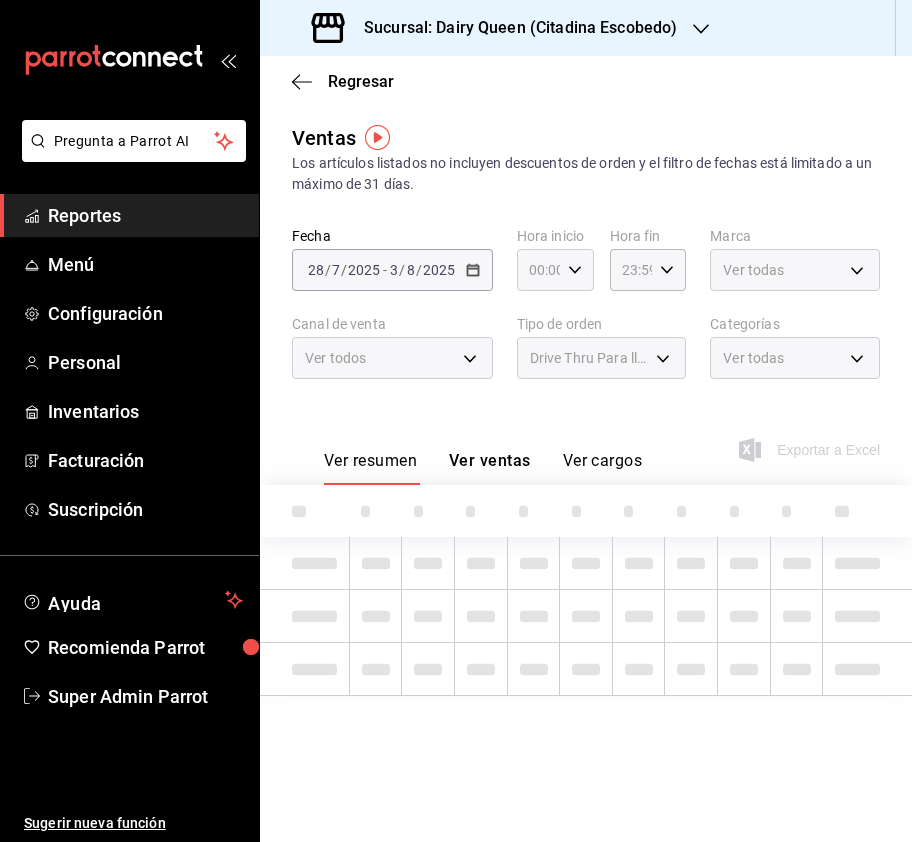 scroll, scrollTop: 0, scrollLeft: 0, axis: both 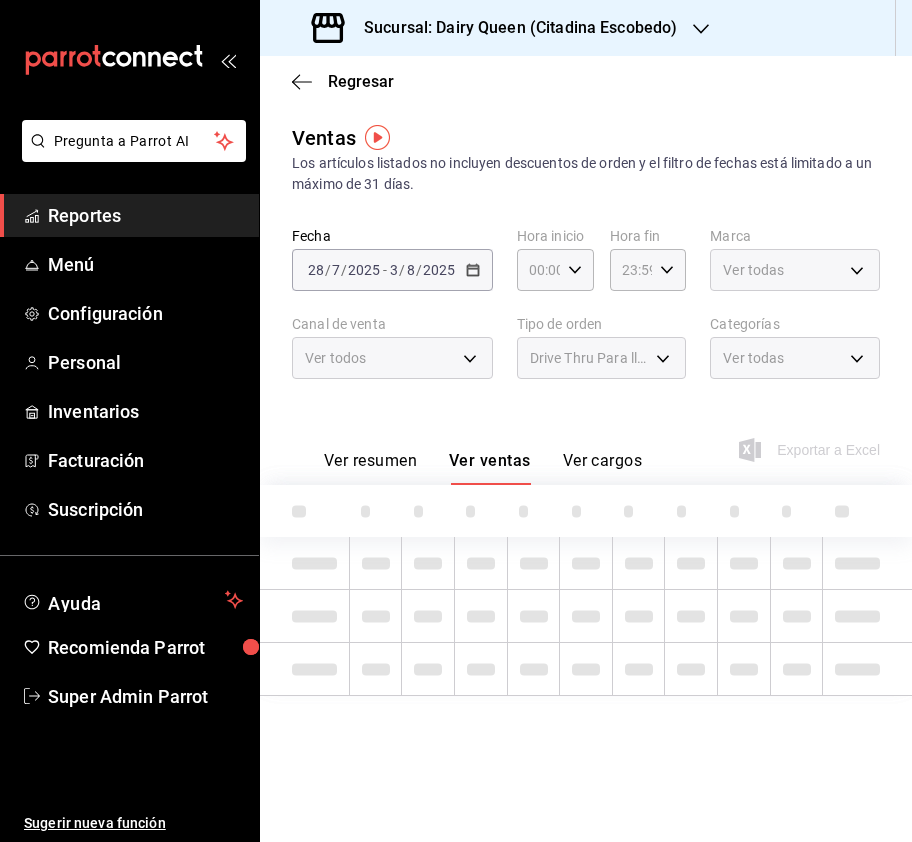 click on "Ver resumen" at bounding box center [370, 468] 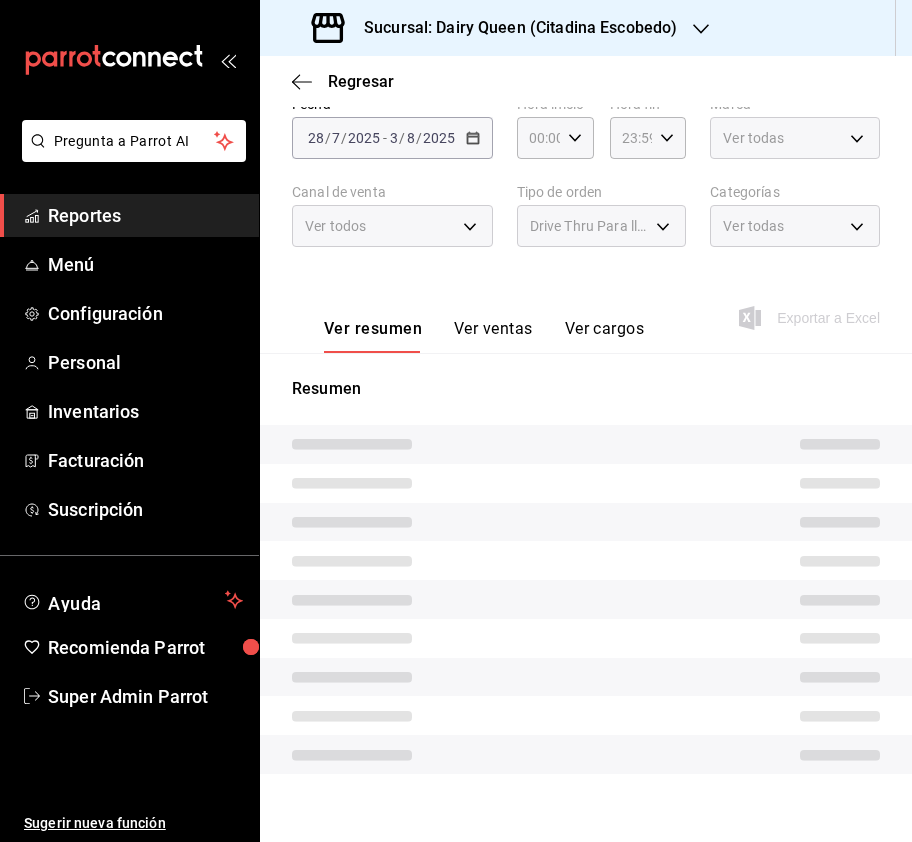 scroll, scrollTop: 150, scrollLeft: 0, axis: vertical 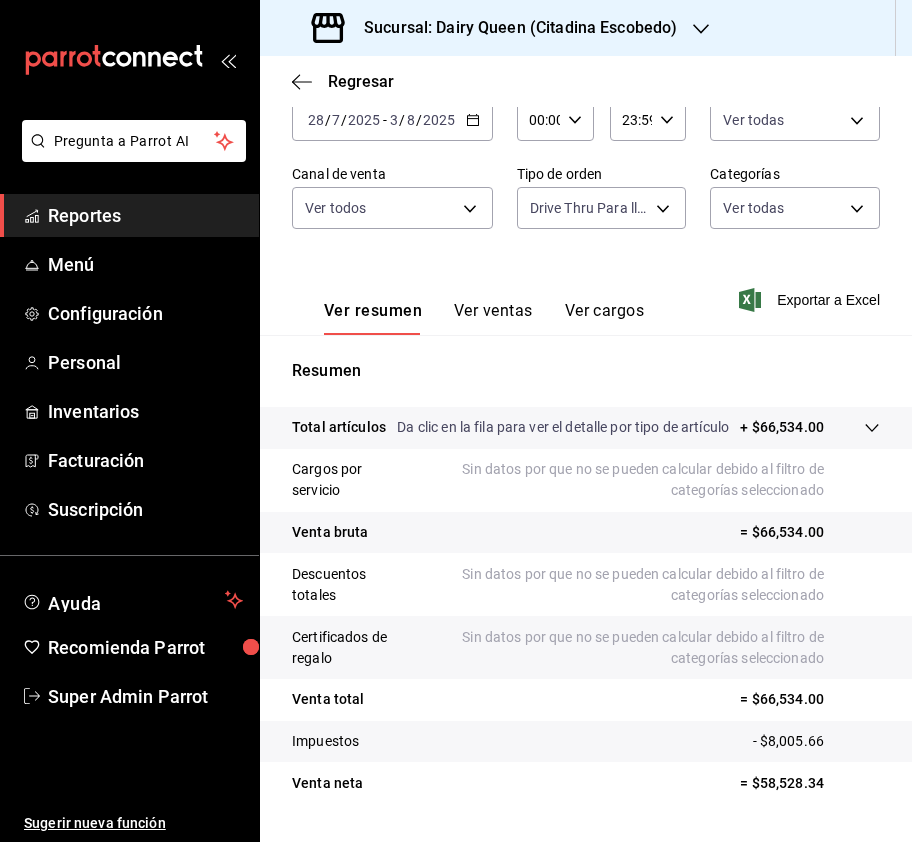 click on "Sucursal: Dairy Queen (Citadina Escobedo)" at bounding box center [496, 28] 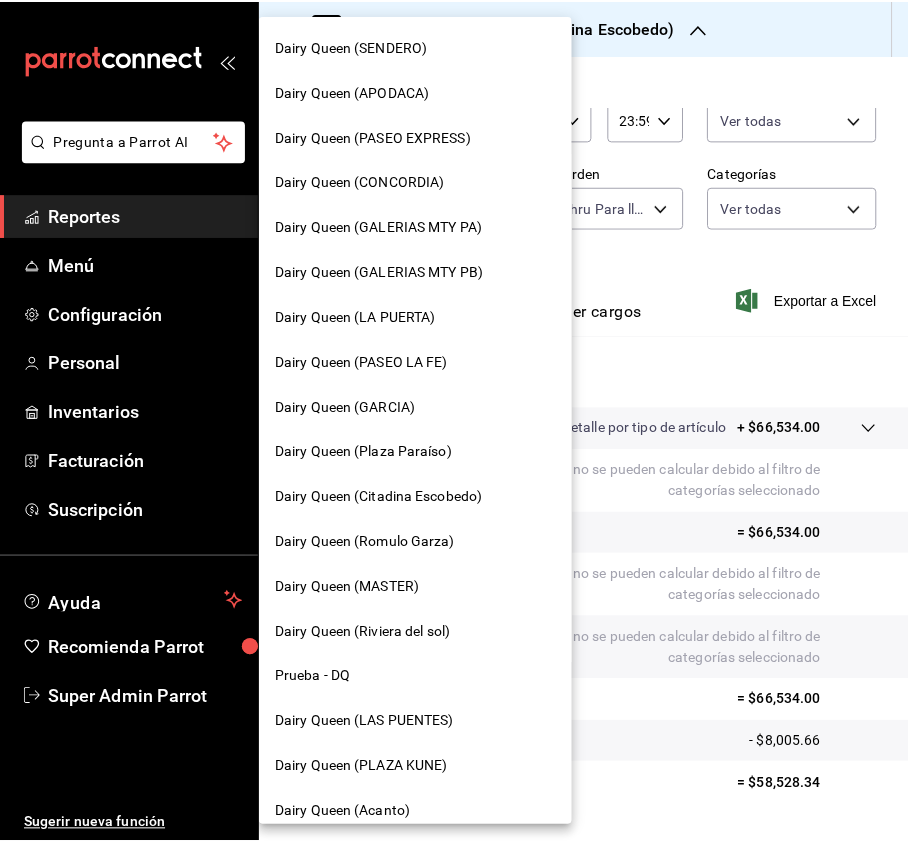 scroll, scrollTop: 666, scrollLeft: 0, axis: vertical 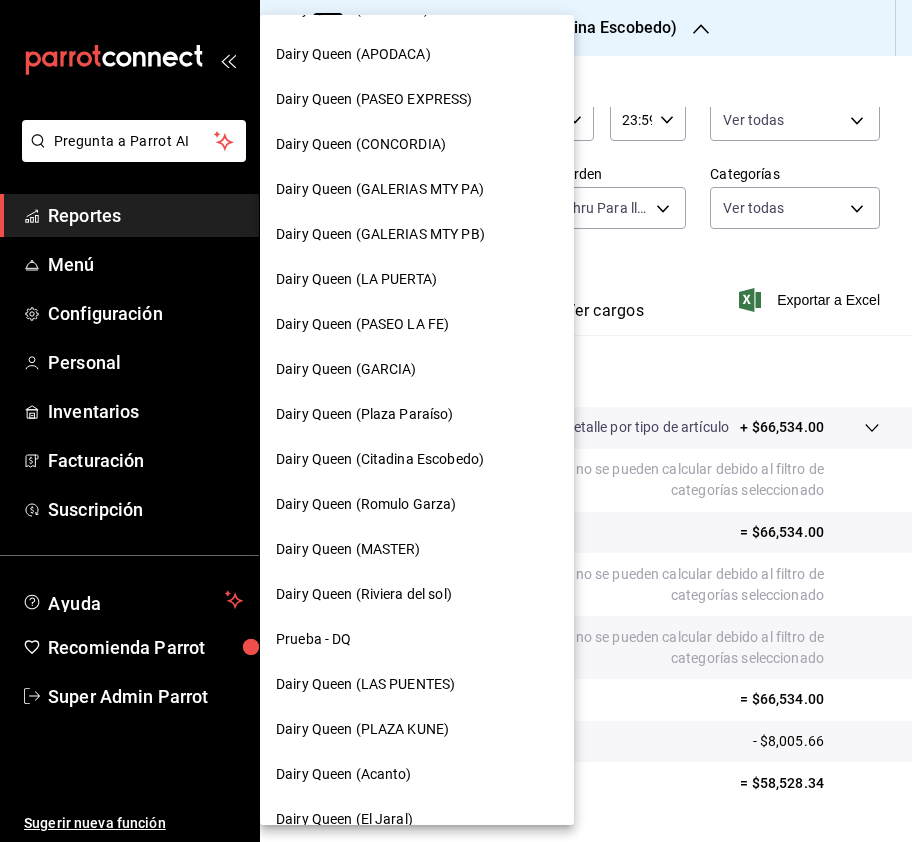 click on "Dairy Queen (Romulo Garza)" at bounding box center (417, 504) 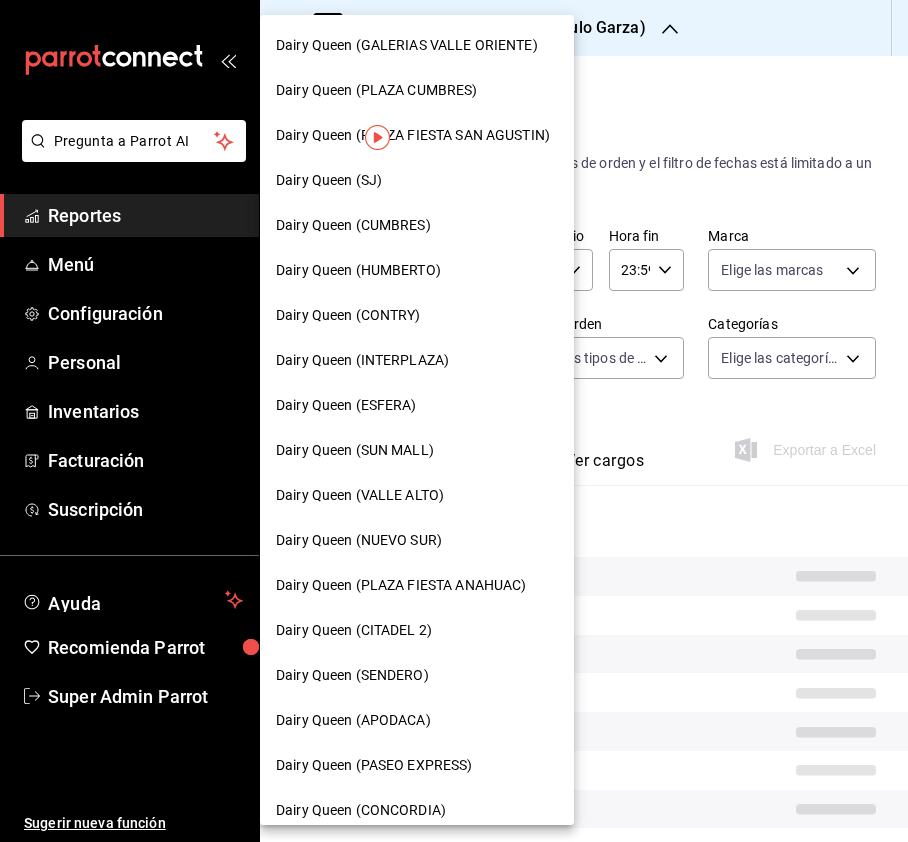 type on "PARROT,UBER_EATS,RAPPI,DIDI_FOOD,ONLINE" 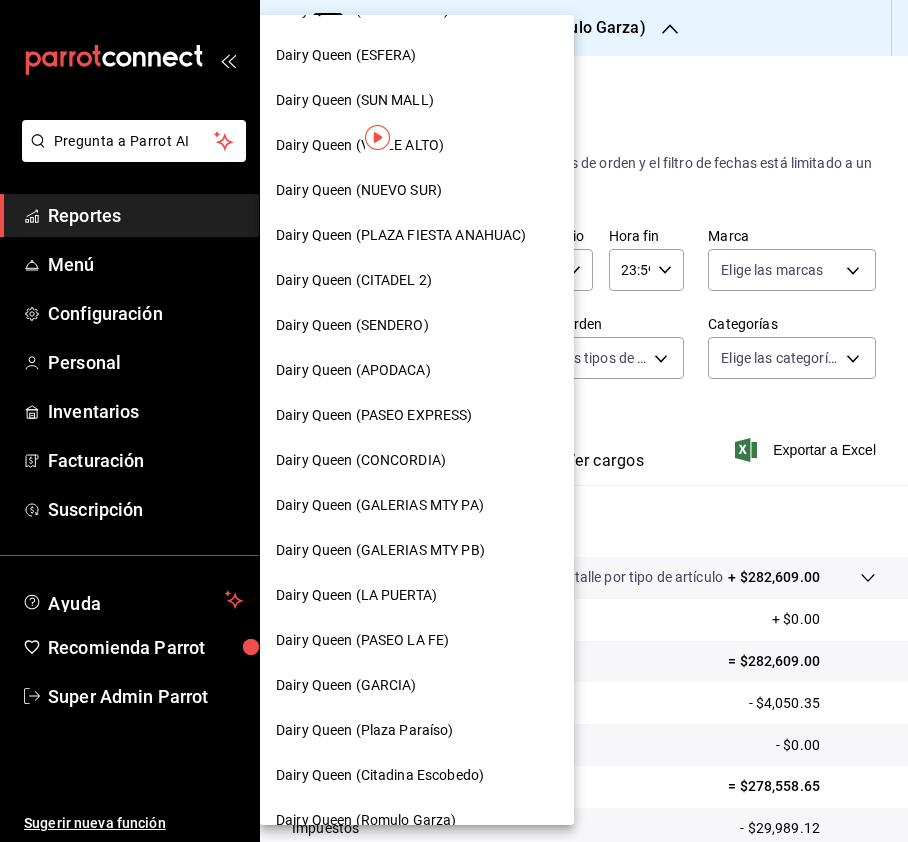 scroll, scrollTop: 0, scrollLeft: 0, axis: both 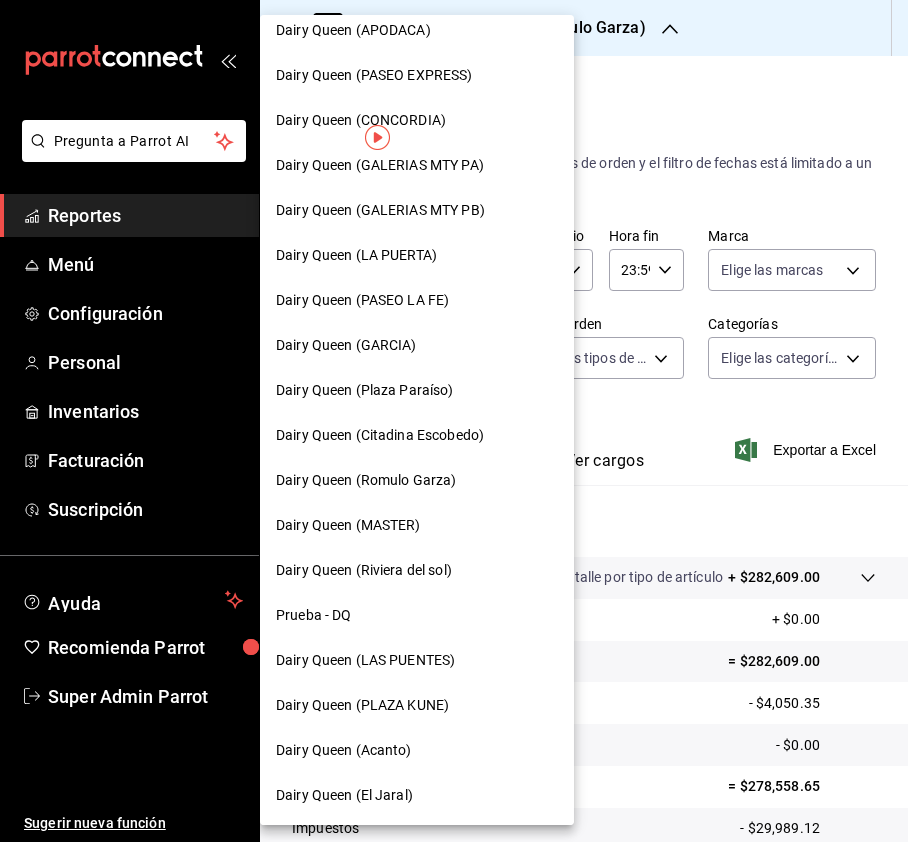 click on "Dairy Queen (Plaza Paraíso)" at bounding box center (417, 390) 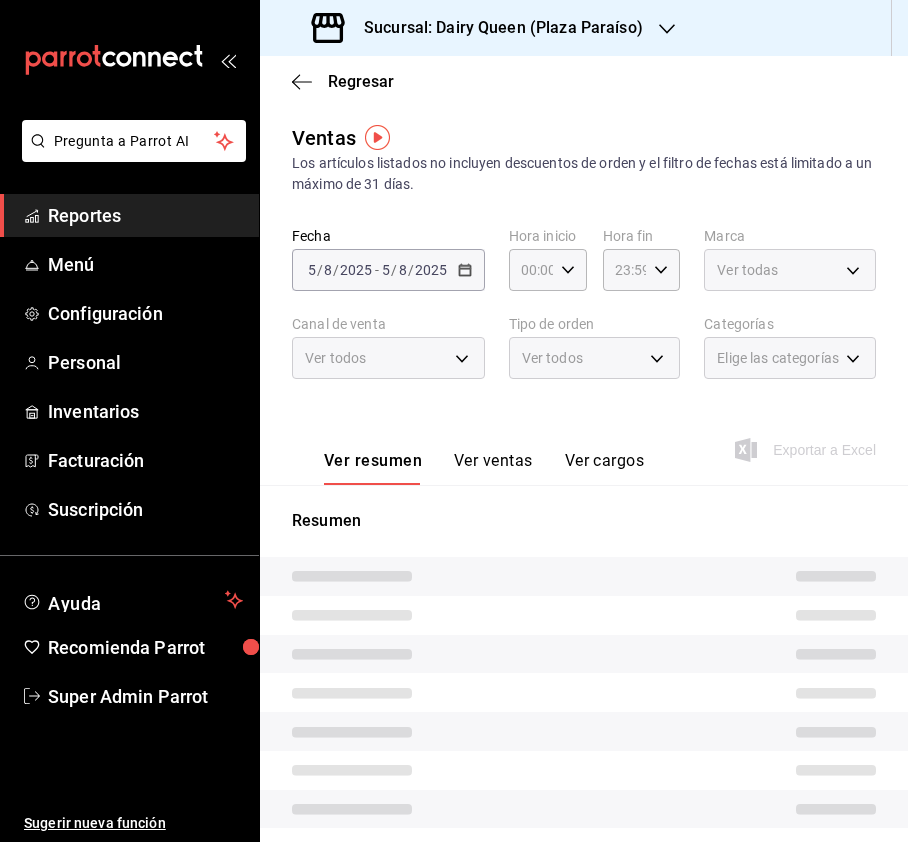 click on "Sucursal: Dairy Queen (Plaza Paraíso)" at bounding box center (495, 28) 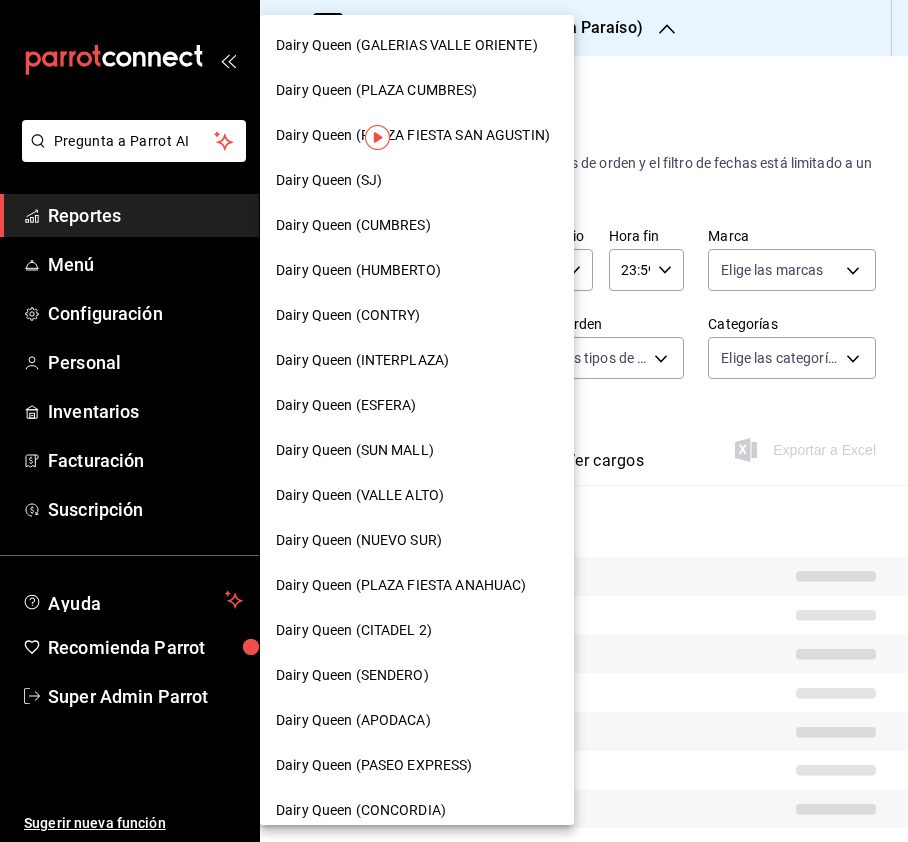 click at bounding box center [454, 421] 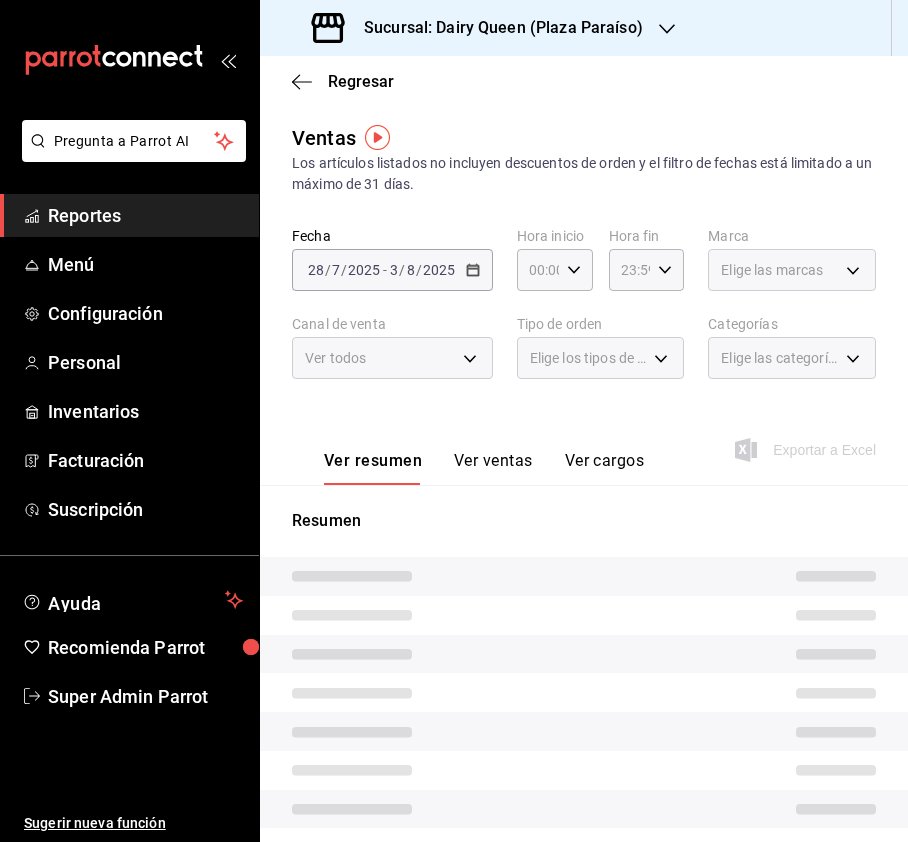 click at bounding box center (454, 421) 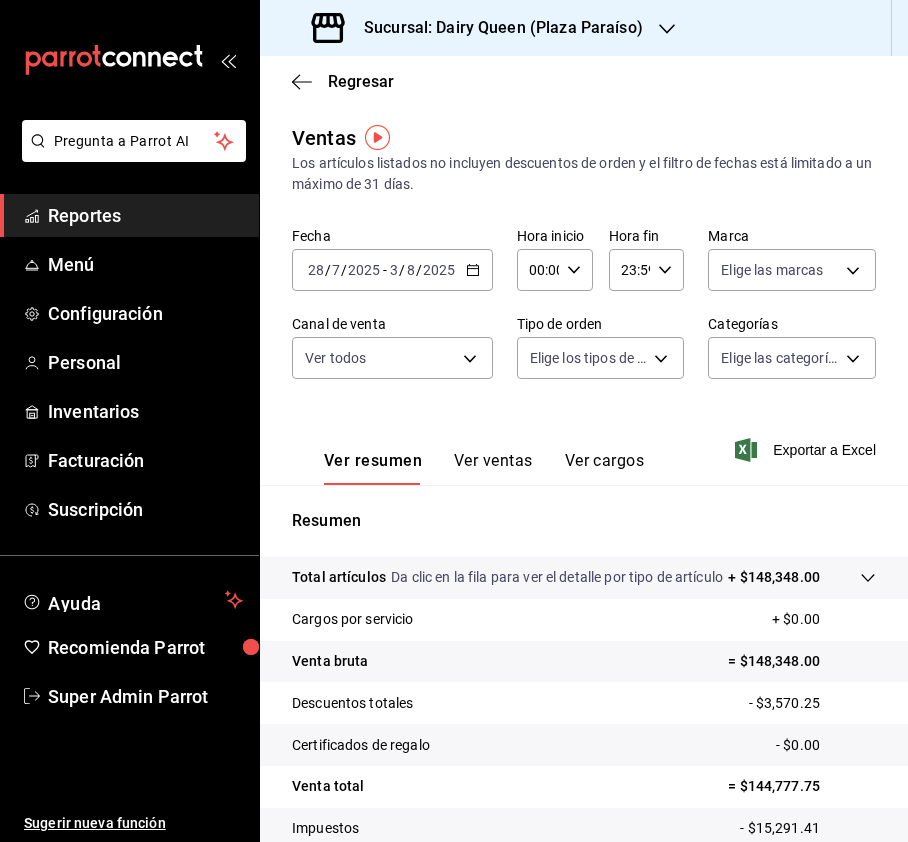 click 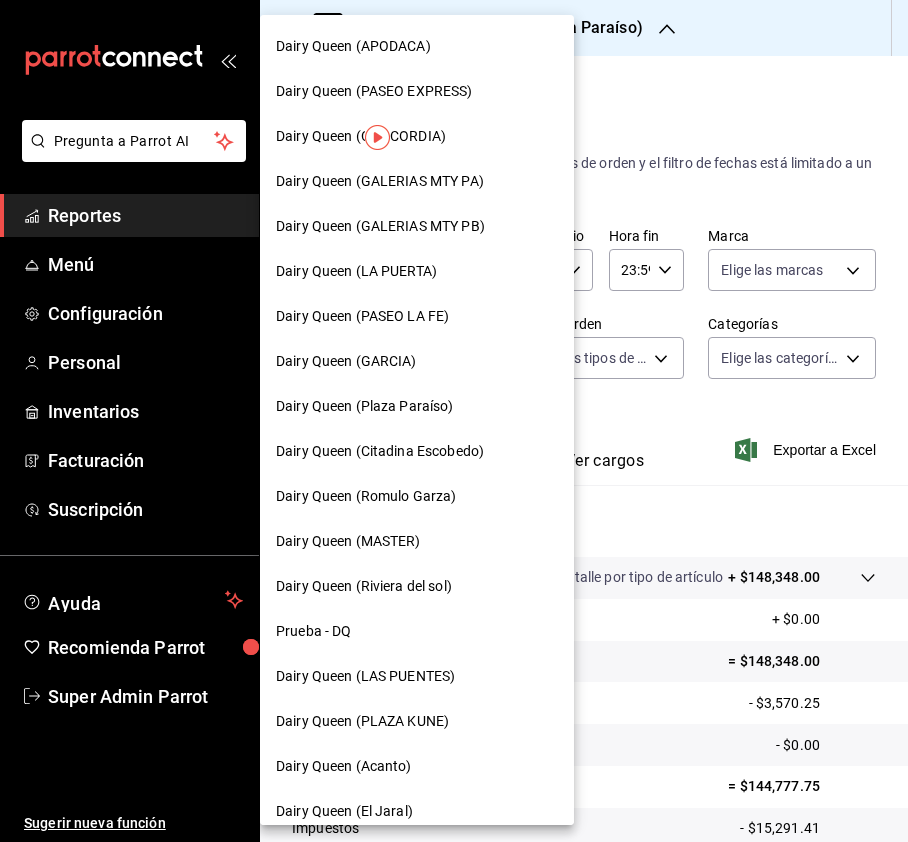 scroll, scrollTop: 690, scrollLeft: 0, axis: vertical 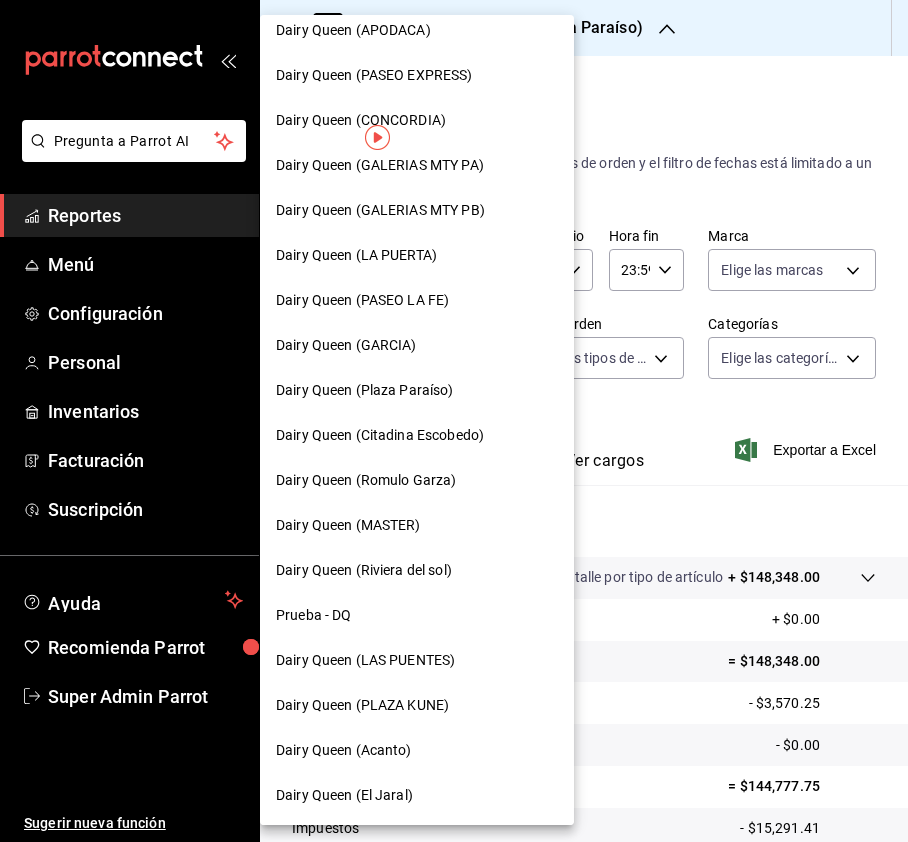 click on "Dairy Queen (Citadina Escobedo)" at bounding box center [417, 435] 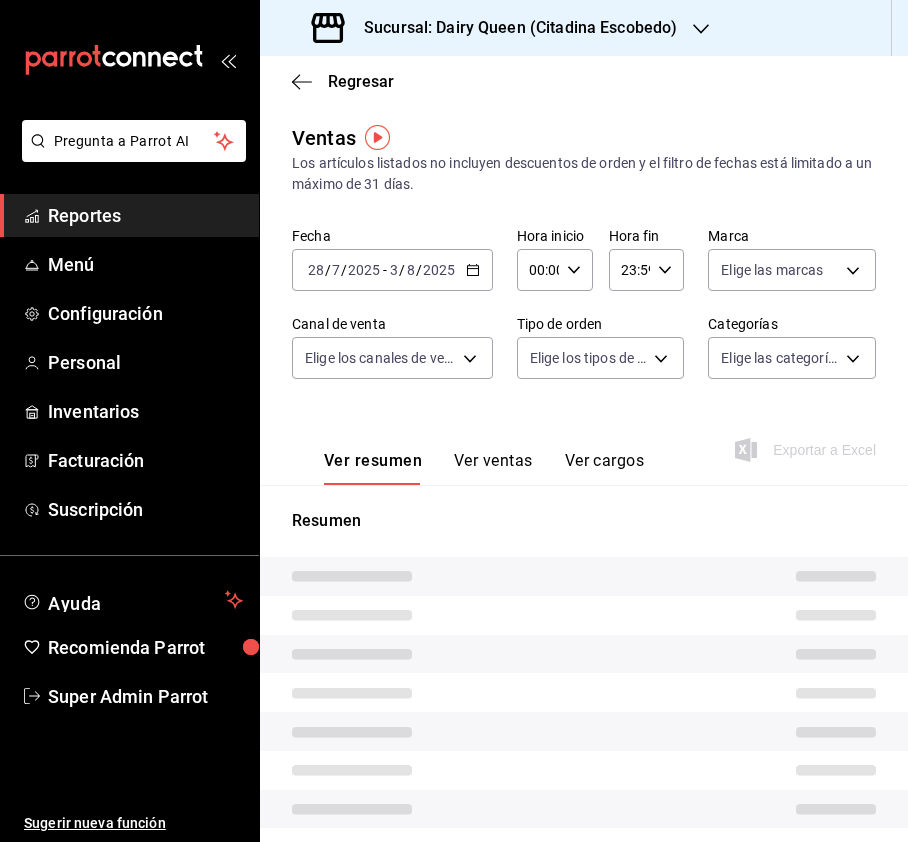 type on "PARROT,UBER_EATS,RAPPI,DIDI_FOOD,ONLINE" 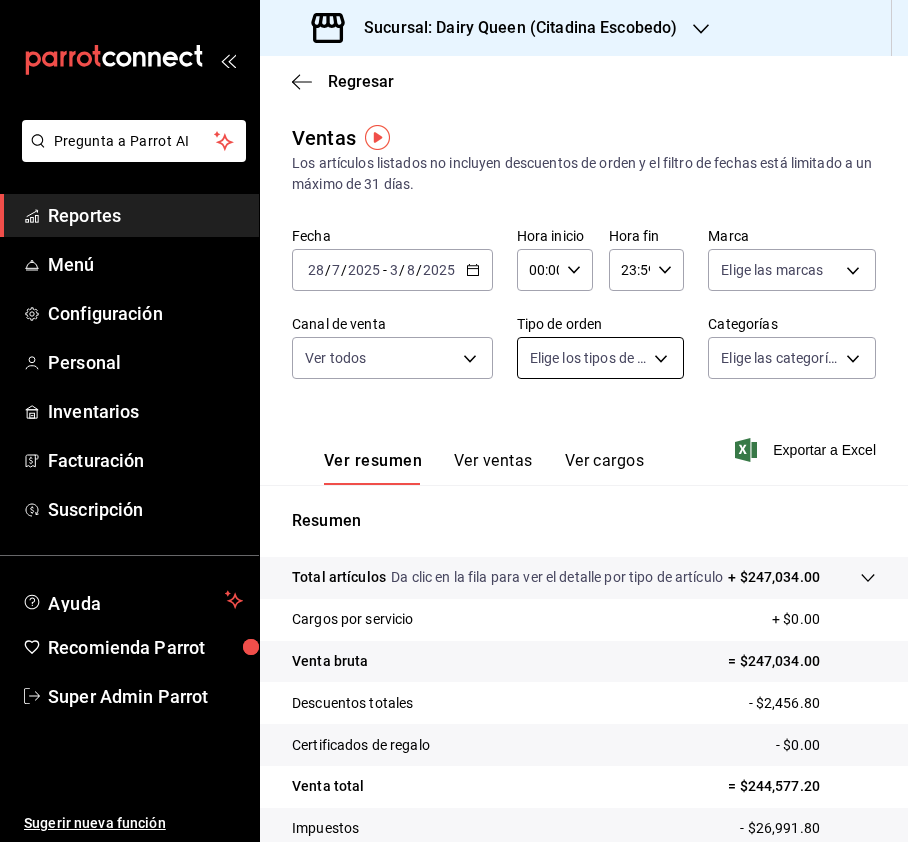 click on "Pregunta a Parrot AI Reportes   Menú   Configuración   Personal   Inventarios   Facturación   Suscripción   Ayuda Recomienda Parrot   Super Admin Parrot   Sugerir nueva función   Sucursal: Dairy Queen (Citadina Escobedo) Regresar Ventas Los artículos listados no incluyen descuentos de orden y el filtro de fechas está limitado a un máximo de 31 días. Fecha 2025-07-28 28 / 7 / 2025 - 2025-08-03 3 / 8 / 2025 Hora inicio 00:00 Hora inicio Hora fin 23:59 Hora fin Marca Elige las marcas Canal de venta Ver todos PARROT,UBER_EATS,RAPPI,DIDI_FOOD,ONLINE Tipo de orden Elige los tipos de orden Categorías Elige las categorías Ver resumen Ver ventas Ver cargos Exportar a Excel Resumen Total artículos Da clic en la fila para ver el detalle por tipo de artículo + $247,034.00 Cargos por servicio + $0.00 Venta bruta = $247,034.00 Descuentos totales - $2,456.80 Certificados de regalo - $0.00 Venta total = $244,577.20 Impuestos - $26,991.80 Venta neta = $217,585.40 GANA 1 MES GRATIS EN TU SUSCRIPCIÓN AQUÍ   Menú" at bounding box center [454, 421] 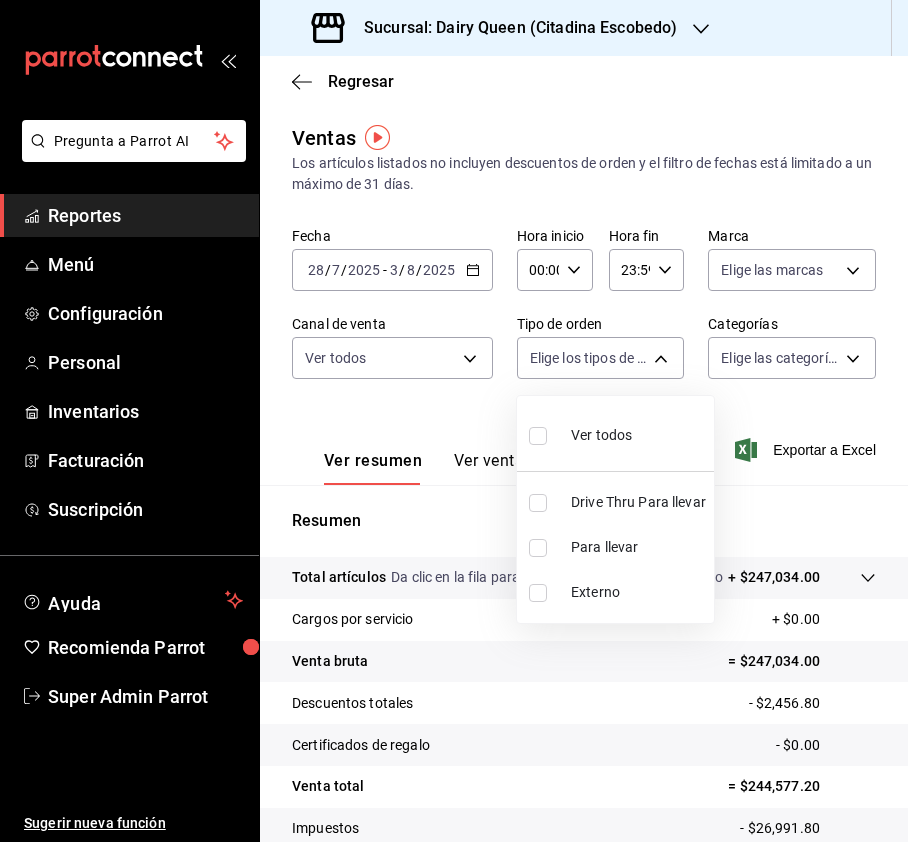 drag, startPoint x: 528, startPoint y: 500, endPoint x: 757, endPoint y: 394, distance: 252.34302 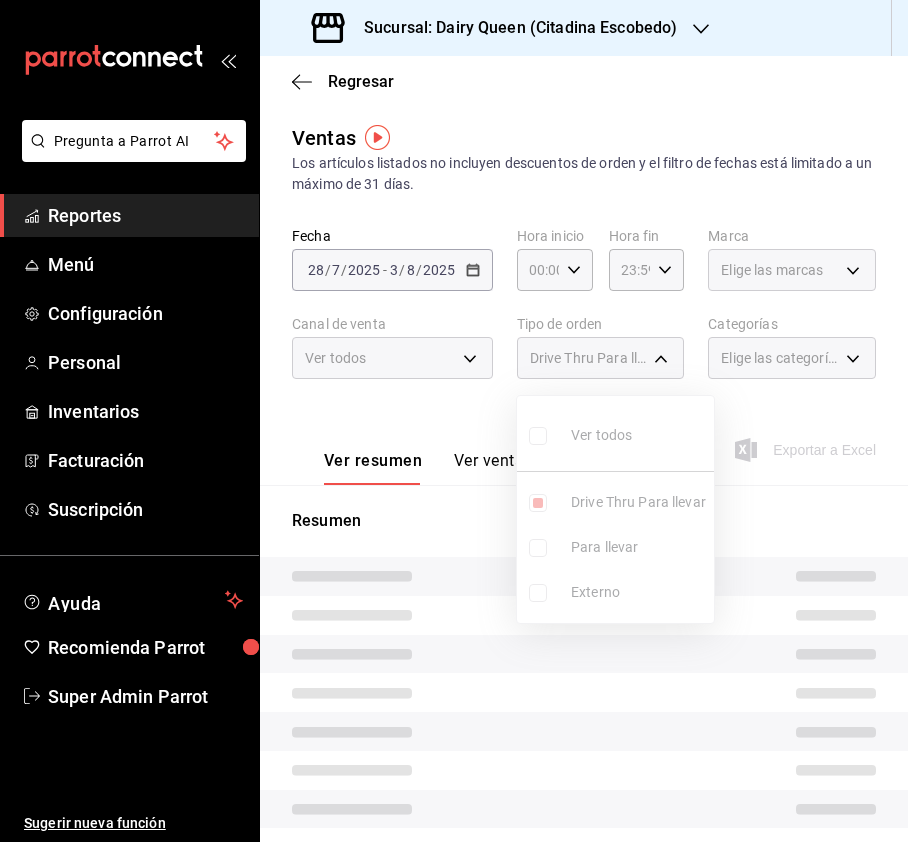 click at bounding box center (454, 421) 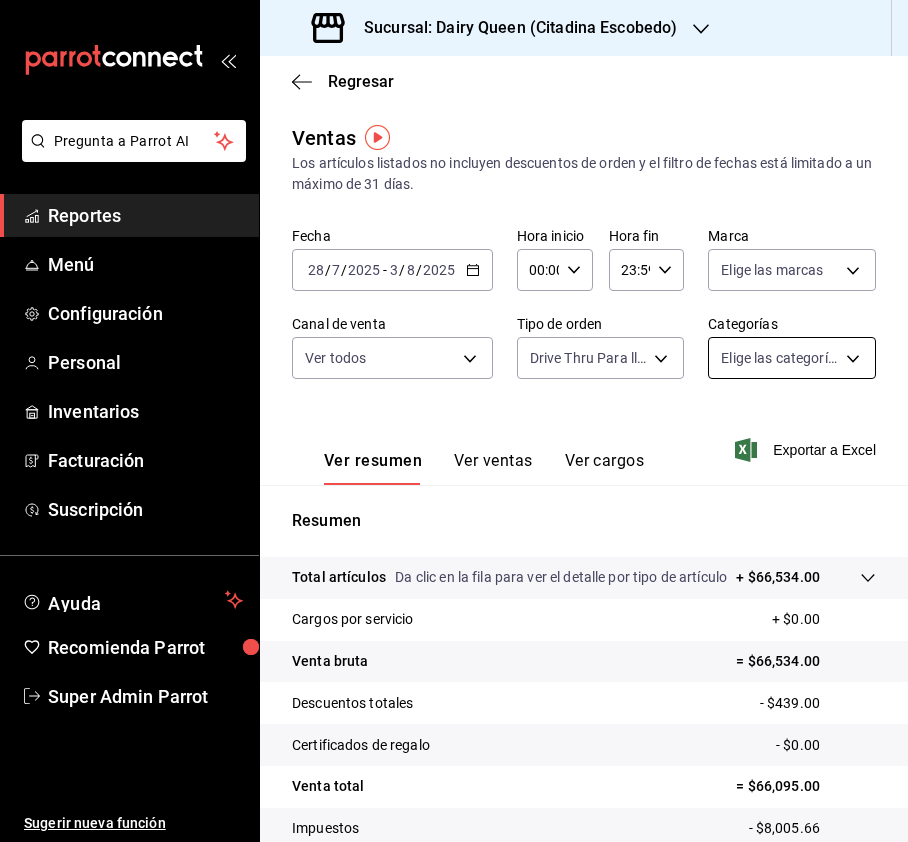 click on "Pregunta a Parrot AI Reportes   Menú   Configuración   Personal   Inventarios   Facturación   Suscripción   Ayuda Recomienda Parrot   Super Admin Parrot   Sugerir nueva función   Sucursal: Dairy Queen (Citadina Escobedo) Regresar Ventas Los artículos listados no incluyen descuentos de orden y el filtro de fechas está limitado a un máximo de 31 días. Fecha 2025-07-28 28 / 7 / 2025 - 2025-08-03 3 / 8 / 2025 Hora inicio 00:00 Hora inicio Hora fin 23:59 Hora fin Marca Elige las marcas Canal de venta Ver todos PARROT,UBER_EATS,RAPPI,DIDI_FOOD,ONLINE Tipo de orden Drive Thru Para llevar 6bf4a5ae-8b8b-4ee1-94e7-529522dc0ad0 Categorías Elige las categorías Ver resumen Ver ventas Ver cargos Exportar a Excel Resumen Total artículos Da clic en la fila para ver el detalle por tipo de artículo + $66,534.00 Cargos por servicio + $0.00 Venta bruta = $66,534.00 Descuentos totales - $439.00 Certificados de regalo - $0.00 Venta total = $66,095.00 Impuestos - $8,005.66 Venta neta = $58,089.34 Ver video tutorial" at bounding box center [454, 421] 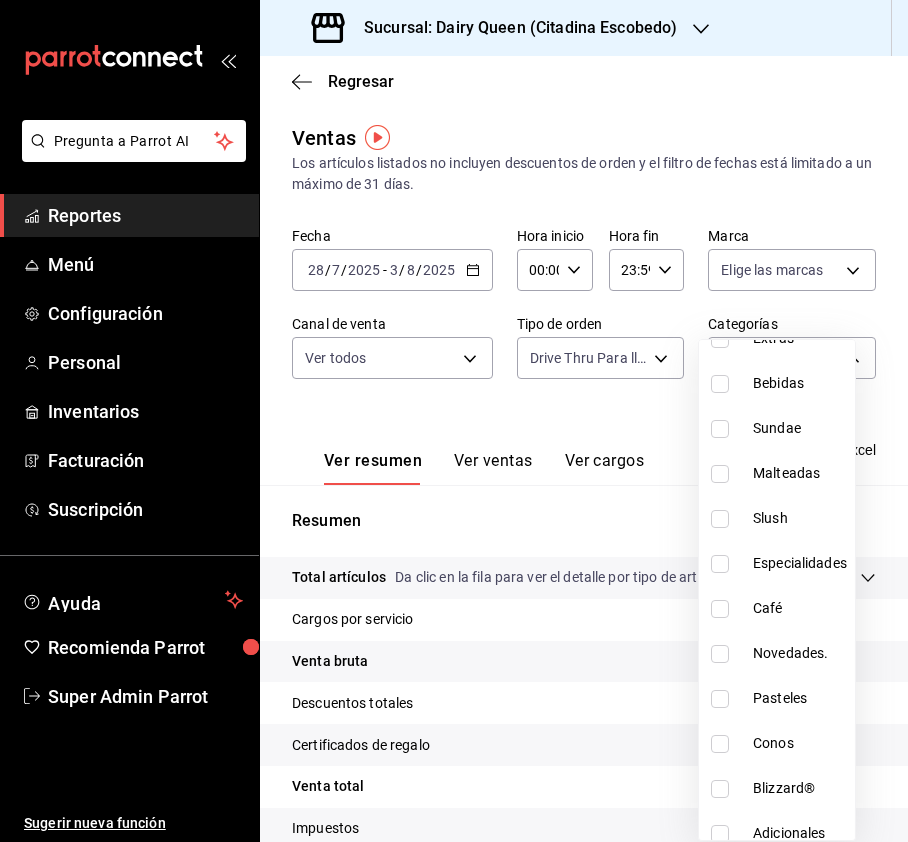 scroll, scrollTop: 245, scrollLeft: 0, axis: vertical 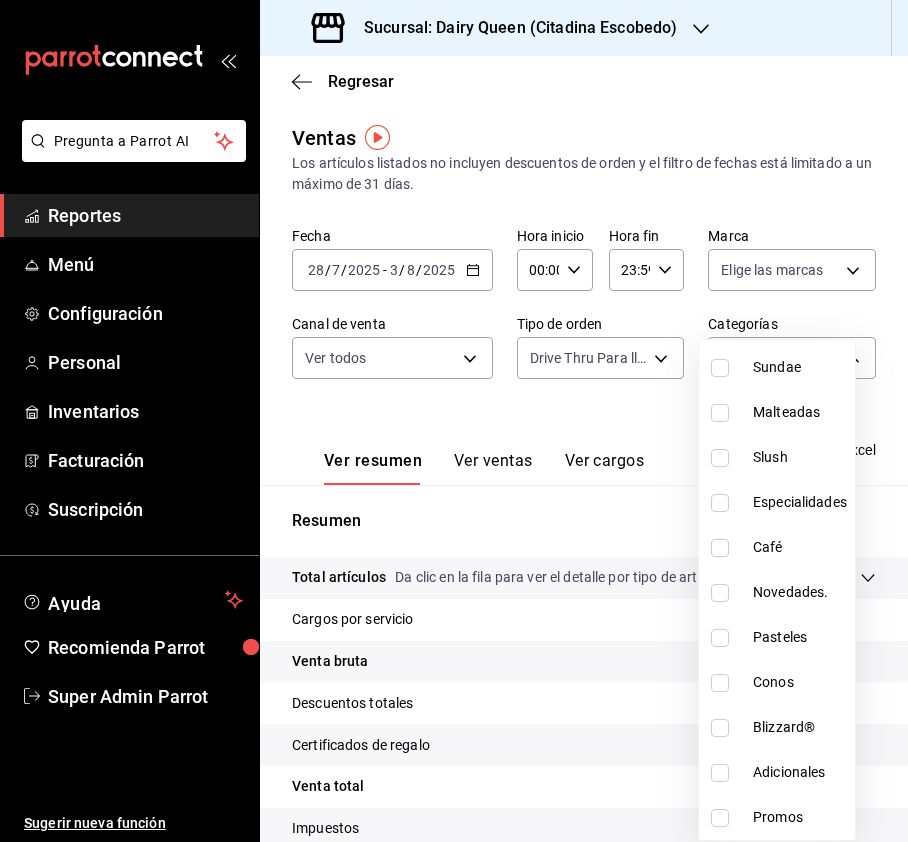 click at bounding box center [720, 638] 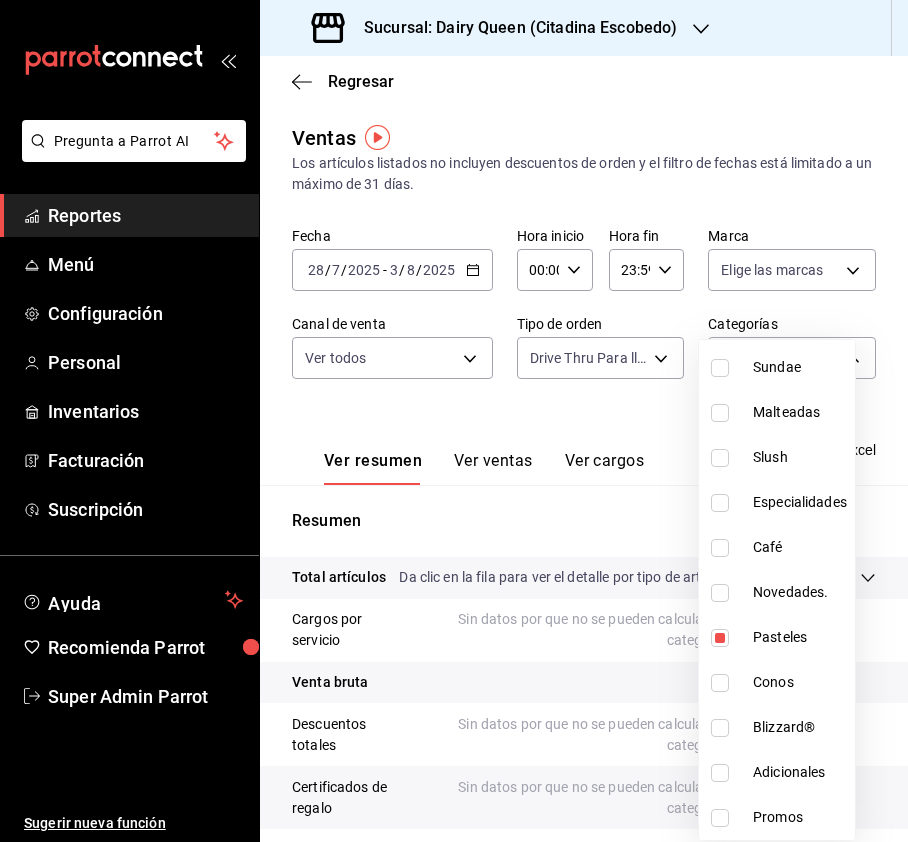 drag, startPoint x: 648, startPoint y: 490, endPoint x: 660, endPoint y: 492, distance: 12.165525 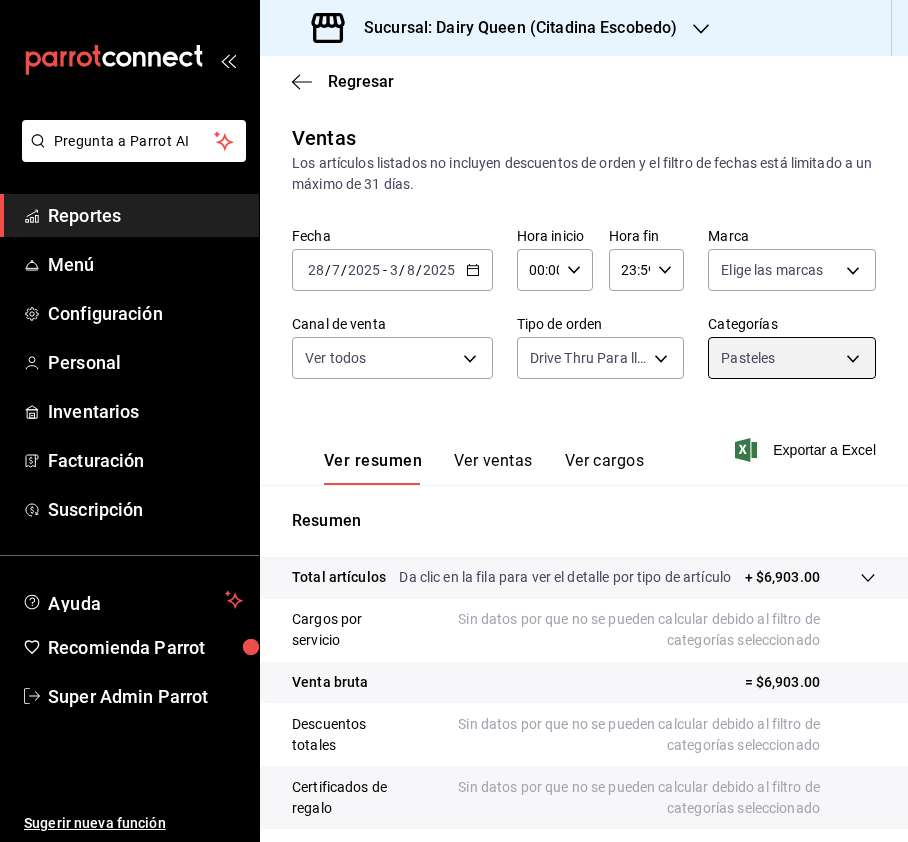 scroll, scrollTop: 200, scrollLeft: 0, axis: vertical 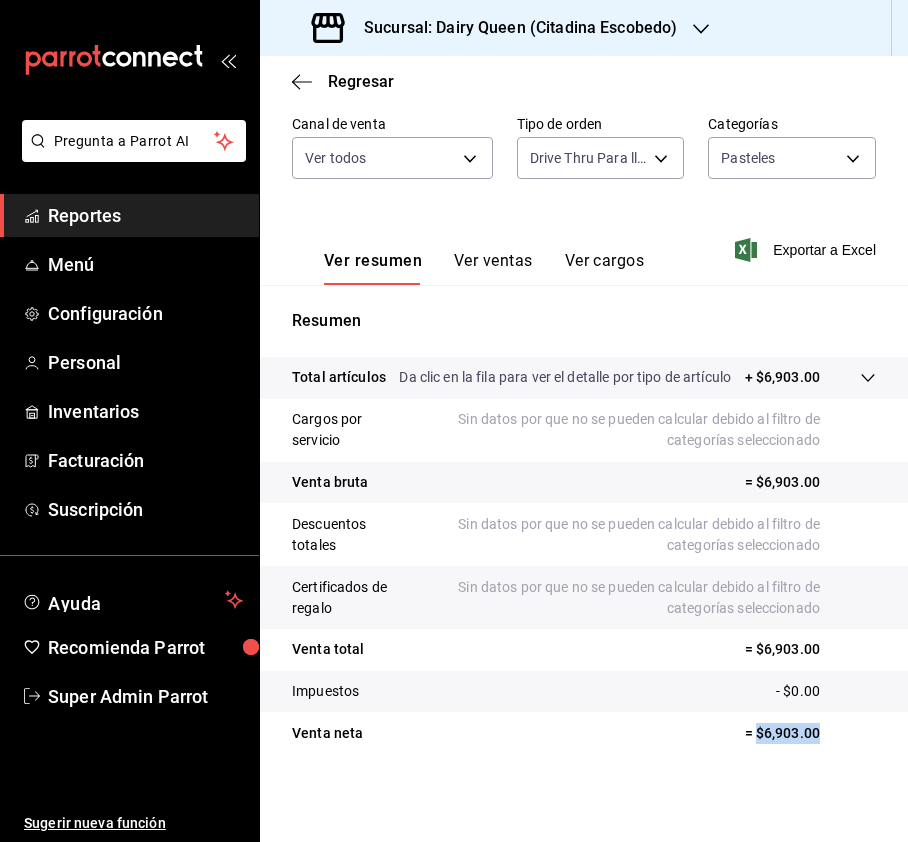 drag, startPoint x: 809, startPoint y: 734, endPoint x: 741, endPoint y: 742, distance: 68.46897 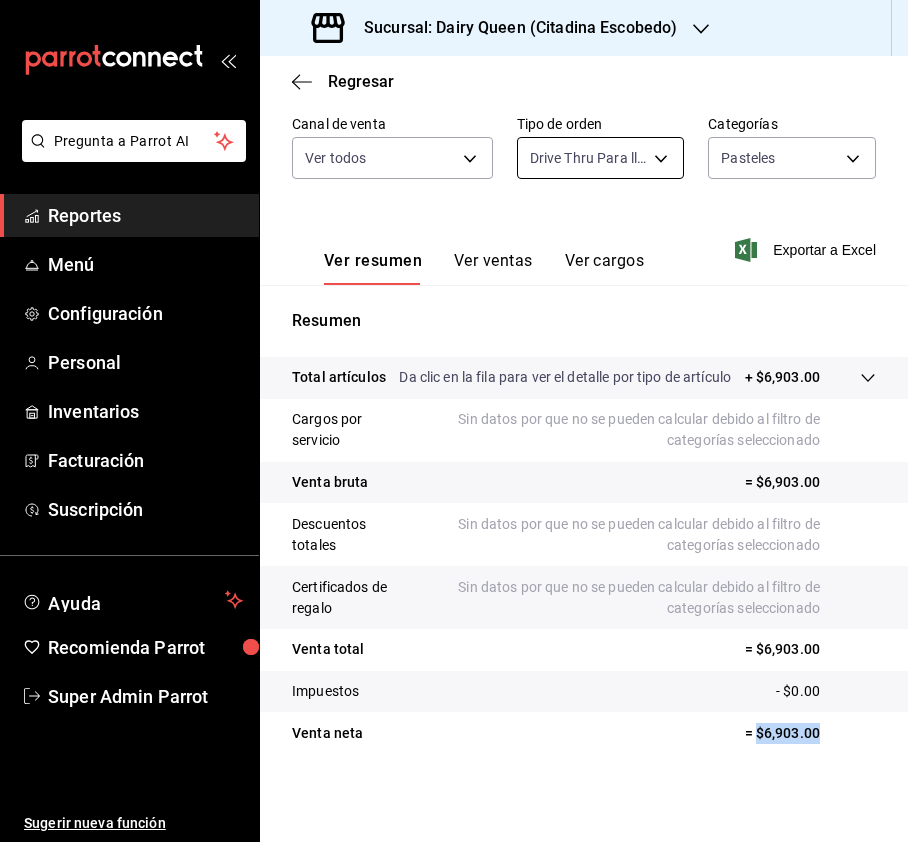 drag, startPoint x: 616, startPoint y: 186, endPoint x: 616, endPoint y: 170, distance: 16 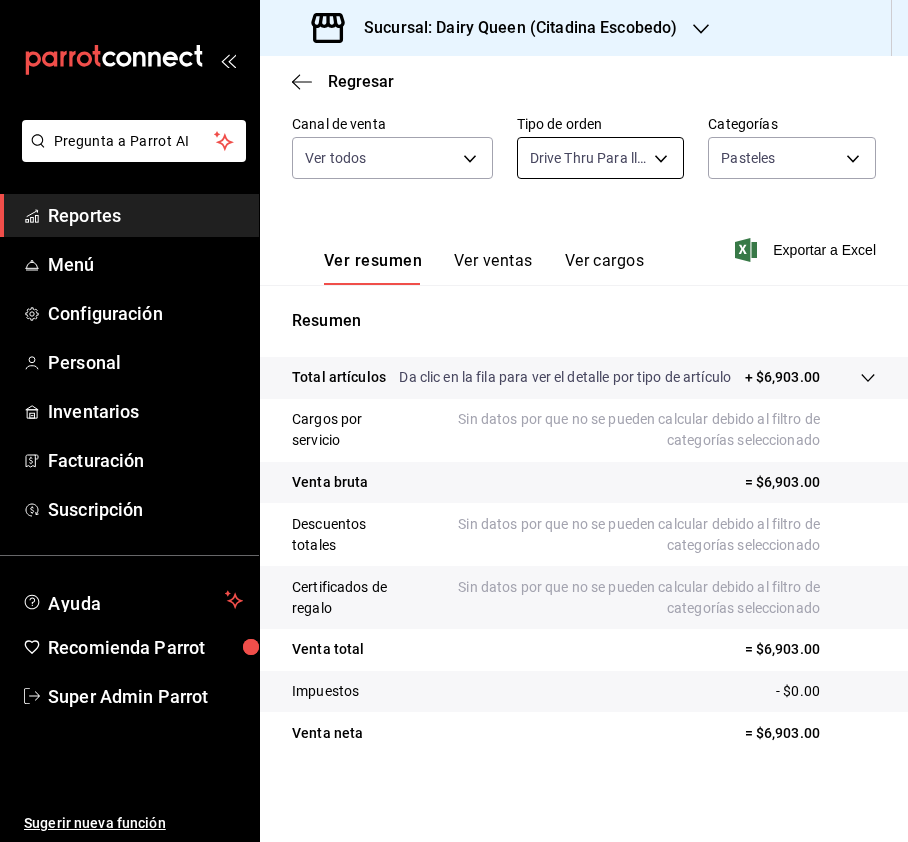 click on "Pregunta a Parrot AI Reportes   Menú   Configuración   Personal   Inventarios   Facturación   Suscripción   Ayuda Recomienda Parrot   Super Admin Parrot   Sugerir nueva función   Sucursal: Dairy Queen (Citadina Escobedo) Regresar Ventas Los artículos listados no incluyen descuentos de orden y el filtro de fechas está limitado a un máximo de 31 días. Fecha 2025-07-28 28 / 7 / 2025 - 2025-08-03 3 / 8 / 2025 Hora inicio 00:00 Hora inicio Hora fin 23:59 Hora fin Marca Elige las marcas Canal de venta Ver todos PARROT,UBER_EATS,RAPPI,DIDI_FOOD,ONLINE Tipo de orden Drive Thru Para llevar 6bf4a5ae-8b8b-4ee1-94e7-529522dc0ad0 Categorías Pasteles 8fa03e6c-eff5-49a4-bfa6-b0e065f91dfd Ver resumen Ver ventas Ver cargos Exportar a Excel Resumen Total artículos Da clic en la fila para ver el detalle por tipo de artículo + $6,903.00 Cargos por servicio  Sin datos por que no se pueden calcular debido al filtro de categorías seleccionado Venta bruta = $6,903.00 Descuentos totales Certificados de regalo Venta total" at bounding box center (454, 421) 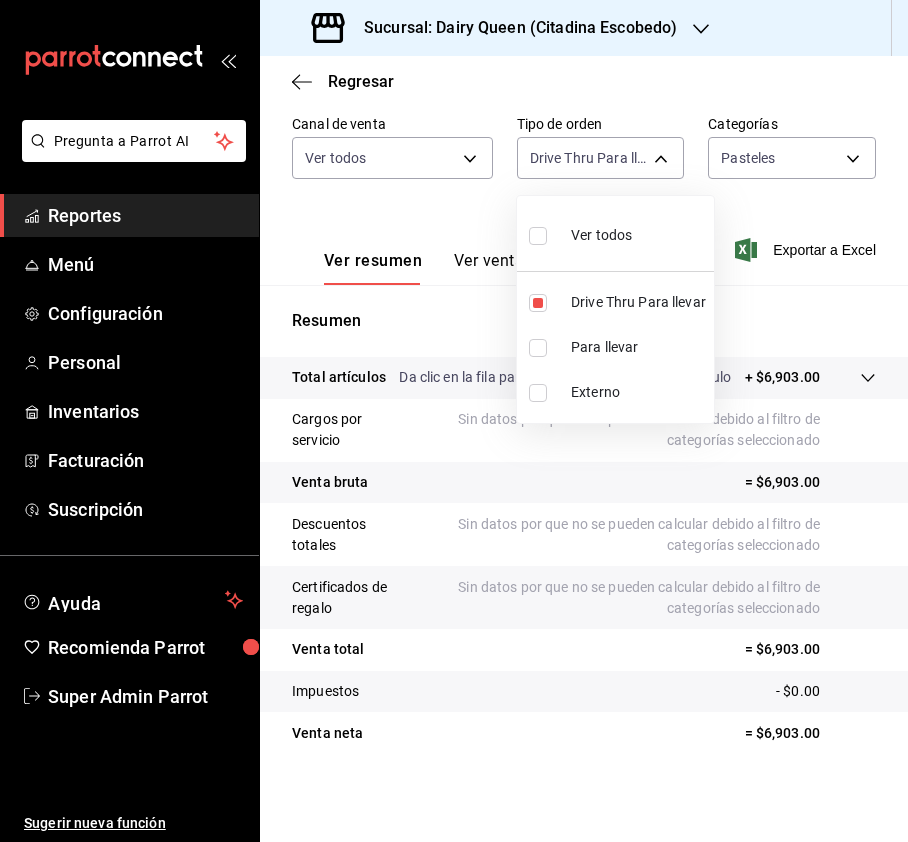click at bounding box center [538, 236] 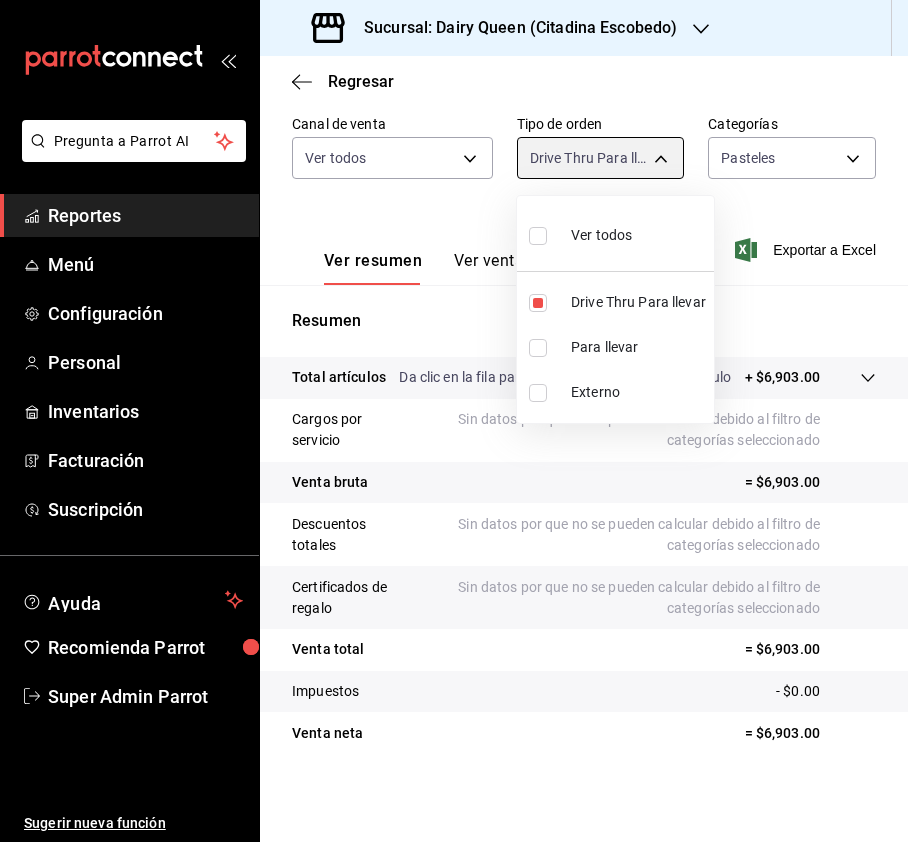 type on "6bf4a5ae-8b8b-4ee1-94e7-529522dc0ad0,a19bf12a-0ad9-4d73-82da-1c240c3e8e0b,EXTERNAL" 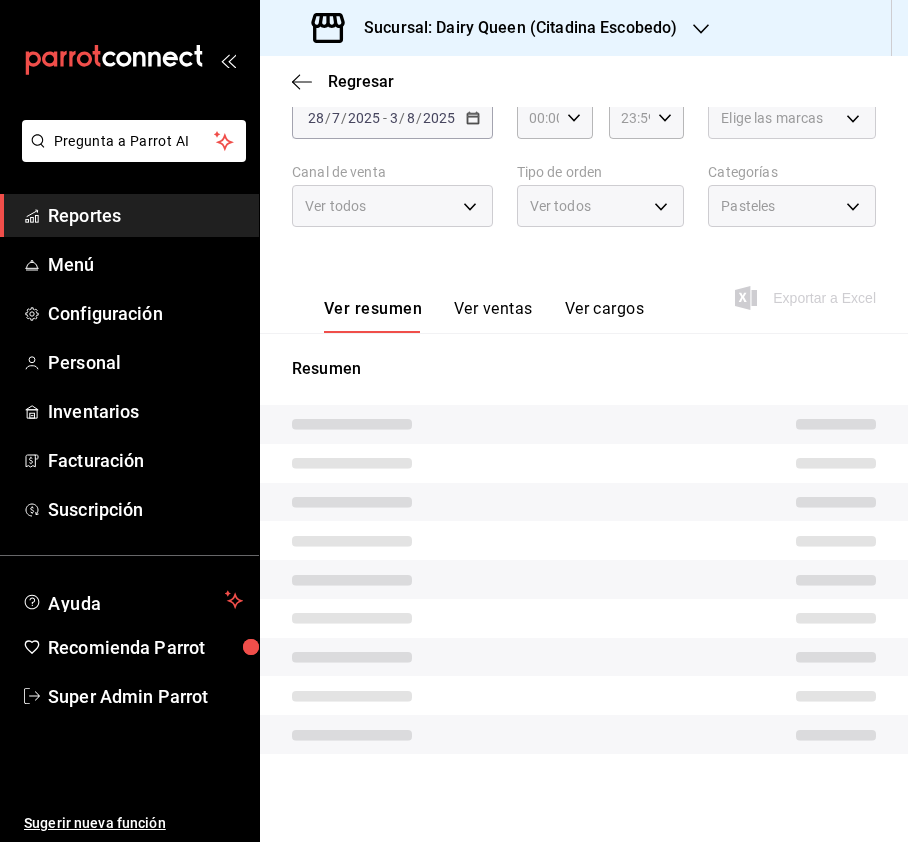 scroll, scrollTop: 150, scrollLeft: 0, axis: vertical 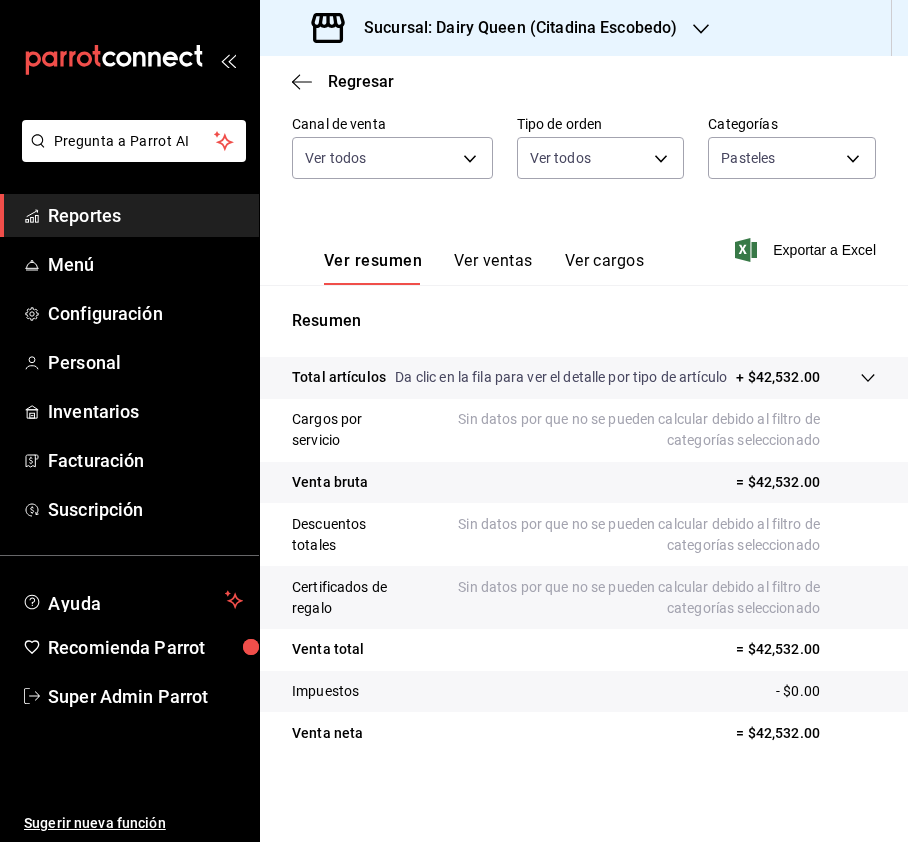 click on "Ver ventas" at bounding box center [493, 268] 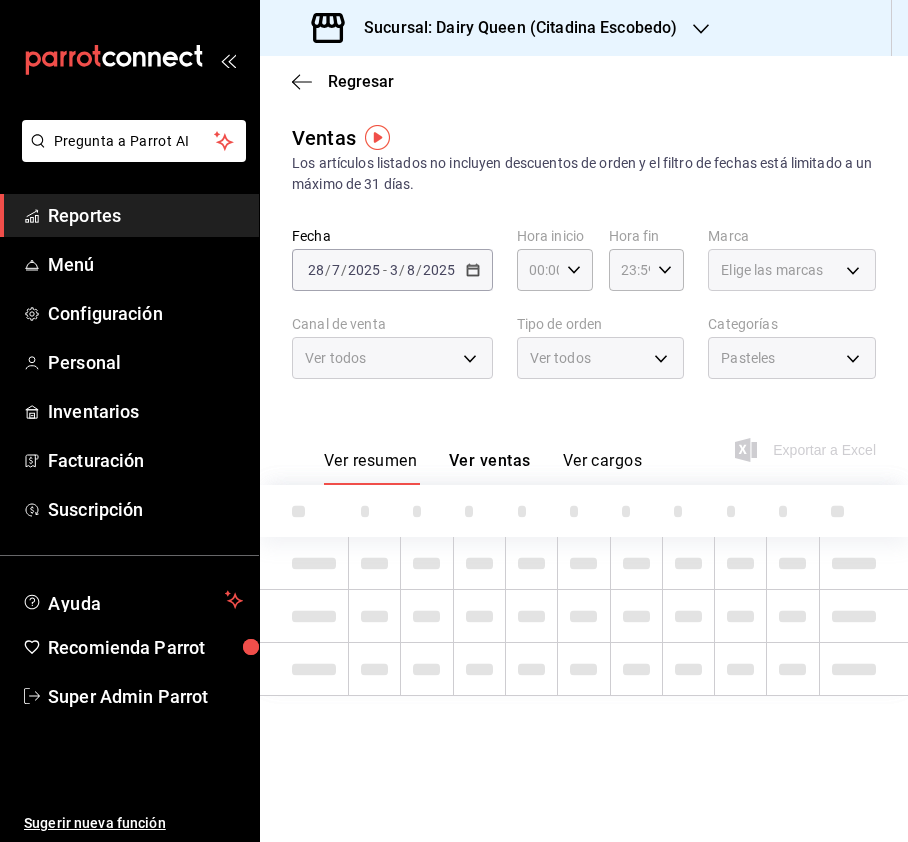 scroll, scrollTop: 0, scrollLeft: 0, axis: both 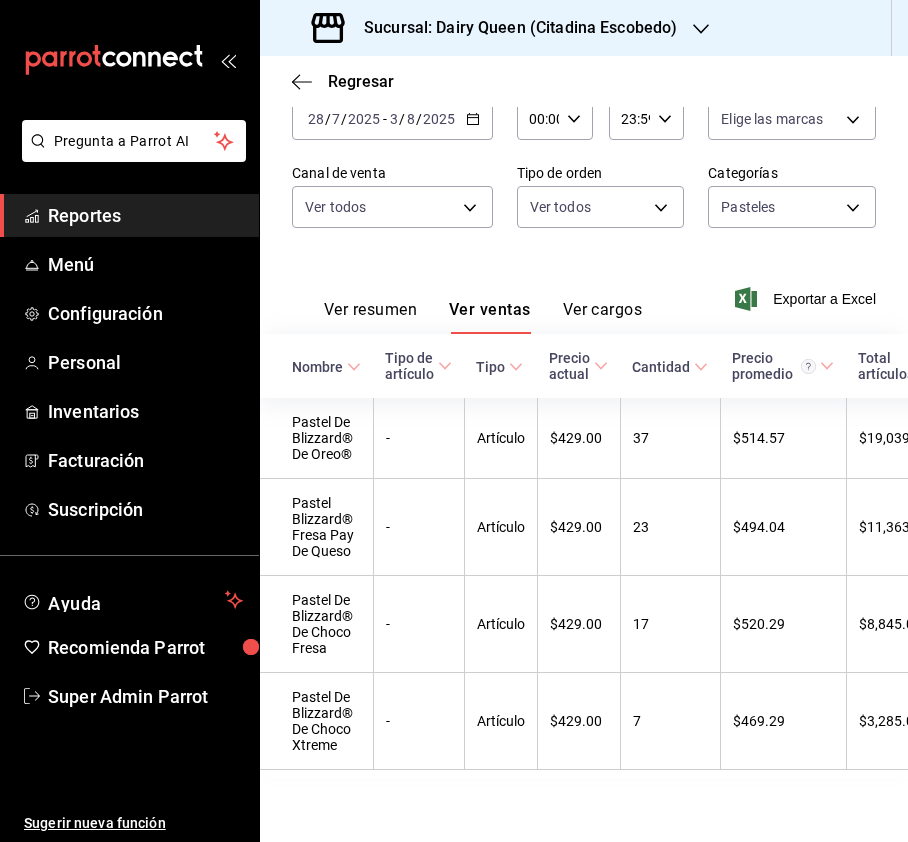 click on "Sucursal: Dairy Queen (Citadina Escobedo)" at bounding box center (496, 28) 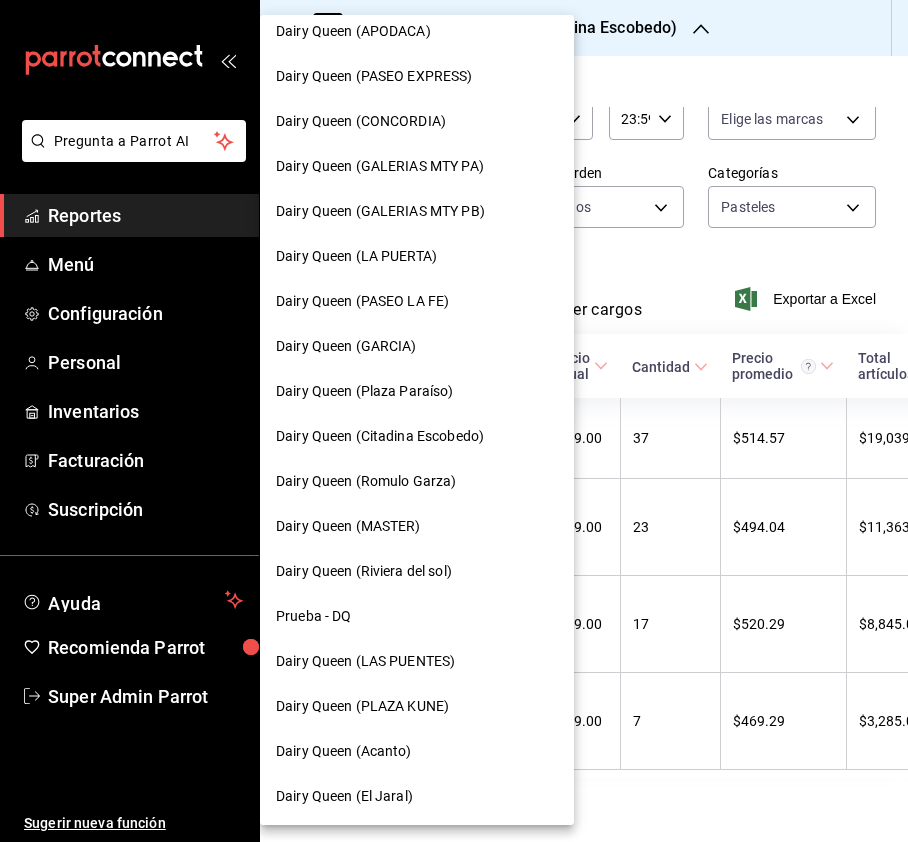 scroll, scrollTop: 690, scrollLeft: 0, axis: vertical 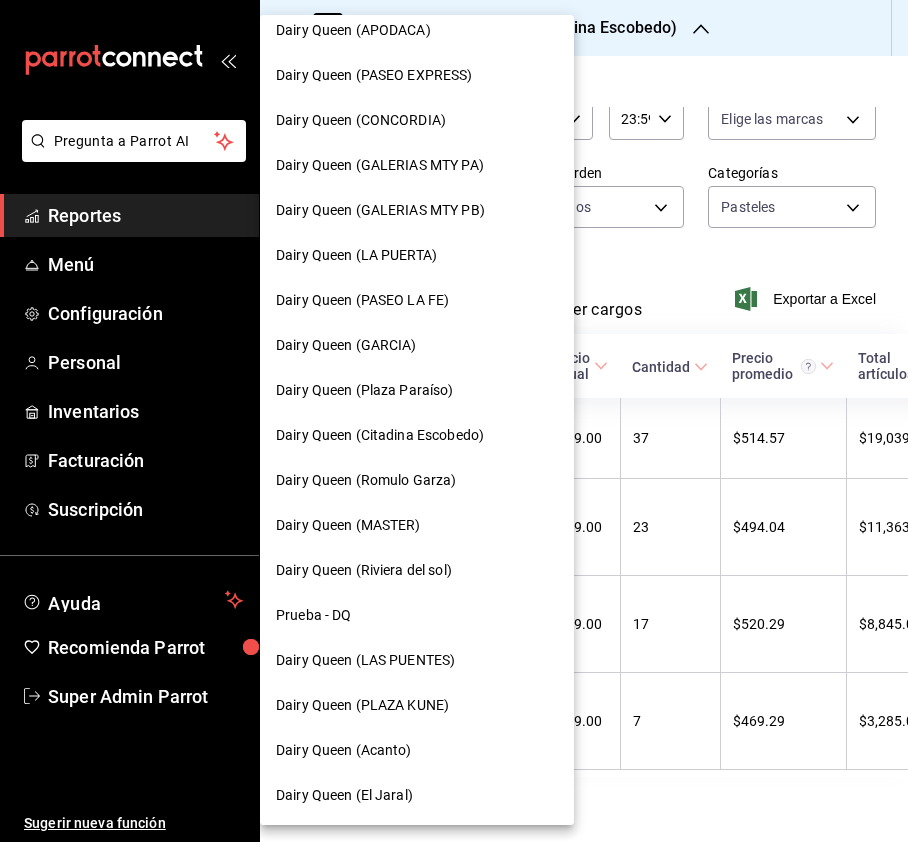 click on "Dairy Queen (Romulo Garza)" at bounding box center [366, 480] 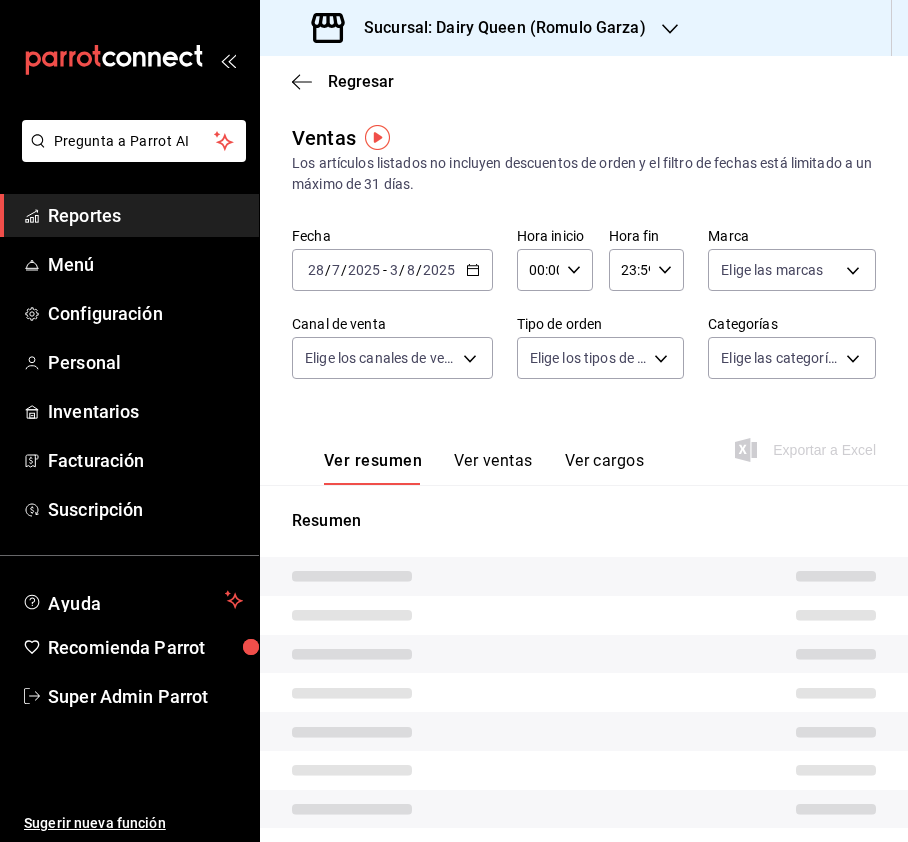 type on "PARROT,UBER_EATS,RAPPI,DIDI_FOOD,ONLINE" 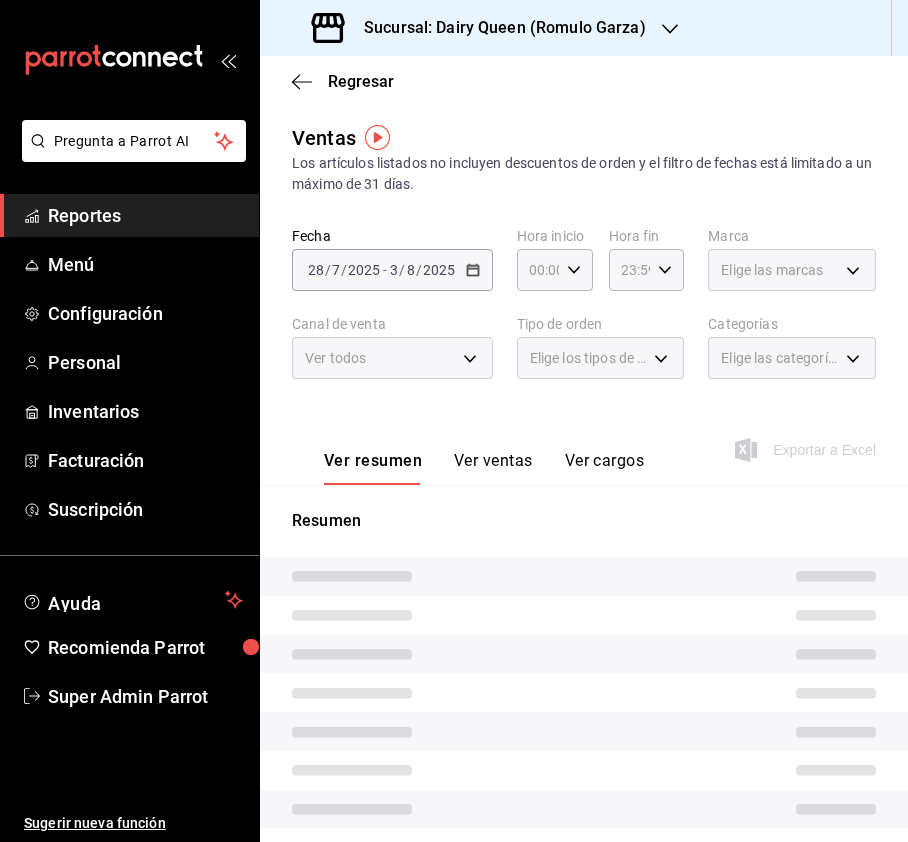click on "Elige las marcas" at bounding box center [772, 270] 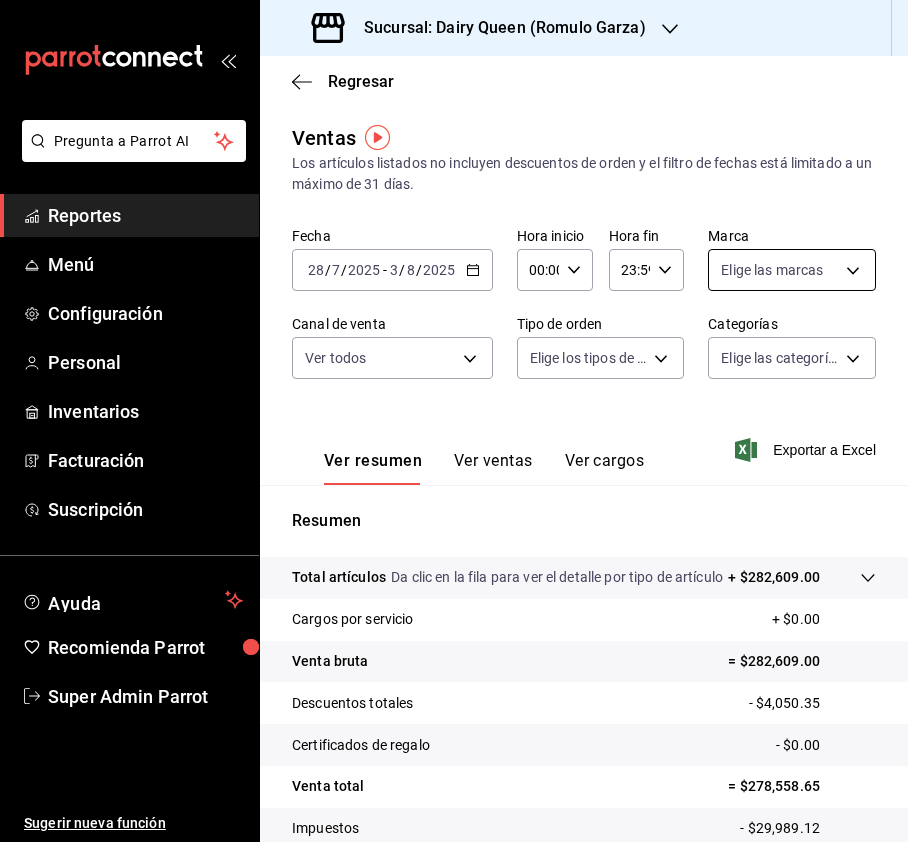 click on "Pregunta a Parrot AI Reportes   Menú   Configuración   Personal   Inventarios   Facturación   Suscripción   Ayuda Recomienda Parrot   Super Admin Parrot   Sugerir nueva función   Sucursal: Dairy Queen (Romulo Garza) Regresar Ventas Los artículos listados no incluyen descuentos de orden y el filtro de fechas está limitado a un máximo de 31 días. Fecha [DATE] [DATE] - [DATE] [DATE] Hora inicio 00:00 Hora inicio Hora fin 23:59 Hora fin Marca Elige las marcas Canal de venta Ver todos PARROT,UBER_EATS,RAPPI,DIDI_FOOD,ONLINE Tipo de orden Elige los tipos de orden Categorías Elige las categorías Ver resumen Ver ventas Ver cargos Exportar a Excel Resumen Total artículos Da clic en la fila para ver el detalle por tipo de artículo + $[MONEY] Cargos por servicio + $[MONEY] Venta bruta = $[MONEY] Descuentos totales - $[MONEY] Certificados de regalo - $[MONEY] Venta total = $[MONEY] Impuestos - $[MONEY] Venta neta = $[MONEY] GANA 1 MES GRATIS EN TU SUSCRIPCIÓN AQUÍ Ir a video" at bounding box center (454, 421) 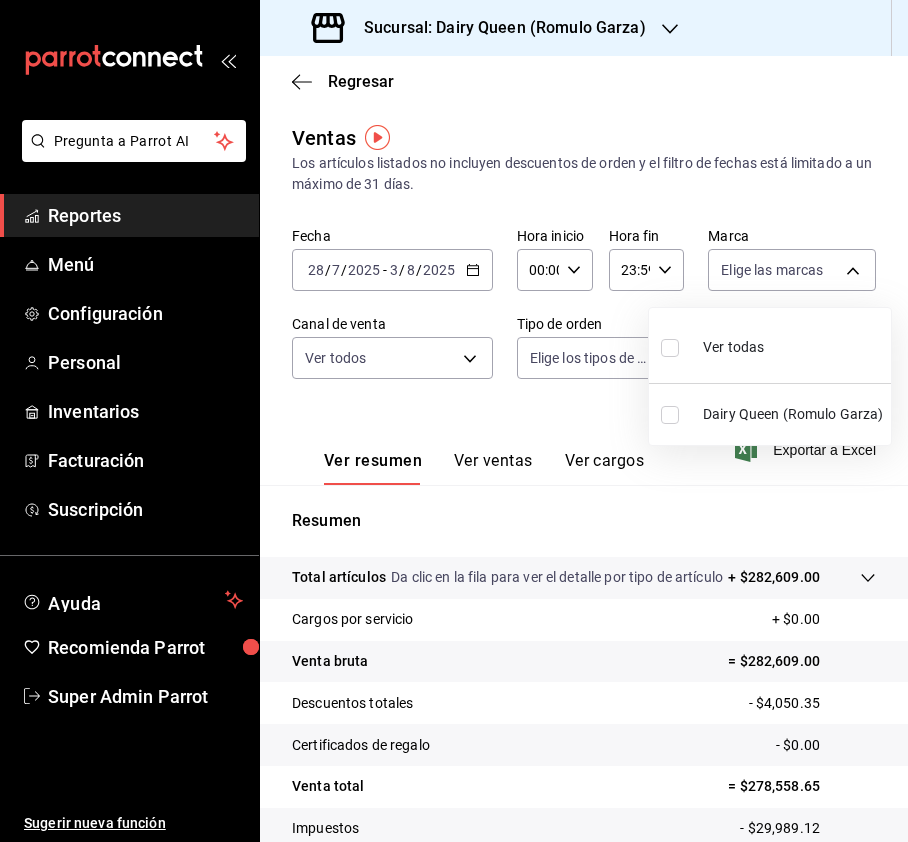 click at bounding box center [670, 348] 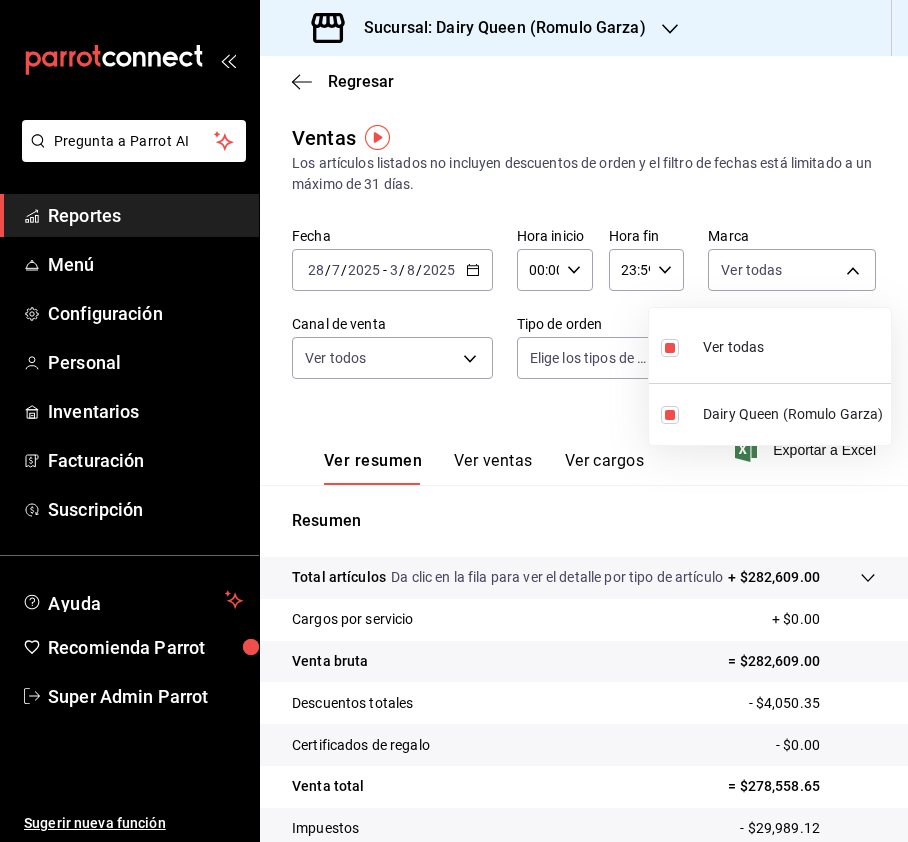 type on "5316575b-f0dc-44a3-8a13-82a7f01ac61e" 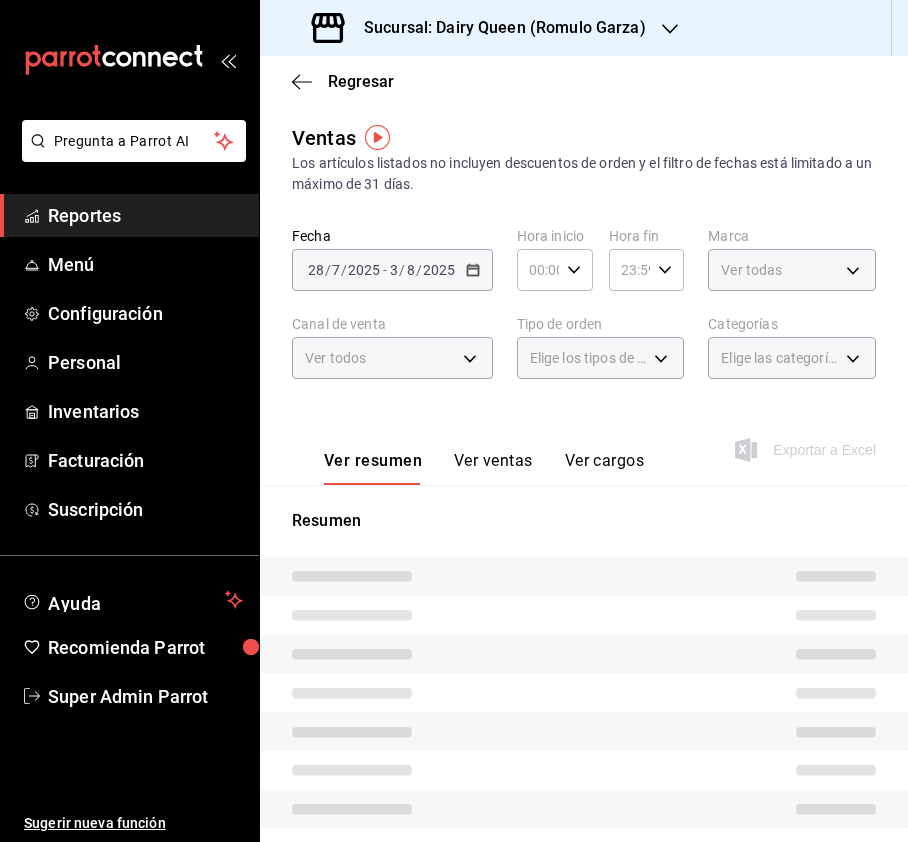 click at bounding box center (454, 421) 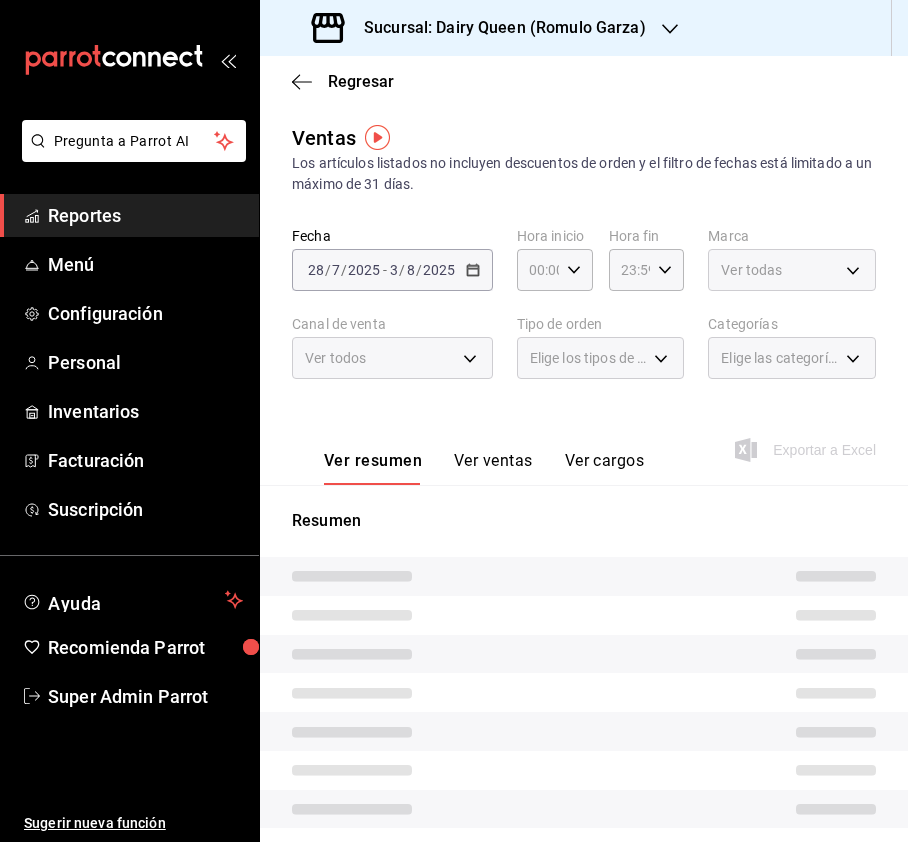 click at bounding box center [454, 421] 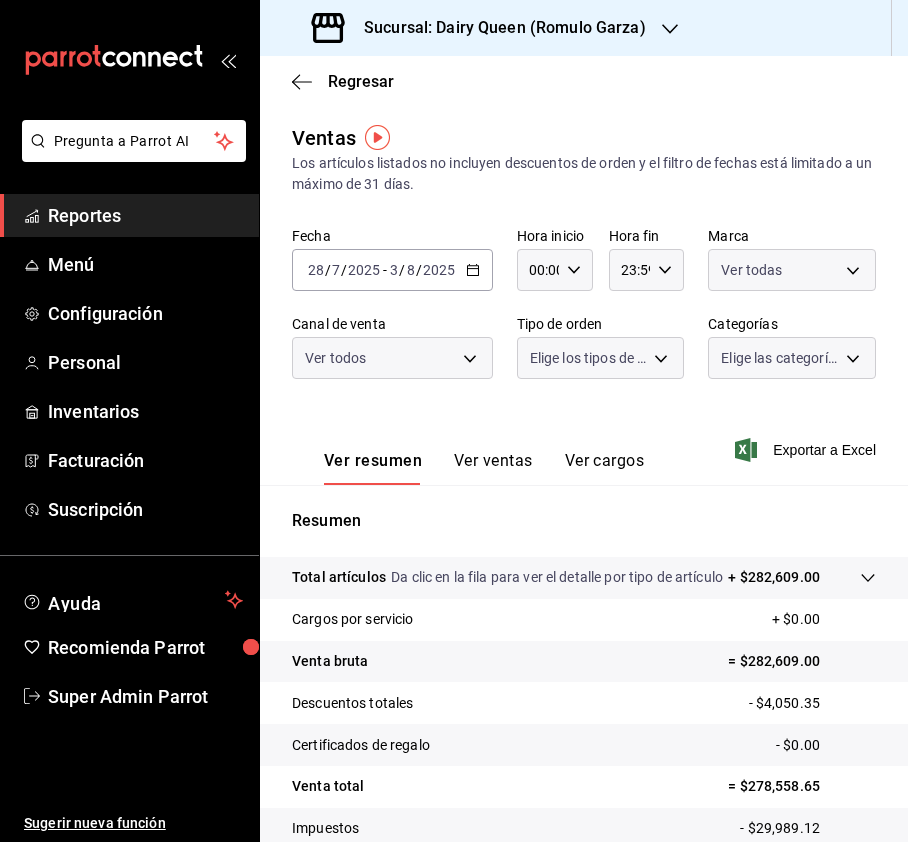 click on "Pregunta a Parrot AI Reportes   Menú   Configuración   Personal   Inventarios   Facturación   Suscripción   Ayuda Recomienda Parrot   Super Admin Parrot   Sugerir nueva función   Sucursal: Dairy Queen ([LOCATION]) Regresar Ventas Los artículos listados no incluyen descuentos de orden y el filtro de fechas está limitado a un máximo de 31 días. Fecha [DATE] [DATE] - [DATE] [DATE] Hora inicio 00:00 Hora inicio Hora fin 23:59 Hora fin Marca Ver todas [UUID] Canal de venta Ver todos PARROT,UBER_EATS,RAPPI,DIDI_FOOD,ONLINE Tipo de orden Elige los tipos de orden Categorías Elige las categorías Ver resumen Ver ventas Ver cargos Exportar a Excel Resumen Total artículos Da clic en la fila para ver el detalle por tipo de artículo + $282,609.00 Cargos por servicio + $0.00 Venta bruta = $282,609.00 Descuentos totales - $4,050.35 Certificados de regalo - $0.00 Venta total = $278,558.65 Impuestos - $29,989.12 Venta neta = $248,569.53 Ver video tutorial" at bounding box center (454, 421) 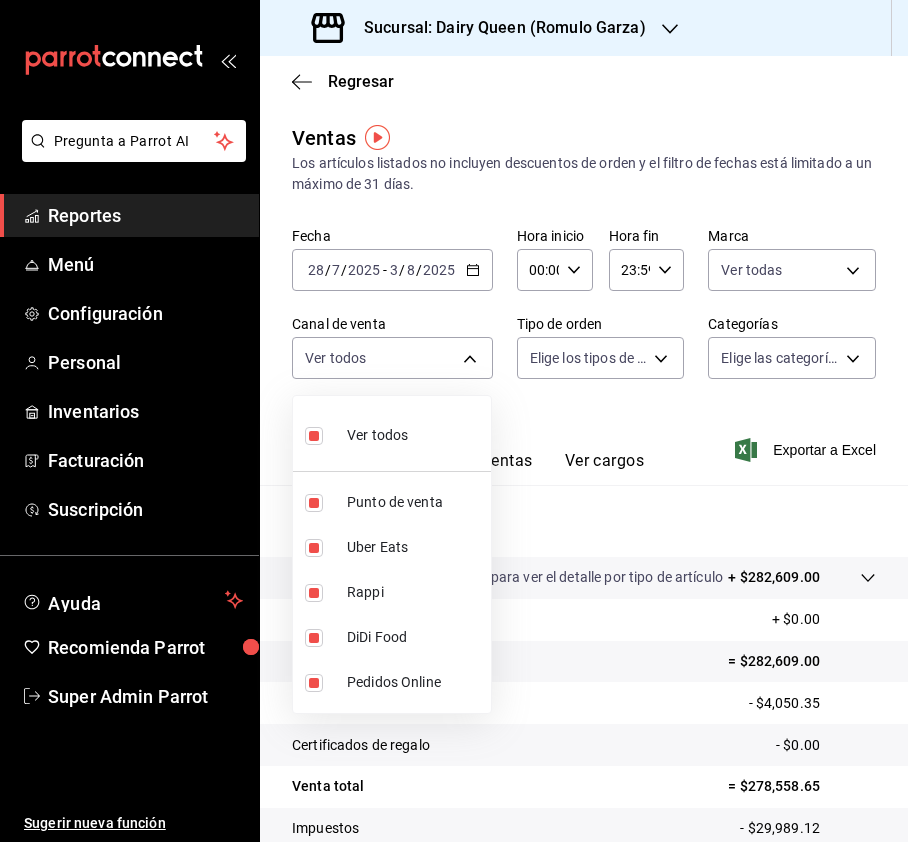 click at bounding box center [454, 421] 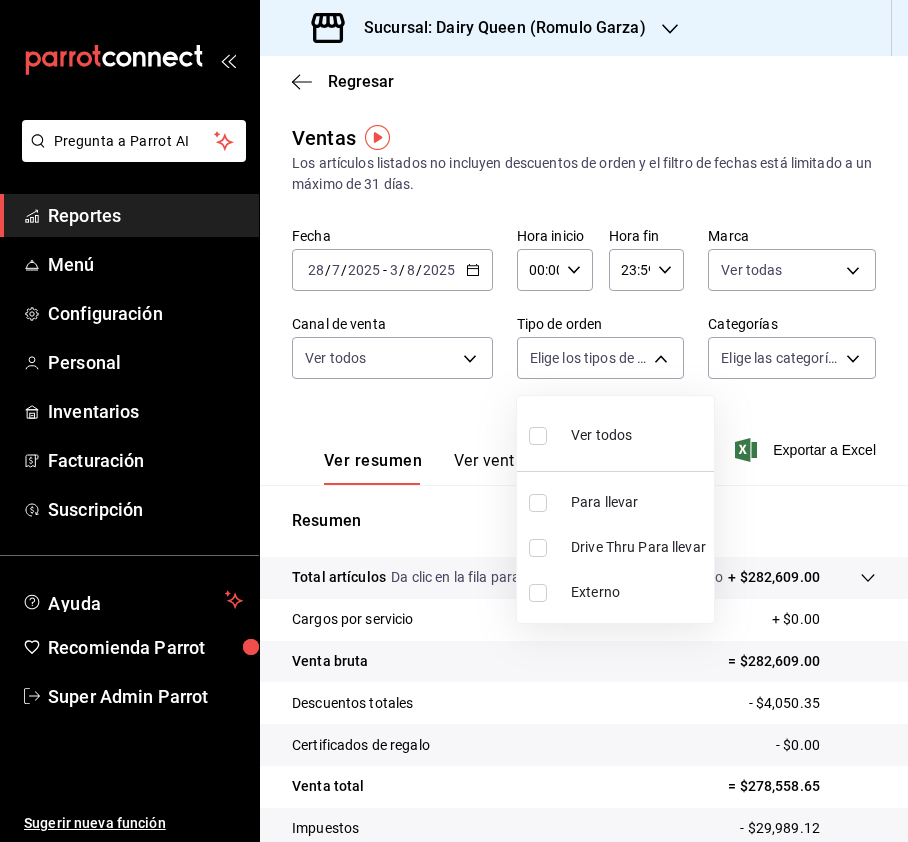 click on "Pregunta a Parrot AI Reportes   Menú   Configuración   Personal   Inventarios   Facturación   Suscripción   Ayuda Recomienda Parrot   Super Admin Parrot   Sugerir nueva función   Sucursal: Dairy Queen ([LOCATION]) Regresar Ventas Los artículos listados no incluyen descuentos de orden y el filtro de fechas está limitado a un máximo de 31 días. Fecha [DATE] [DATE] - [DATE] [DATE] Hora inicio 00:00 Hora inicio Hora fin 23:59 Hora fin Marca Ver todas [UUID] Canal de venta Ver todos PARROT,UBER_EATS,RAPPI,DIDI_FOOD,ONLINE Tipo de orden Elige los tipos de orden Categorías Elige las categorías Ver resumen Ver ventas Ver cargos Exportar a Excel Resumen Total artículos Da clic en la fila para ver el detalle por tipo de artículo + $282,609.00 Cargos por servicio + $0.00 Venta bruta = $282,609.00 Descuentos totales - $4,050.35 Certificados de regalo - $0.00 Venta total = $278,558.65 Impuestos - $29,989.12 Venta neta = $248,569.53 Ver video tutorial" at bounding box center (454, 421) 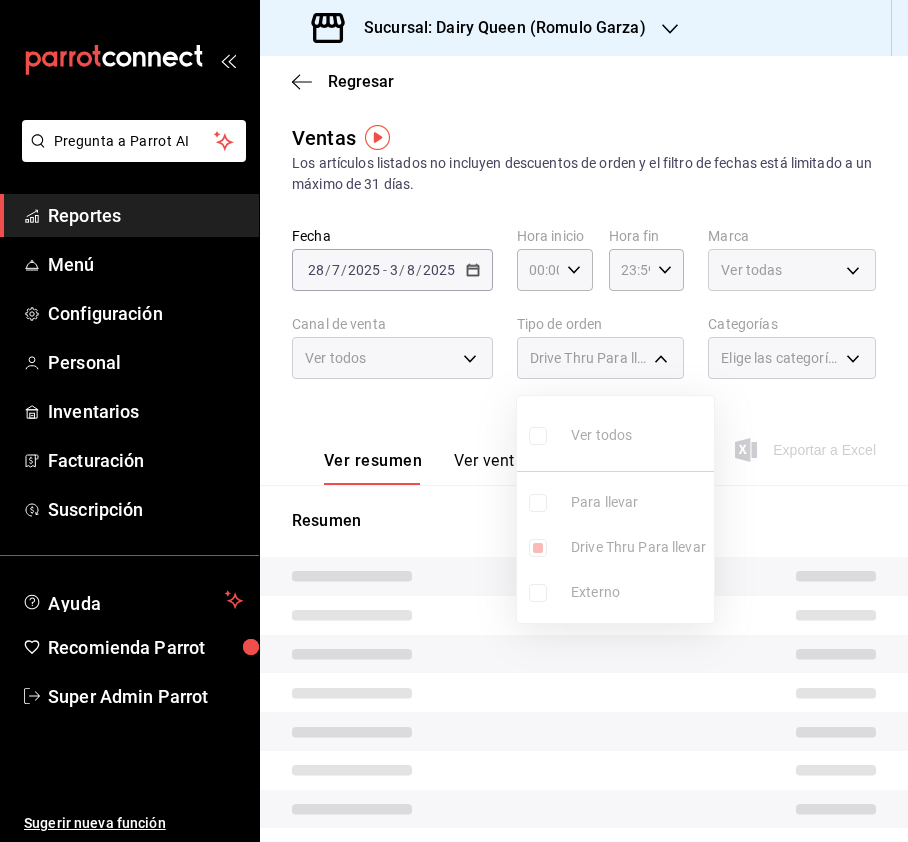 click at bounding box center [454, 421] 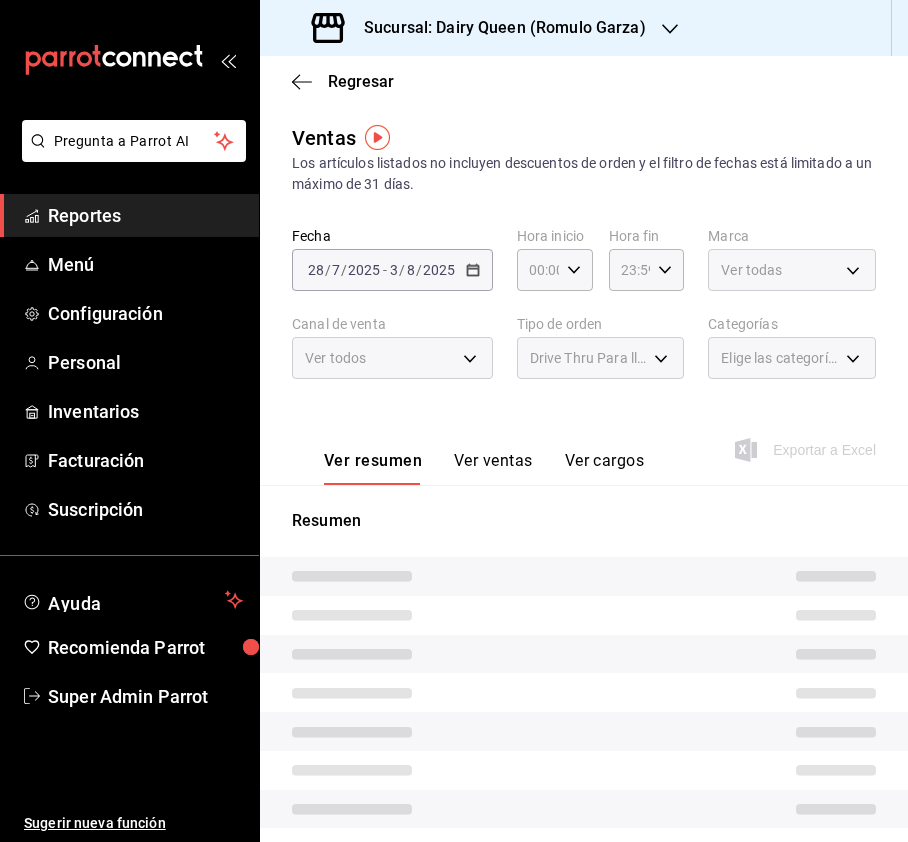 click on "Elige las categorías" at bounding box center (780, 358) 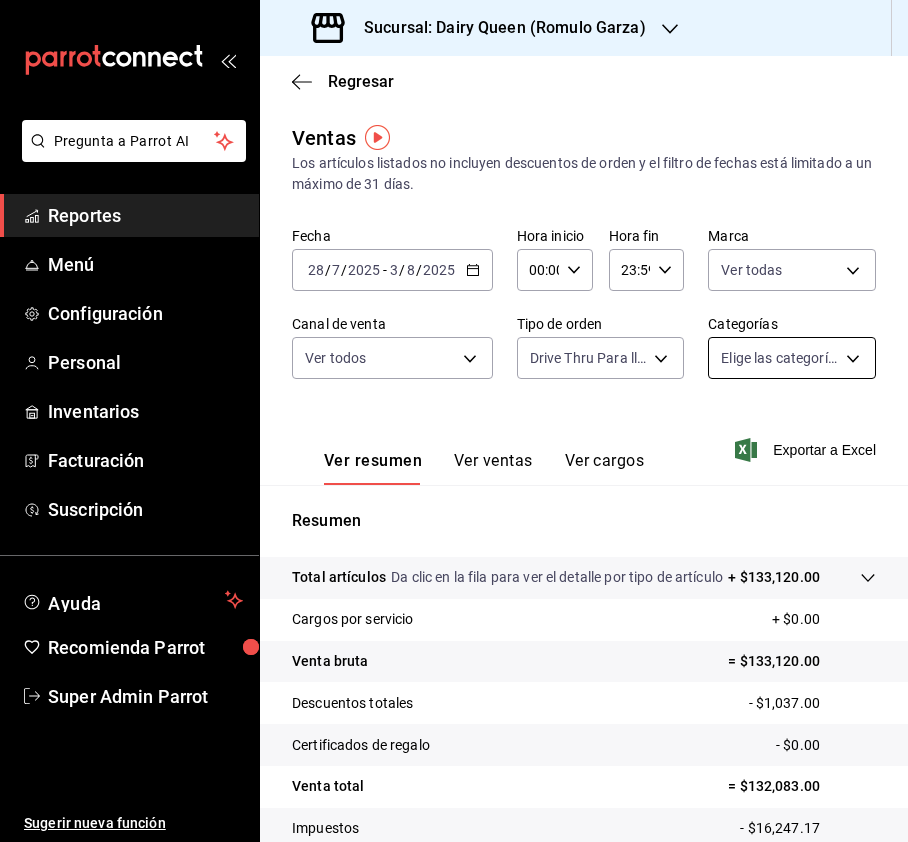 click on "Pregunta a Parrot AI Reportes   Menú   Configuración   Personal   Inventarios   Facturación   Suscripción   Ayuda Recomienda Parrot   Super Admin Parrot   Sugerir nueva función   Sucursal: Dairy Queen ([LOCATION]) Regresar Ventas Los artículos listados no incluyen descuentos de orden y el filtro de fechas está limitado a un máximo de 31 días. Fecha [DATE] [DATE] - [DATE] [DATE] Hora inicio 00:00 Hora inicio Hora fin 23:59 Hora fin Marca Ver todas [UUID] Canal de venta Ver todos PARROT,UBER_EATS,RAPPI,DIDI_FOOD,ONLINE Tipo de orden Drive Thru Para llevar [UUID] Categorías Elige las categorías Ver resumen Ver ventas Ver cargos Exportar a Excel Resumen Total artículos Da clic en la fila para ver el detalle por tipo de artículo + $133,120.00 Cargos por servicio + $0.00 Venta bruta = $133,120.00 Descuentos totales - $1,037.00 Certificados de regalo - $0.00 Venta total = $132,083.00 Impuestos - $16,247.17 Venta neta" at bounding box center [454, 421] 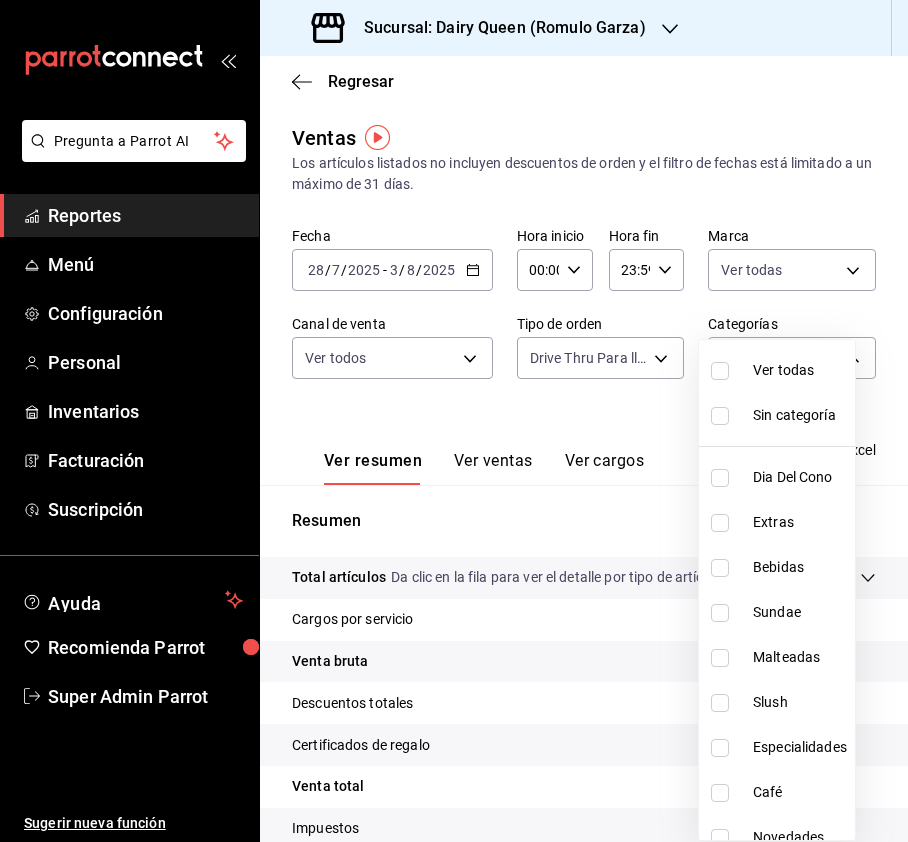 click at bounding box center [720, 371] 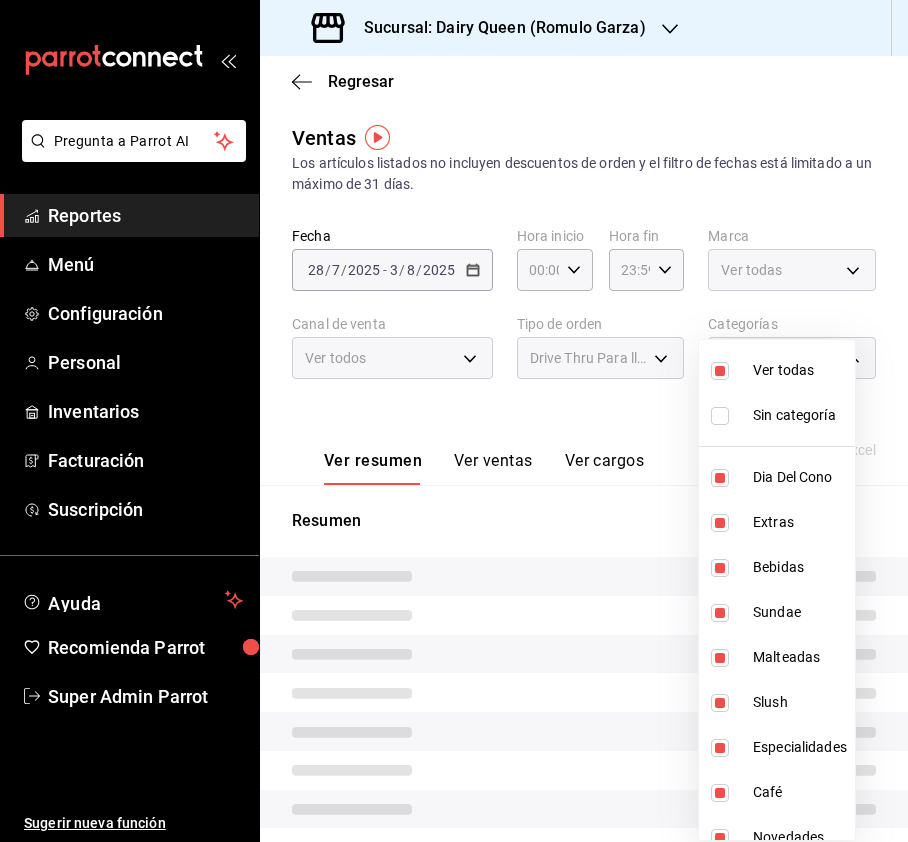 click at bounding box center [454, 421] 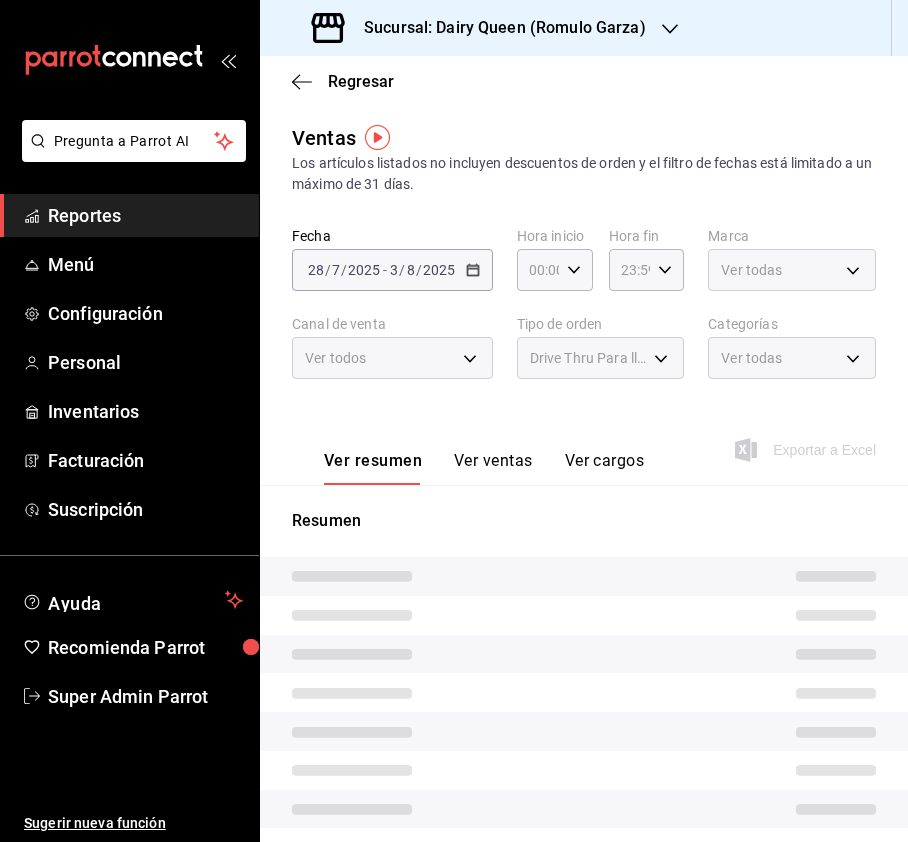 click on "Canal de venta" at bounding box center [392, 324] 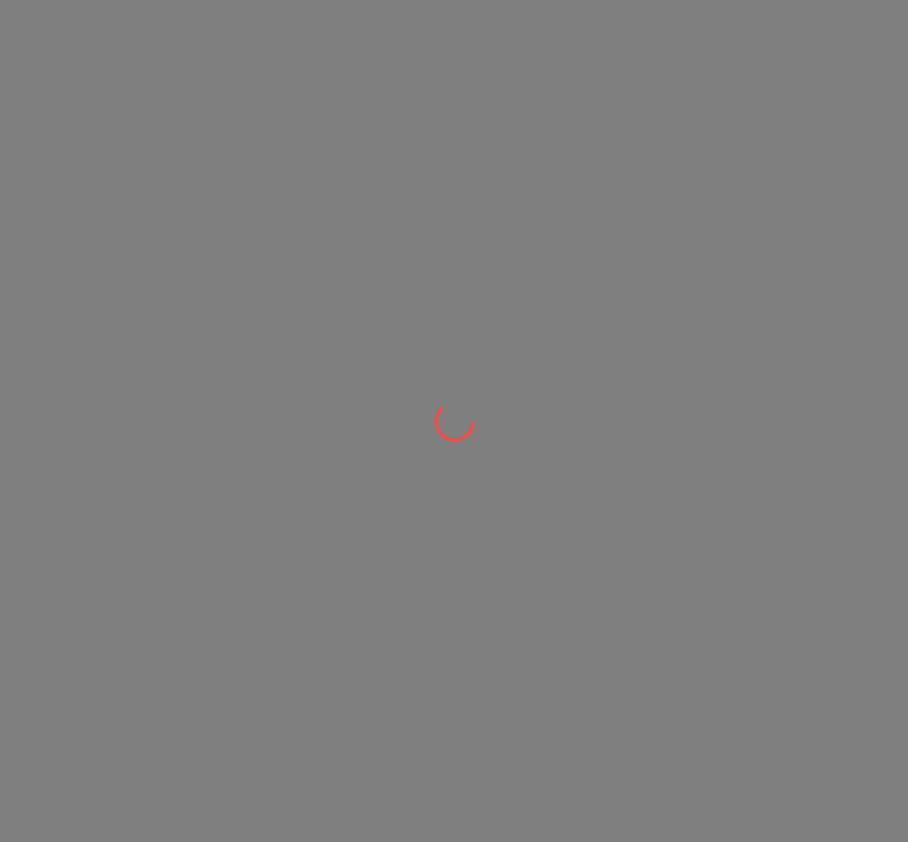 scroll, scrollTop: 0, scrollLeft: 0, axis: both 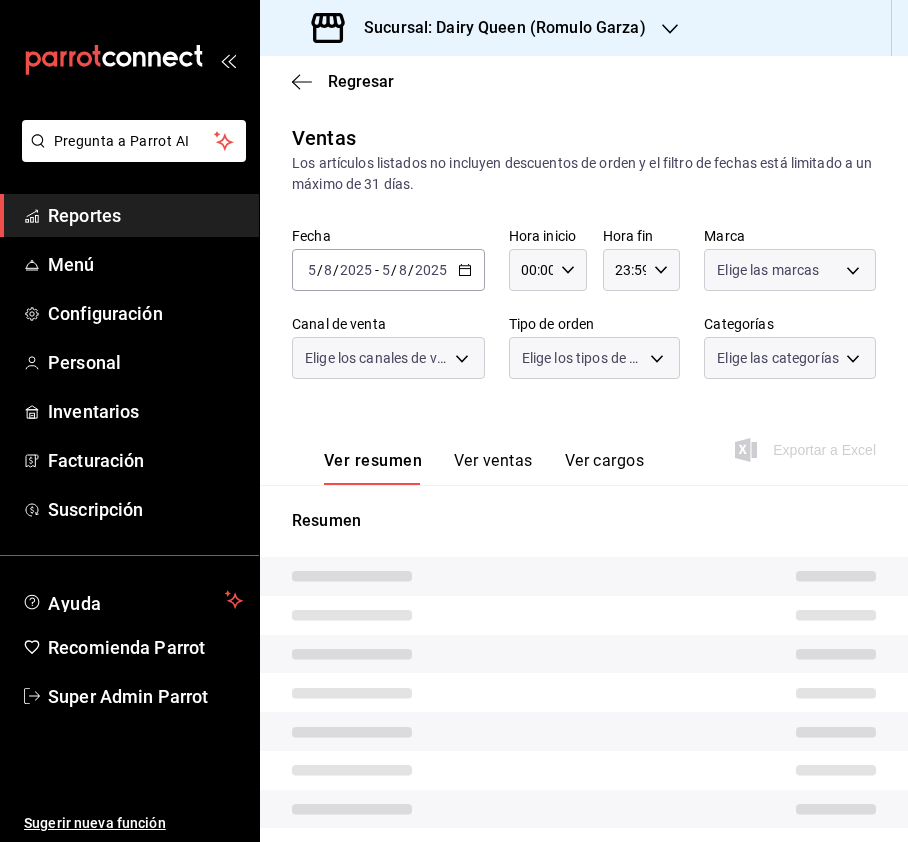 type on "[UUID],[UUID],[UUID],[UUID],[UUID],[UUID],[UUID],[UUID],[UUID],[UUID],[UUID],[UUID],[UUID],[UUID]" 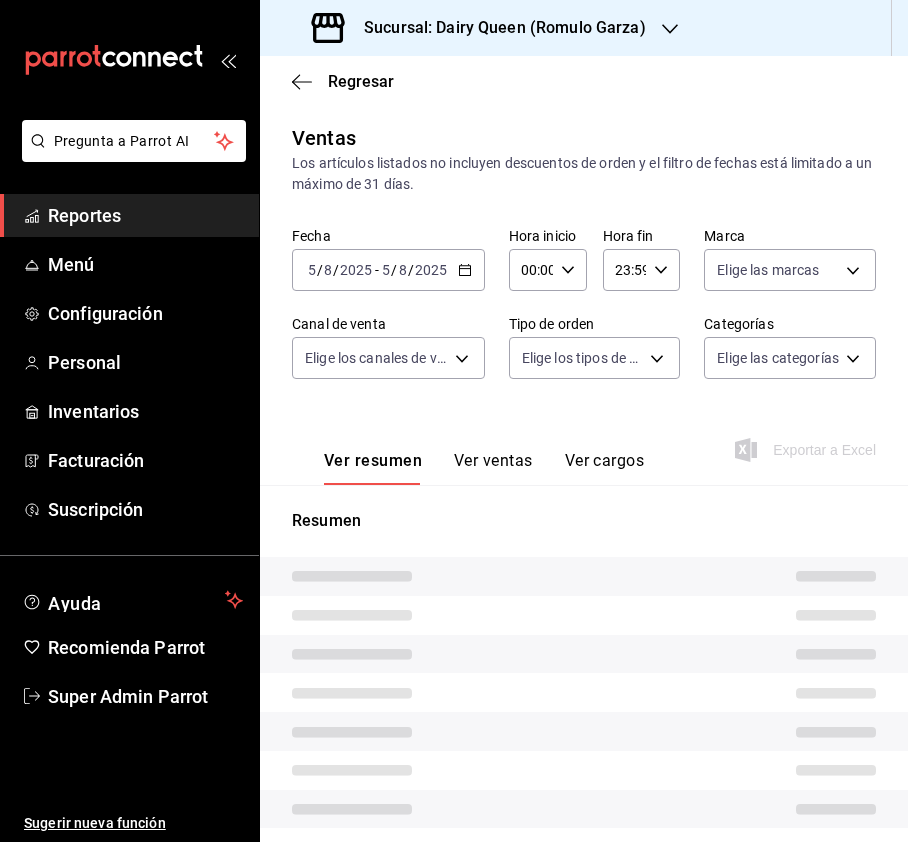 type on "5316575b-f0dc-44a3-8a13-82a7f01ac61e" 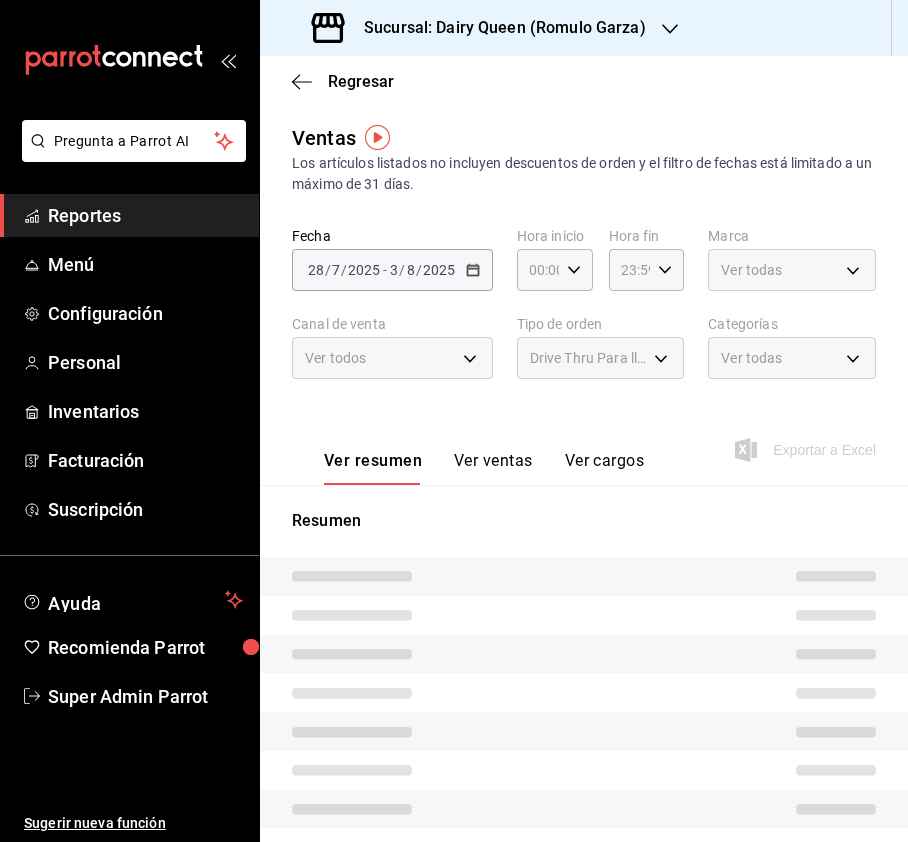 click on "Ver todas" at bounding box center (751, 270) 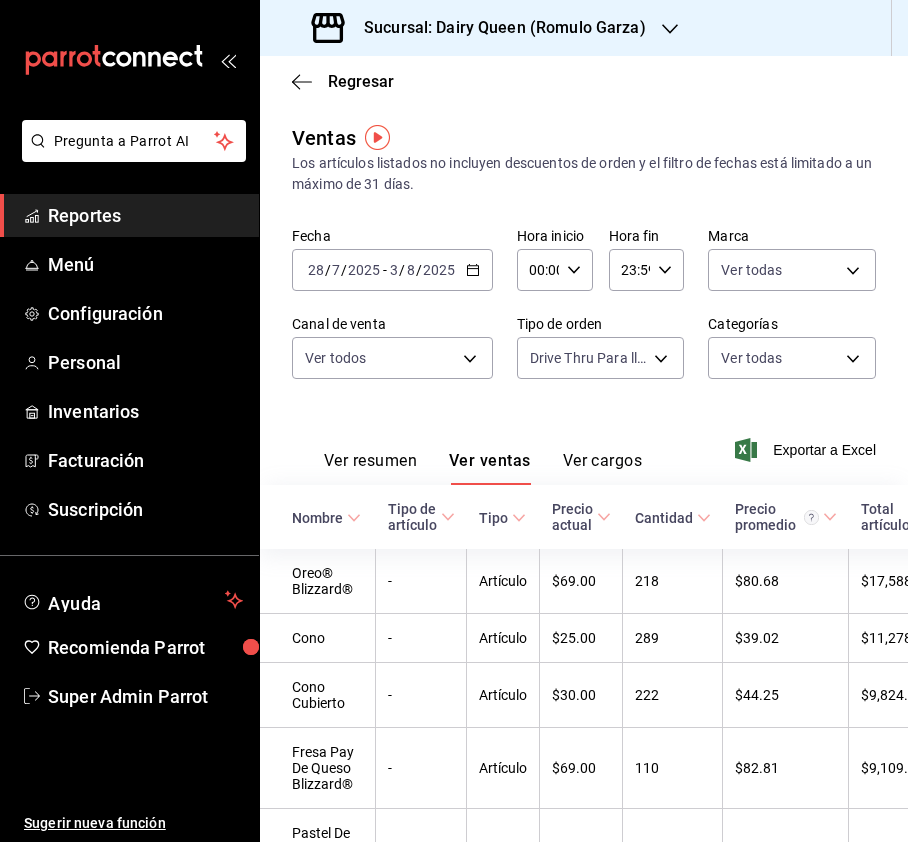 click on "Ver resumen" at bounding box center (370, 468) 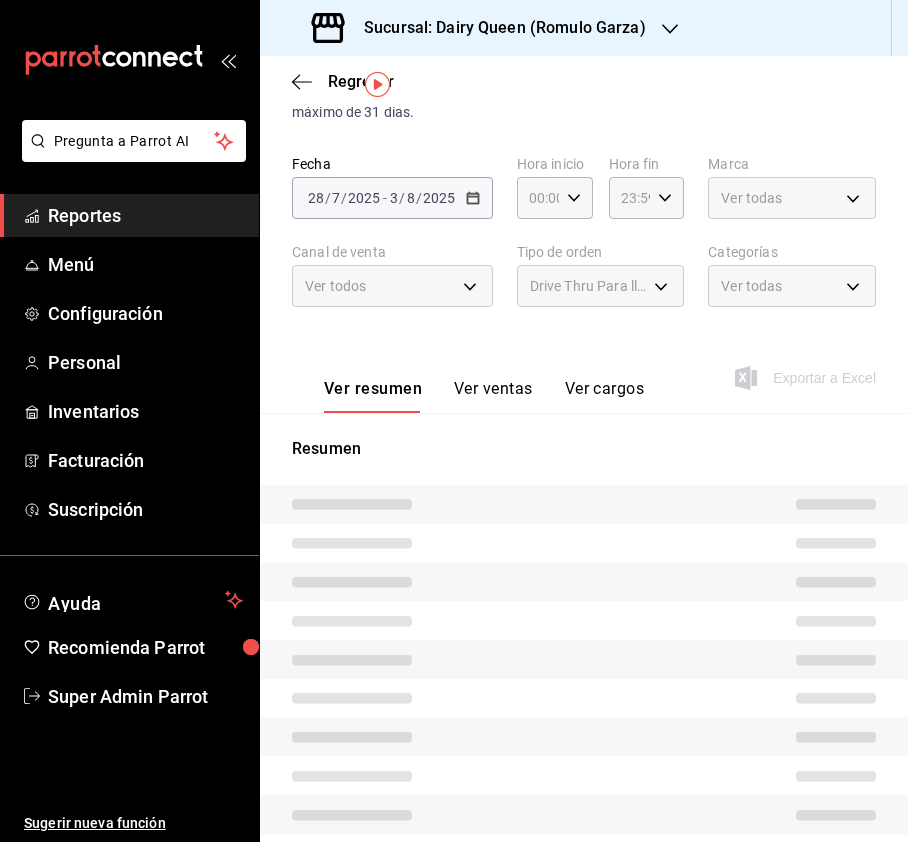 scroll, scrollTop: 0, scrollLeft: 0, axis: both 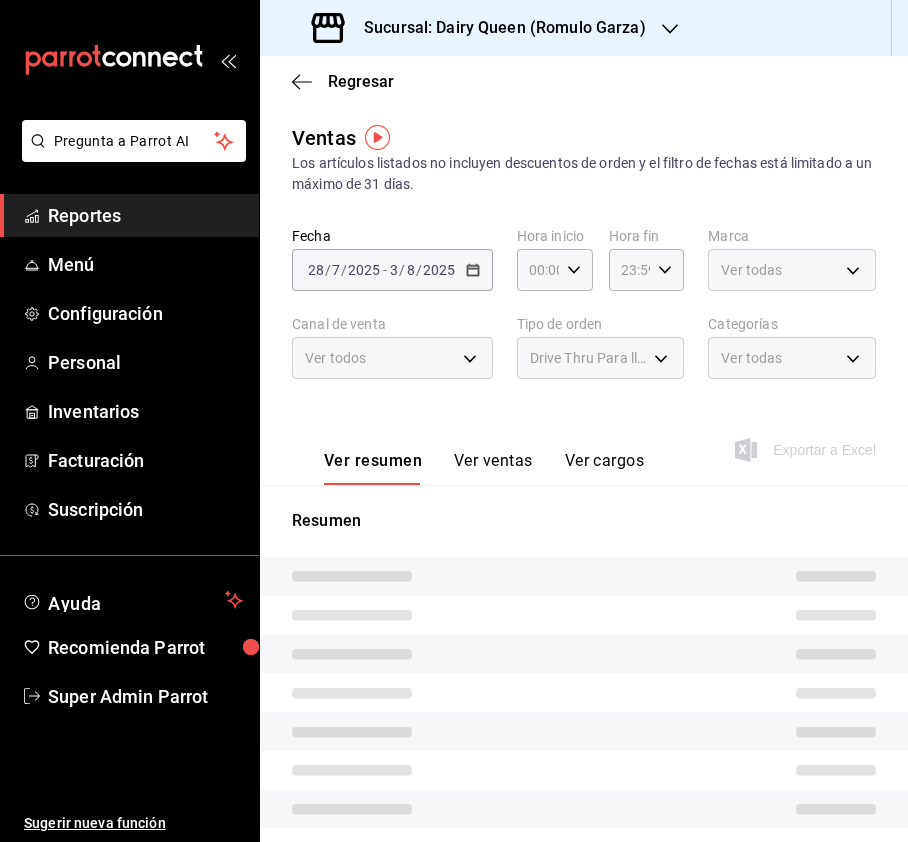 click on "Ver todas" at bounding box center (792, 270) 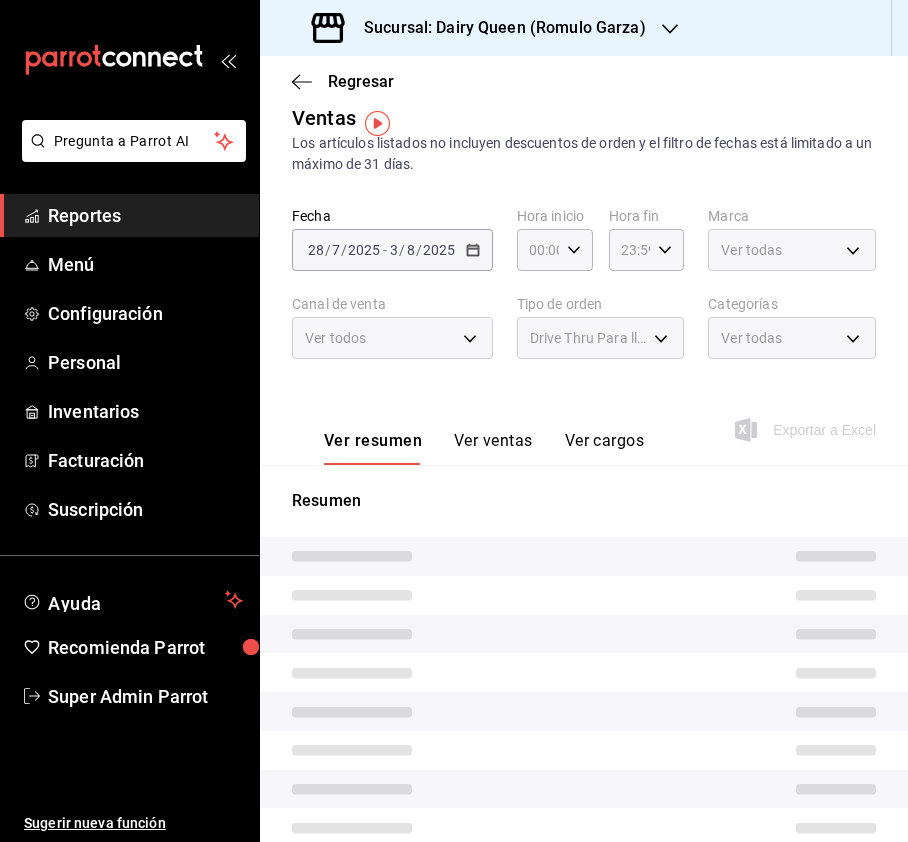 scroll, scrollTop: 2, scrollLeft: 0, axis: vertical 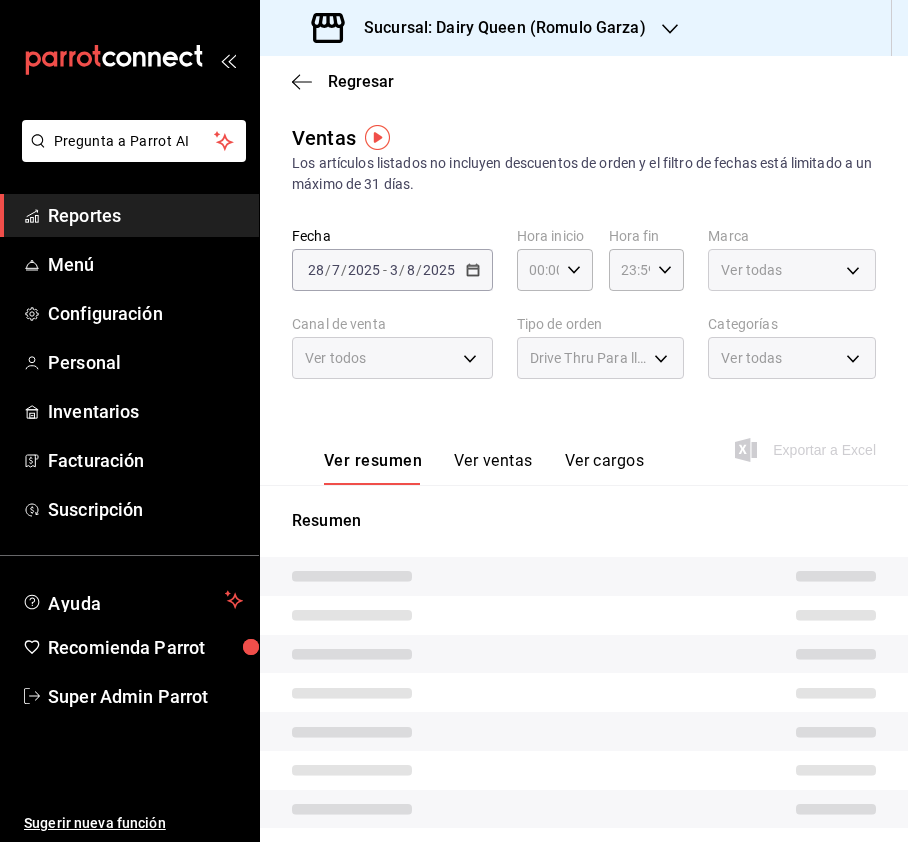 click on "Ver todas" at bounding box center [792, 270] 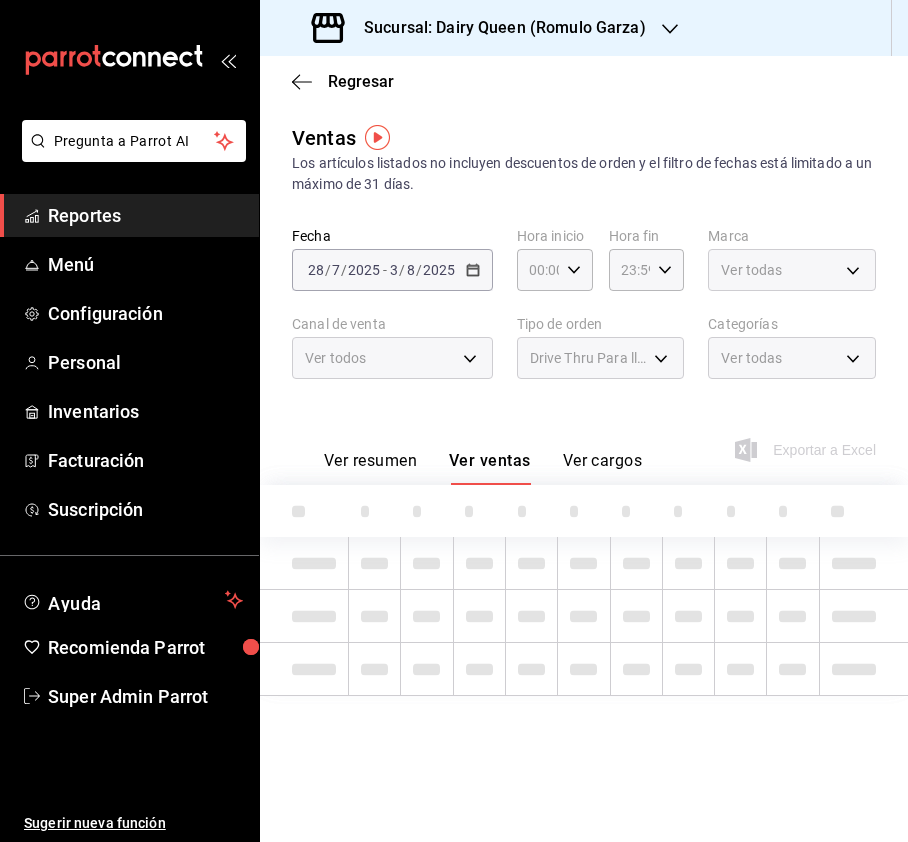 click on "Drive Thru Para llevar" at bounding box center [601, 358] 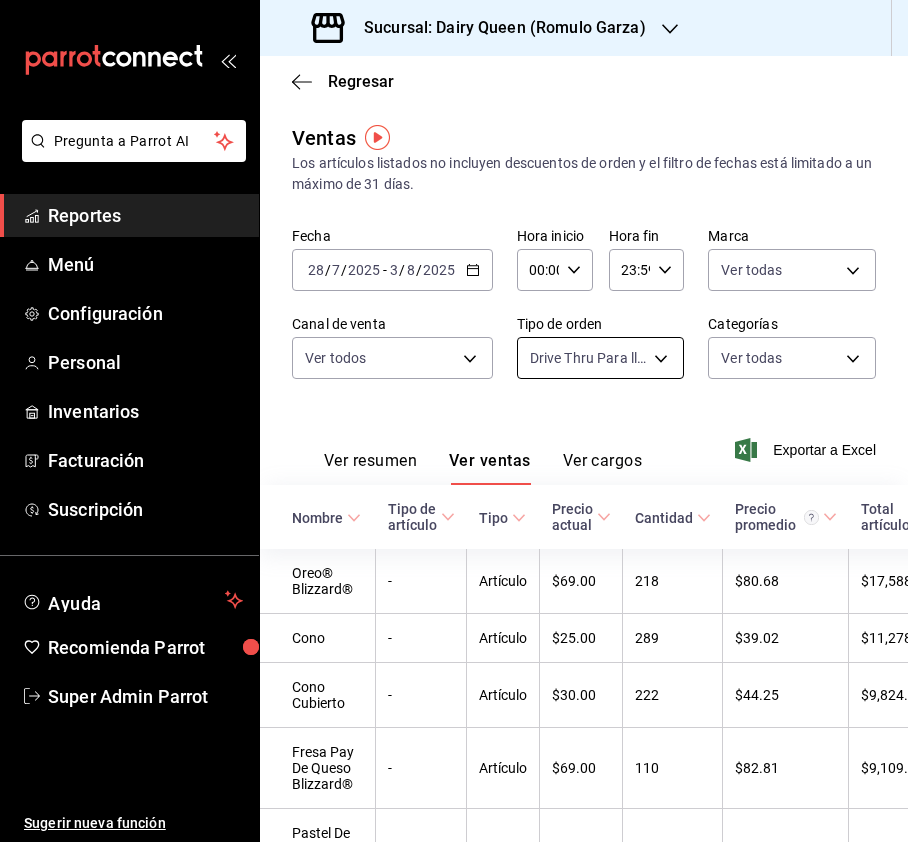 click on "Pregunta a Parrot AI Reportes   Menú   Configuración   Personal   Inventarios   Facturación   Suscripción   Ayuda Recomienda Parrot   Super Admin Parrot   Sugerir nueva función   Sucursal: Dairy Queen ([LOCATION]) Regresar Ventas Los artículos listados no incluyen descuentos de orden y el filtro de fechas está limitado a un máximo de 31 días. Fecha [DATE] [DATE] - [DATE] [DATE] Hora inicio 00:00 Hora inicio Hora fin 23:59 Hora fin Marca Ver todas [UUID] Canal de venta Ver todos PARROT,UBER_EATS,RAPPI,DIDI_FOOD,ONLINE Tipo de orden Drive Thru Para llevar [UUID] Categorías Ver todas Ver resumen Ver ventas Ver cargos Exportar a Excel Nombre Tipo de artículo Tipo Precio actual Cantidad Precio promedio   Total artículos   Descuentos de artículo Venta total Impuestos Venta neta Oreo® Blizzard® - Artículo $69.00 218 $80.68 $17,588.00 $87.00 $17,501.00 $2,413.93 $15,087.07 Cono - Artículo $25.00 289 $39.02 $11,278.00 -" at bounding box center (454, 421) 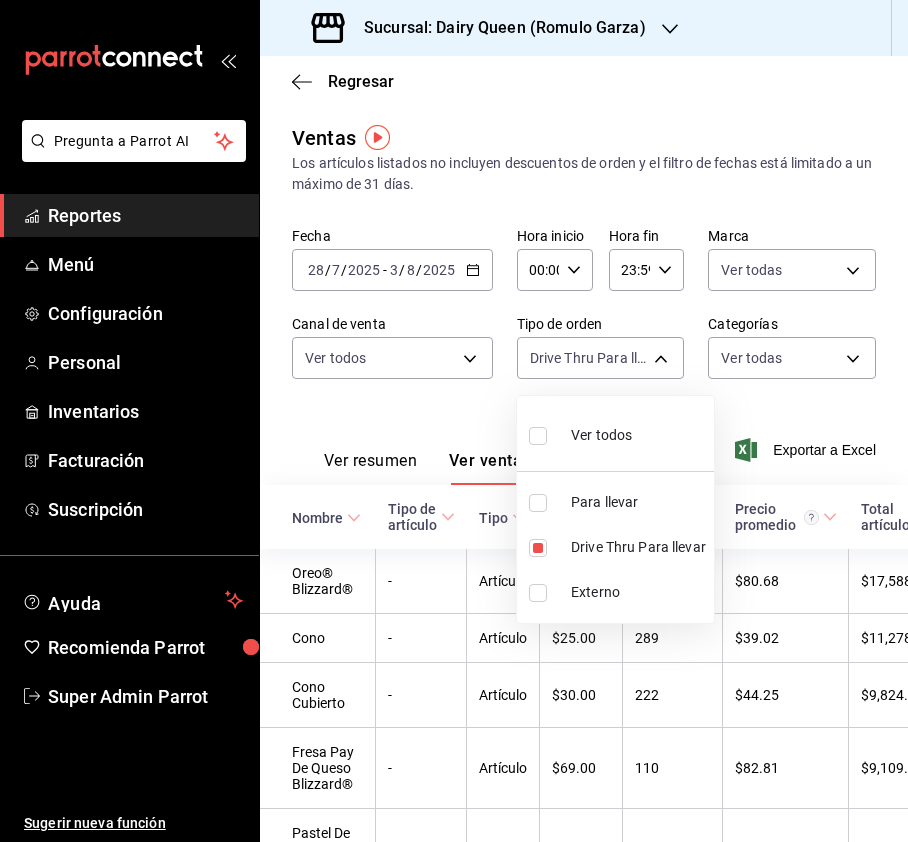 click at bounding box center [454, 421] 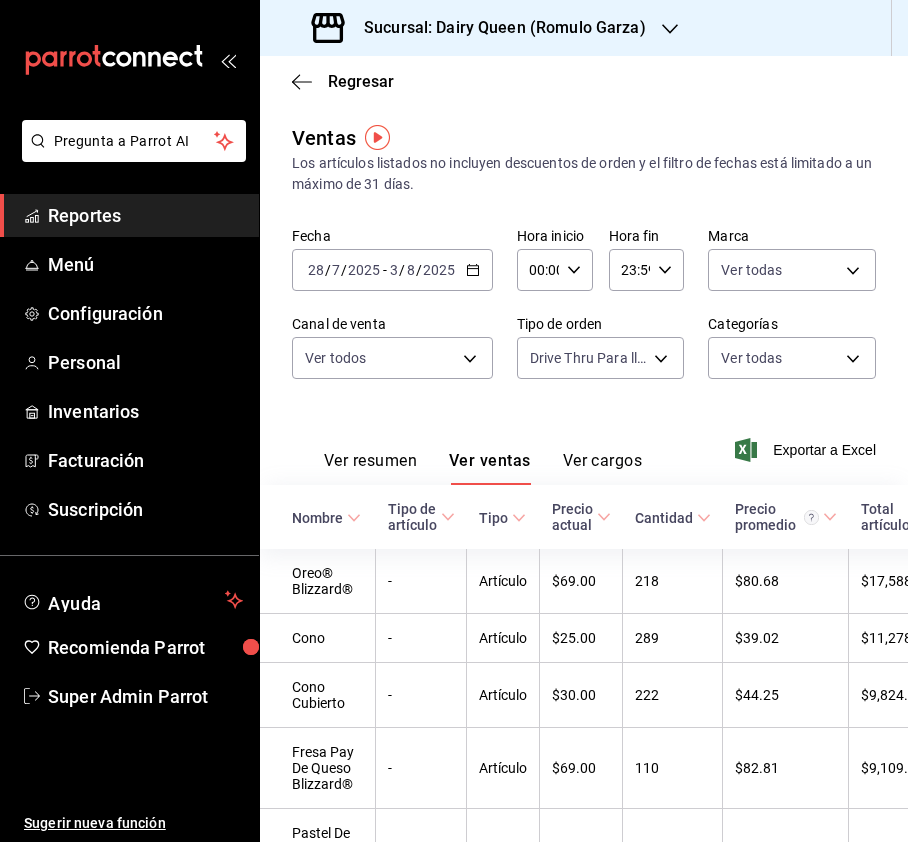 click on "Ver resumen" at bounding box center [370, 468] 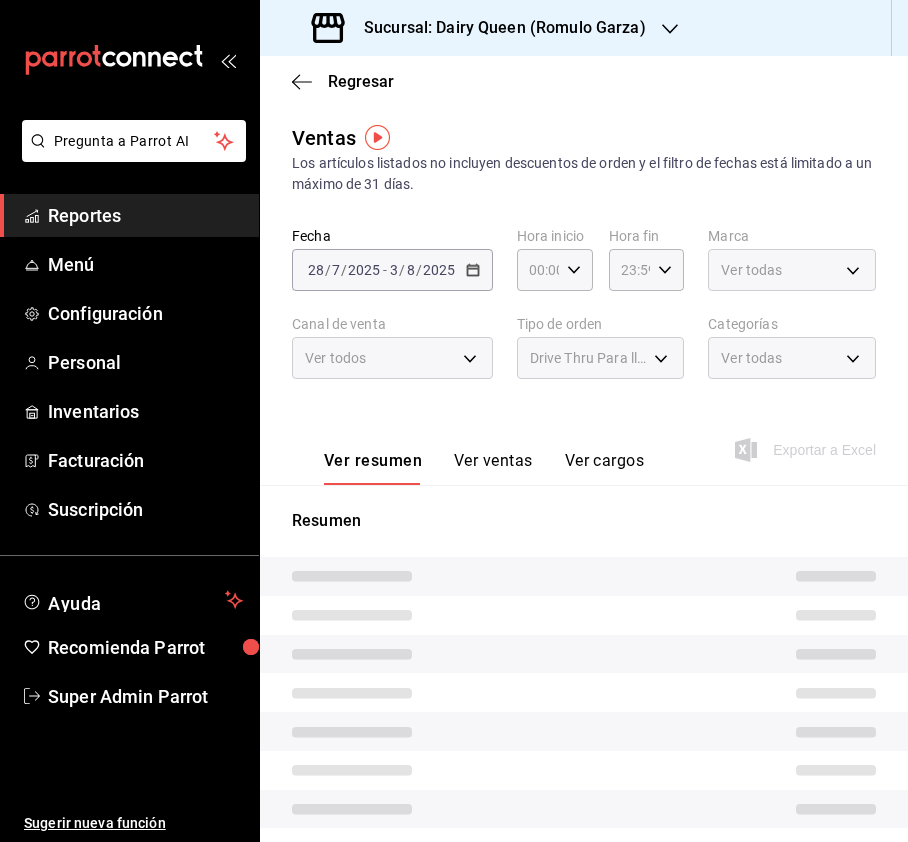 click on "Ver todas" at bounding box center (792, 358) 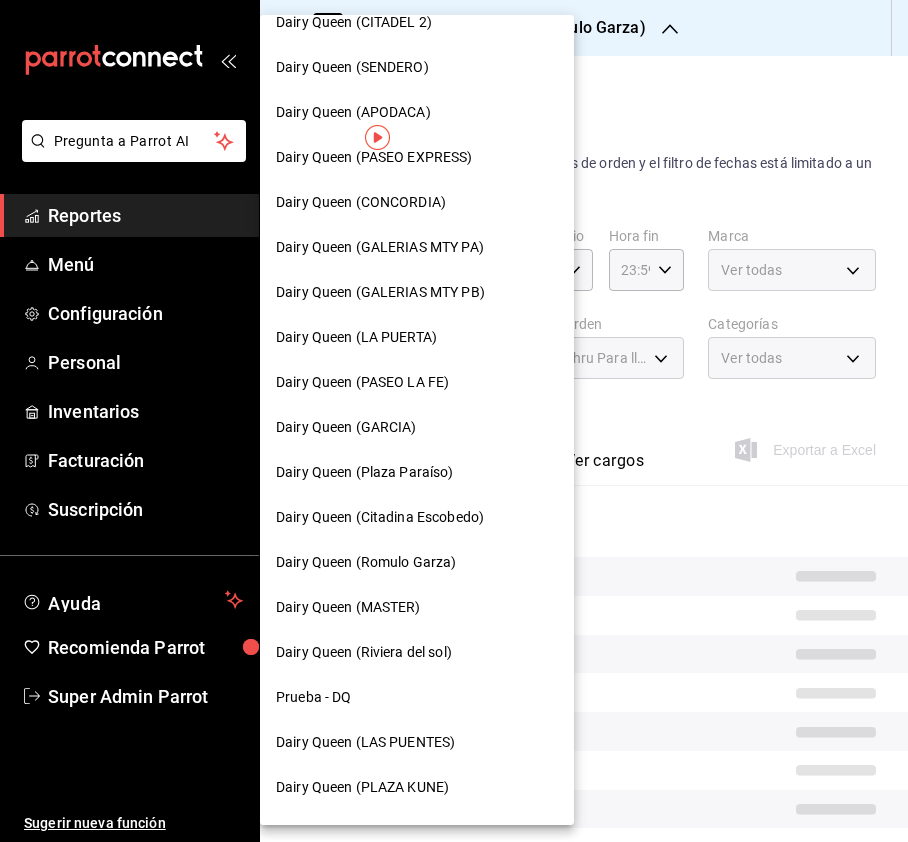 scroll, scrollTop: 690, scrollLeft: 0, axis: vertical 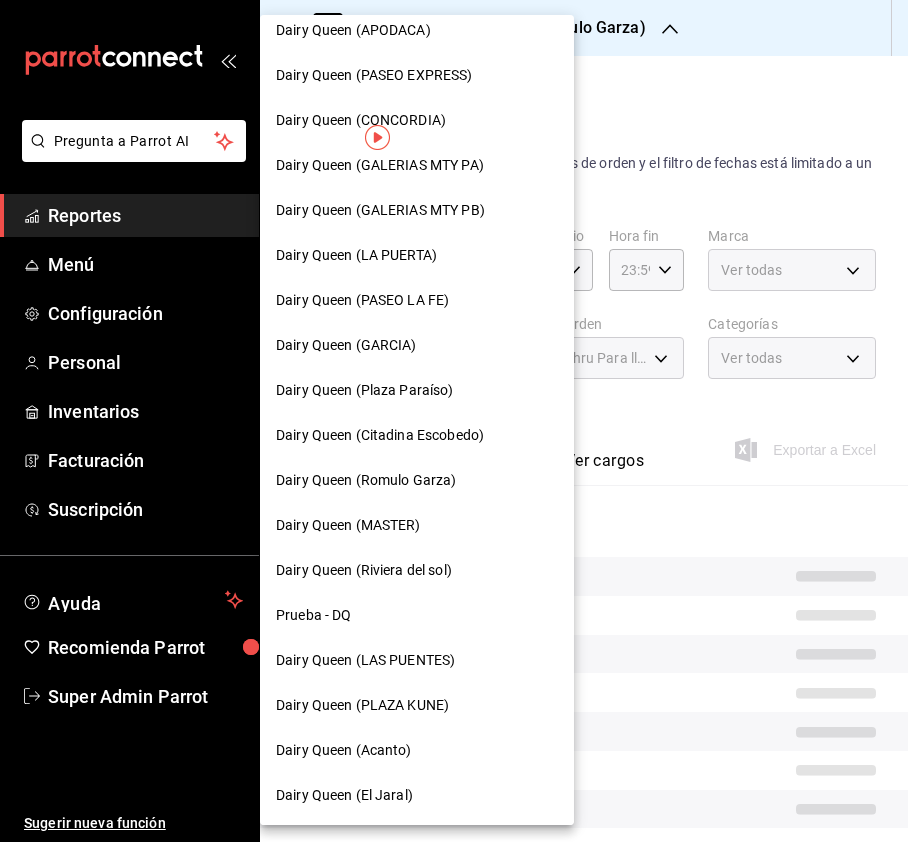 click on "Dairy Queen (Riviera del sol)" at bounding box center (364, 570) 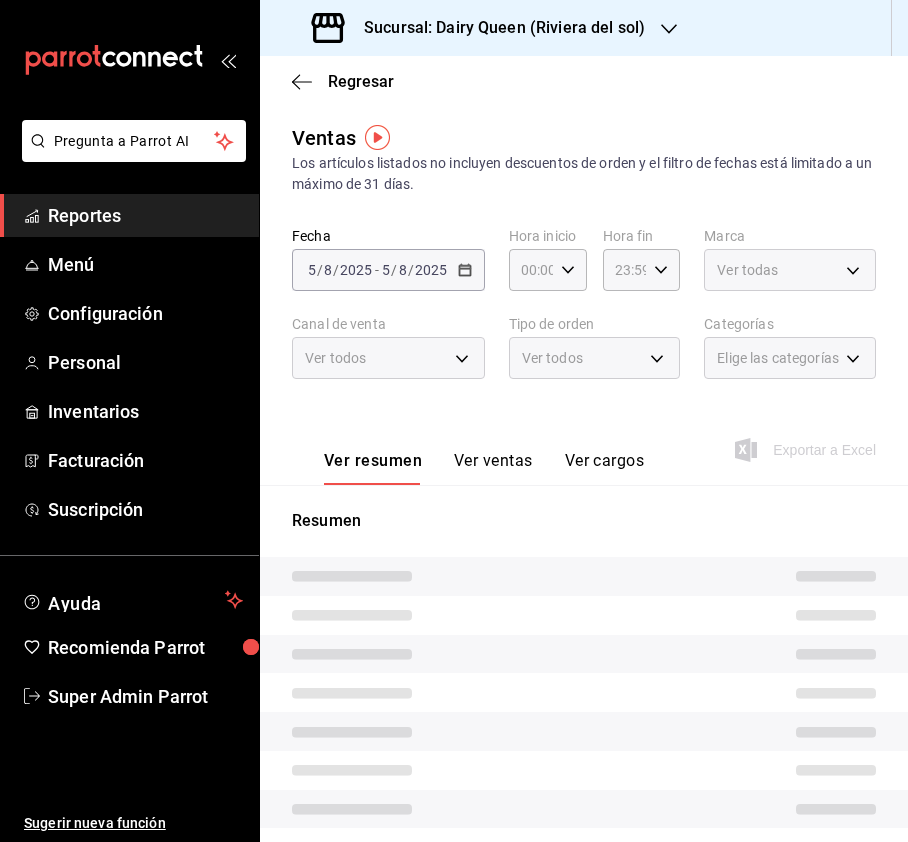 click on "Pregunta a Parrot AI Reportes   Menú   Configuración   Personal   Inventarios   Facturación   Suscripción   Ayuda Recomienda Parrot   Super Admin Parrot   Sugerir nueva función   Sucursal: Dairy Queen ([LOCATION]) Regresar Ventas Los artículos listados no incluyen descuentos de orden y el filtro de fechas está limitado a un máximo de 31 días. Fecha [DATE] [DATE] - [DATE] [DATE] Hora inicio 00:00 Hora inicio Hora fin 23:59 Hora fin Marca Ver todas Canal de venta Ver todos Tipo de orden Ver todos Categorías Elige las categorías Ver resumen Ver ventas Ver cargos Exportar a Excel Resumen GANA 1 MES GRATIS EN TU SUSCRIPCIÓN AQUÍ ¿Recuerdas cómo empezó tu restaurante?
Hoy puedes ayudar a un colega a tener el mismo cambio que tú viviste.
Recomienda Parrot directamente desde tu Portal Administrador.
Es fácil y rápido.
🎁 Por cada restaurante que se una, ganas 1 mes gratis. Ver video tutorial Ir a video Pregunta a Parrot AI Reportes   Menú   Configuración   Personal" at bounding box center (454, 421) 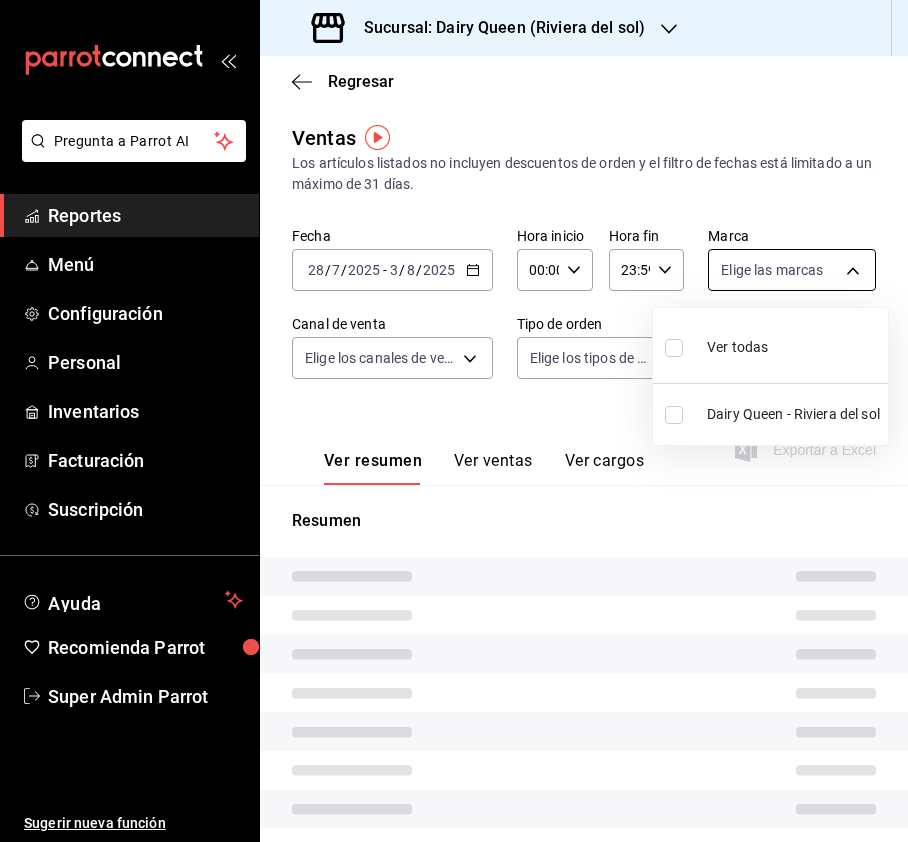 click at bounding box center [454, 421] 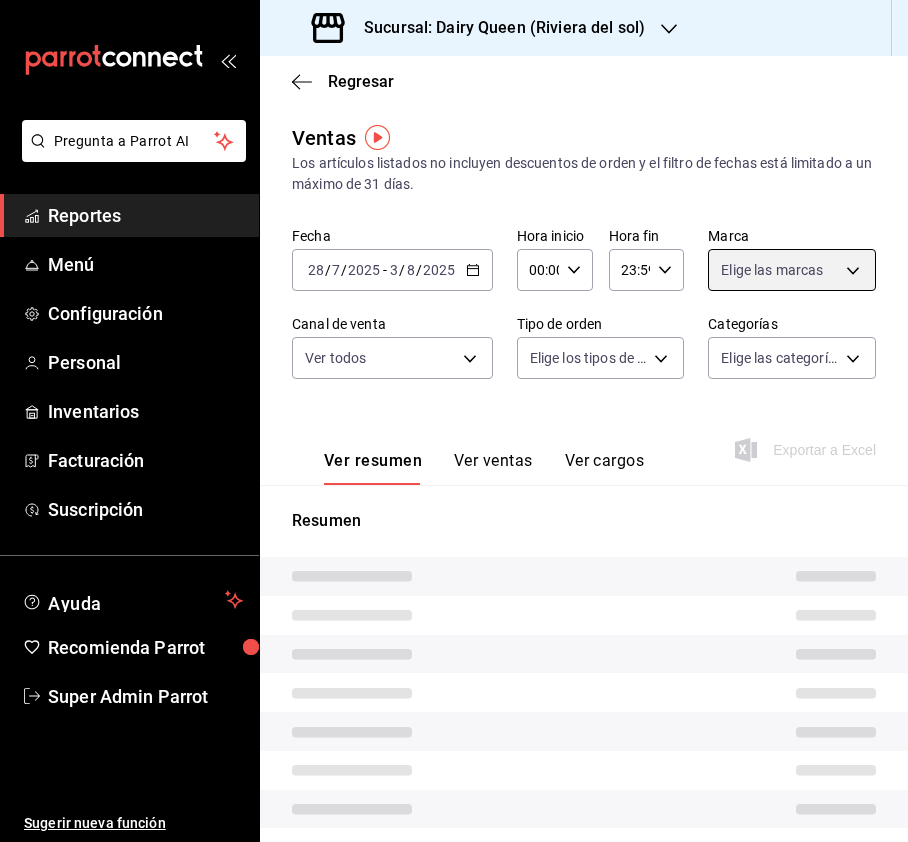 type on "PARROT,UBER_EATS,RAPPI,DIDI_FOOD,ONLINE" 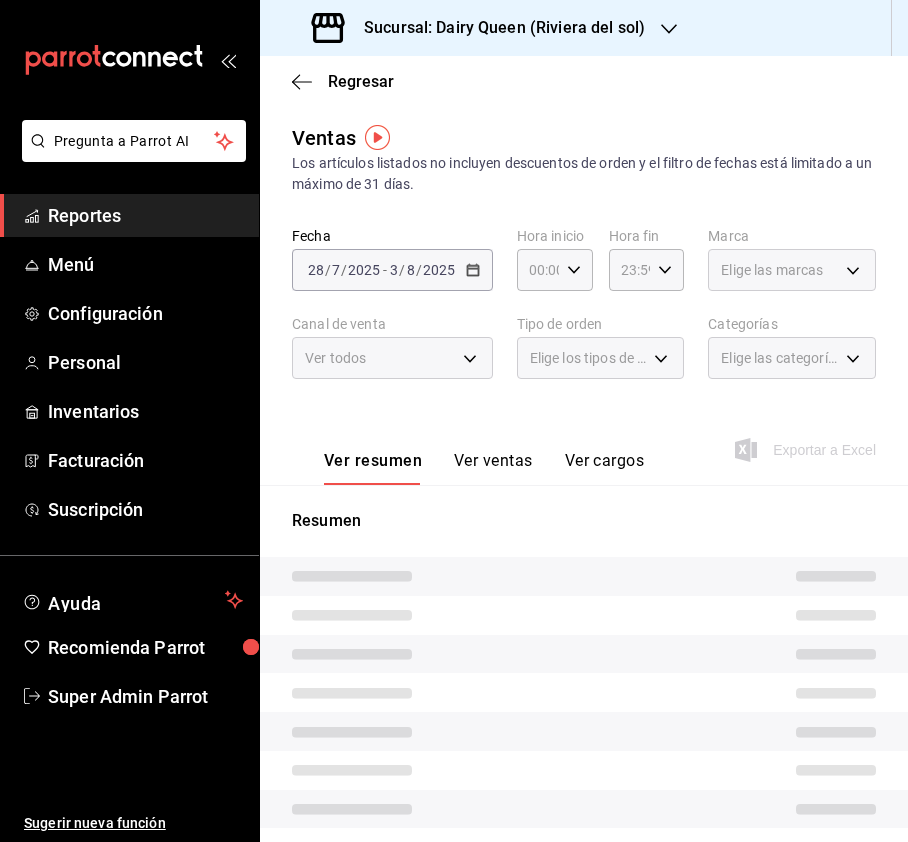 click on "Elige las marcas" at bounding box center (772, 270) 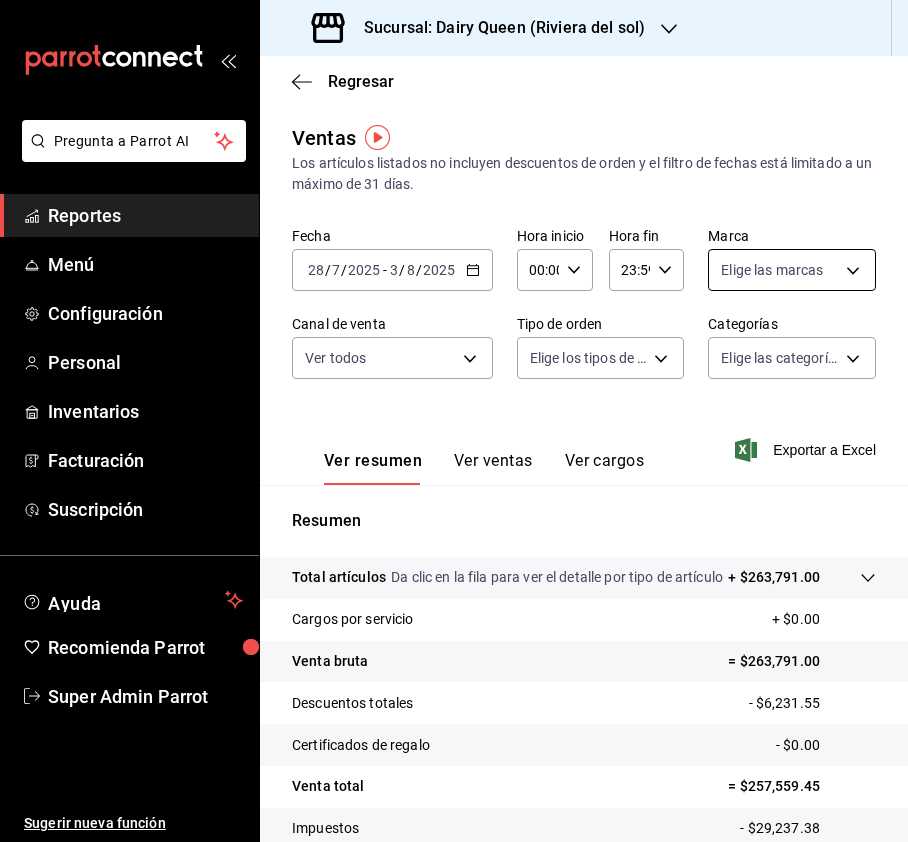 click on "Pregunta a Parrot AI Reportes   Menú   Configuración   Personal   Inventarios   Facturación   Suscripción   Ayuda Recomienda Parrot   Super Admin Parrot   Sugerir nueva función   Sucursal: Dairy Queen ([LOCATION]) Regresar Ventas Los artículos listados no incluyen descuentos de orden y el filtro de fechas está limitado a un máximo de 31 días. Fecha [DATE] [DATE] - [DATE] [DATE] Hora inicio 00:00 Hora inicio Hora fin 23:59 Hora fin Marca Elige las marcas Canal de venta Ver todos PARROT,UBER_EATS,RAPPI,DIDI_FOOD,ONLINE Tipo de orden Elige los tipos de orden Categorías Elige las categorías Ver resumen Ver ventas Ver cargos Exportar a Excel Resumen Total artículos Da clic en la fila para ver el detalle por tipo de artículo + $263,791.00 Cargos por servicio + $0.00 Venta bruta = $263,791.00 Descuentos totales - $6,231.55 Certificados de regalo - $0.00 Venta total = $257,559.45 Impuestos - $29,237.38 Venta neta = $228,322.07 GANA 1 MES GRATIS EN TU SUSCRIPCIÓN AQUÍ Reportes" at bounding box center [454, 421] 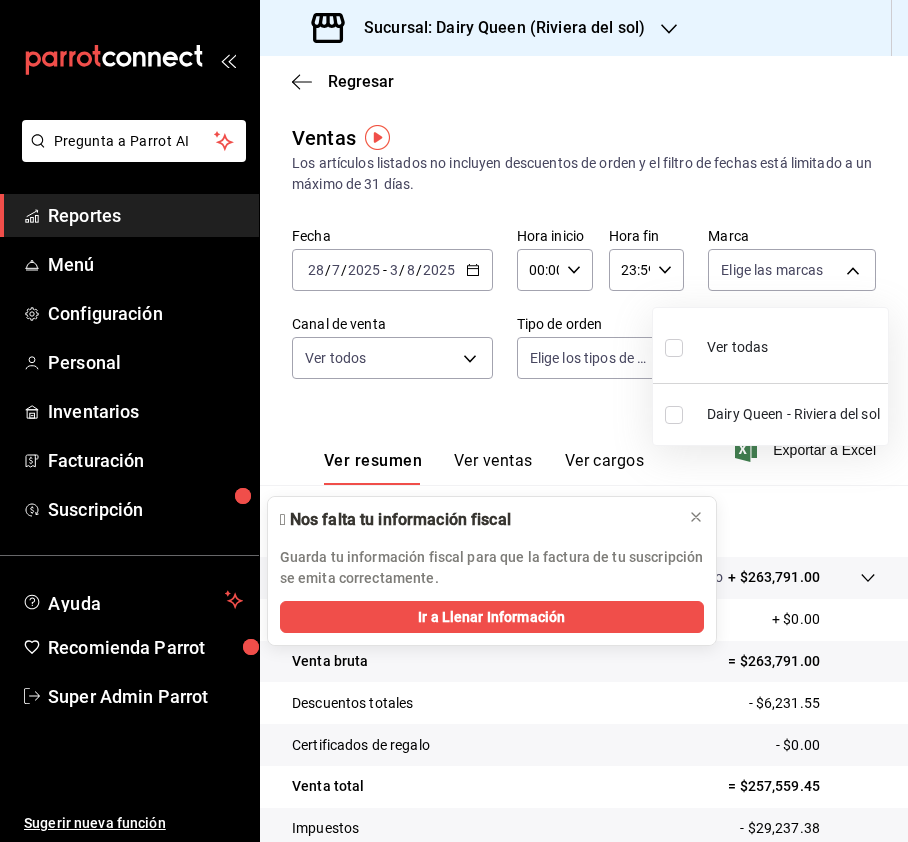 click at bounding box center (674, 348) 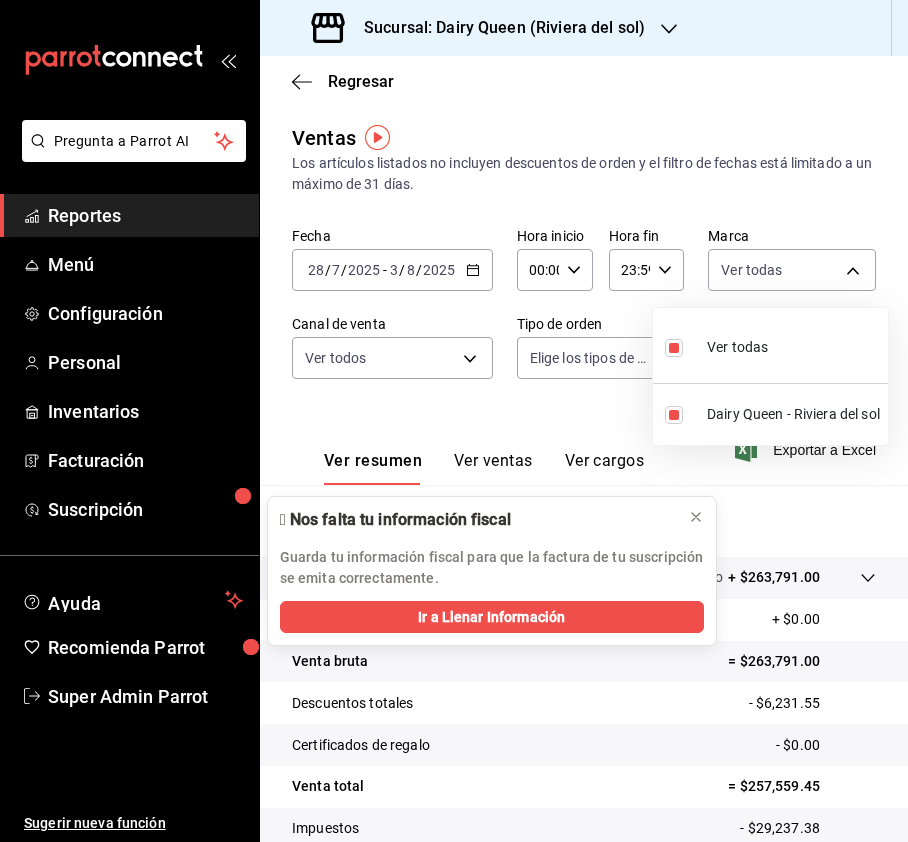 click at bounding box center (454, 421) 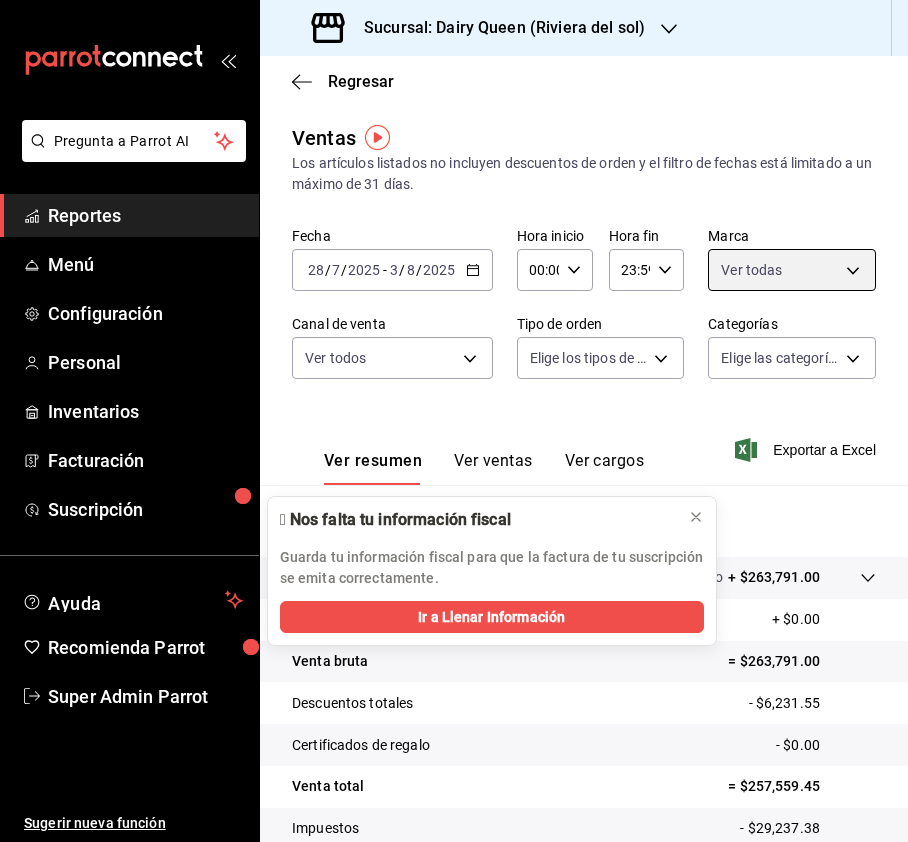 type on "d9a92afd-05fb-4729-8e6f-15e2fd402234" 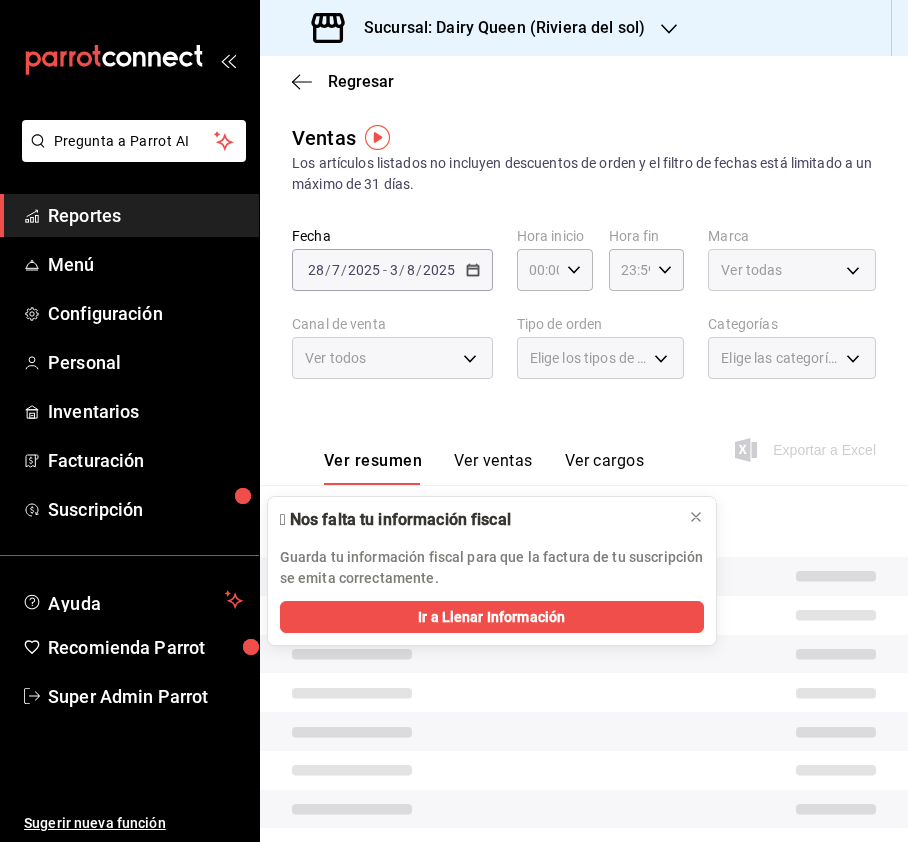 click on "Ver todos" at bounding box center (392, 358) 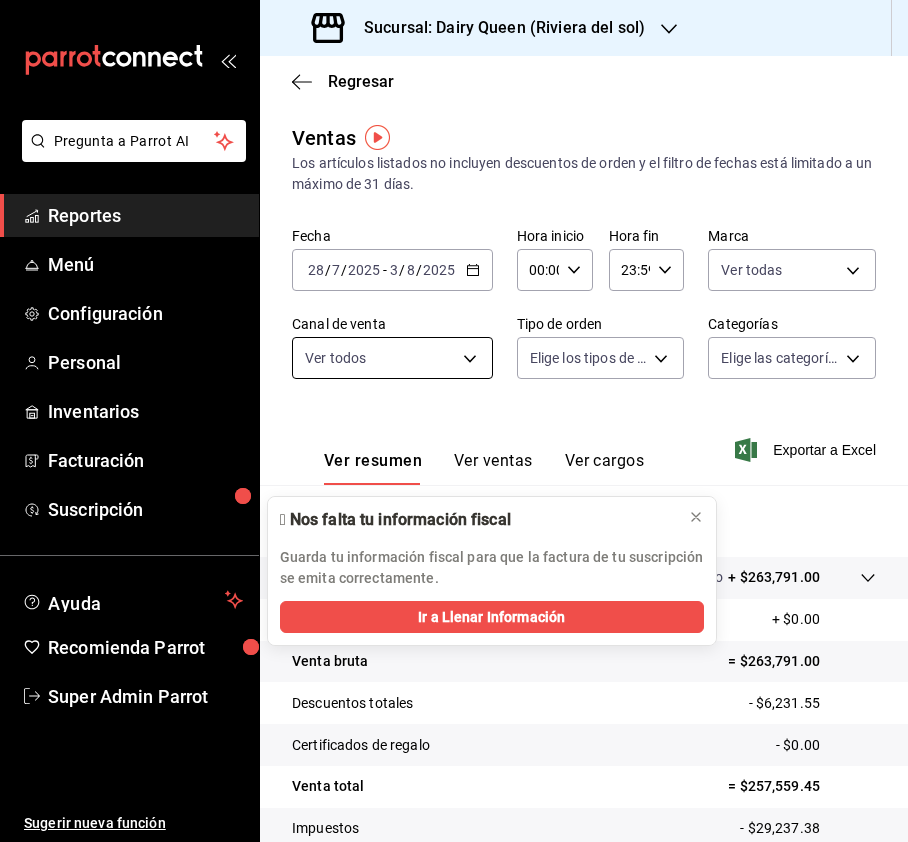 click on "Pregunta a Parrot AI Reportes   Menú   Configuración   Personal   Inventarios   Facturación   Suscripción   Ayuda Recomienda Parrot   Super Admin Parrot   Sugerir nueva función   Sucursal: Dairy Queen ([LOCATION]) Regresar Ventas Los artículos listados no incluyen descuentos de orden y el filtro de fechas está limitado a un máximo de 31 días. Fecha [DATE] [DATE] - [DATE] [DATE] Hora inicio 00:00 Hora inicio Hora fin 23:59 Hora fin Marca Ver todas [UUID] Canal de venta Ver todos PARROT,UBER_EATS,RAPPI,DIDI_FOOD,ONLINE Tipo de orden Elige los tipos de orden Categorías Elige las categorías Ver resumen Ver ventas Ver cargos Exportar a Excel Resumen Total artículos Da clic en la fila para ver el detalle por tipo de artículo + $263,791.00 Cargos por servicio + $0.00 Venta bruta = $263,791.00 Descuentos totales - $6,231.55 Certificados de regalo - $0.00 Venta total = $257,559.45 Impuestos - $29,237.38 Venta neta = $228,322.07 Ver video tutorial" at bounding box center [454, 421] 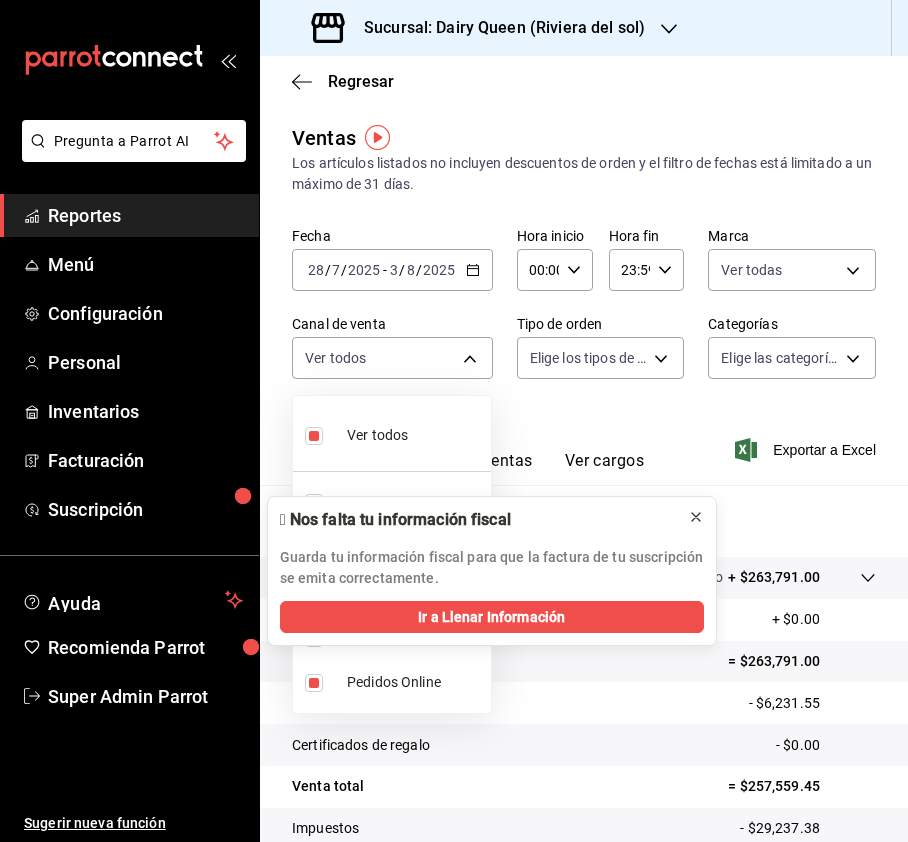 click 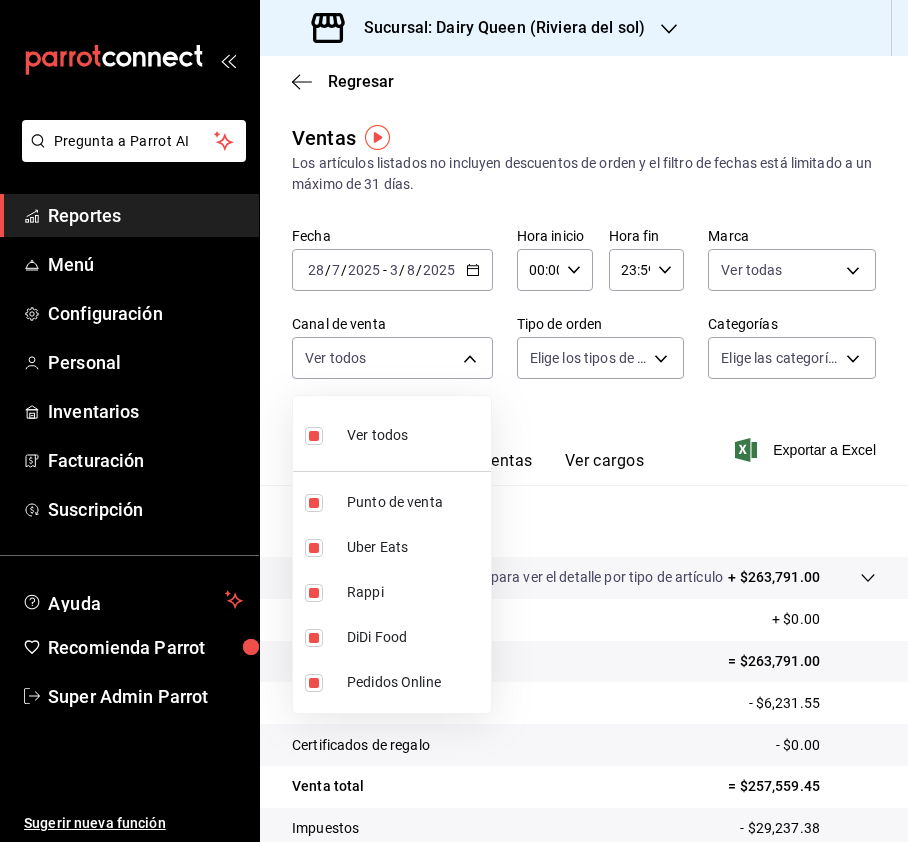 click at bounding box center [454, 421] 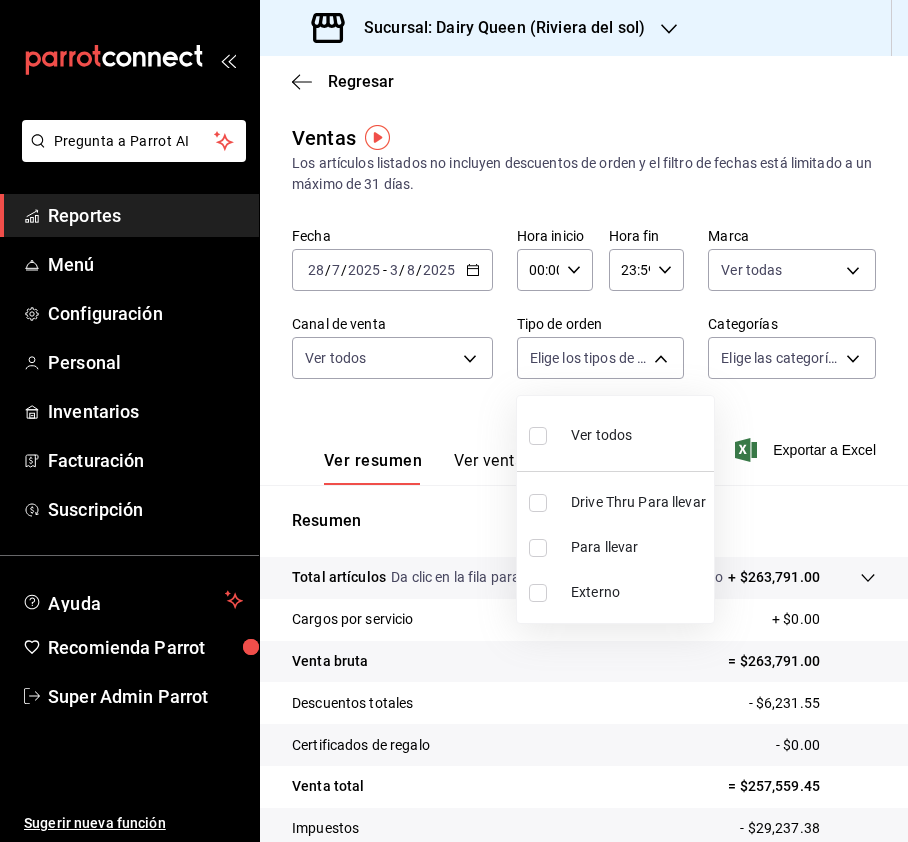 click on "Pregunta a Parrot AI Reportes   Menú   Configuración   Personal   Inventarios   Facturación   Suscripción   Ayuda Recomienda Parrot   Super Admin Parrot   Sugerir nueva función   Sucursal: Dairy Queen ([LOCATION]) Regresar Ventas Los artículos listados no incluyen descuentos de orden y el filtro de fechas está limitado a un máximo de 31 días. Fecha [DATE] [DATE] - [DATE] [DATE] Hora inicio 00:00 Hora inicio Hora fin 23:59 Hora fin Marca Ver todas [UUID] Canal de venta Ver todos PARROT,UBER_EATS,RAPPI,DIDI_FOOD,ONLINE Tipo de orden Elige los tipos de orden Categorías Elige las categorías Ver resumen Ver ventas Ver cargos Exportar a Excel Resumen Total artículos Da clic en la fila para ver el detalle por tipo de artículo + $263,791.00 Cargos por servicio + $0.00 Venta bruta = $263,791.00 Descuentos totales - $6,231.55 Certificados de regalo - $0.00 Venta total = $257,559.45 Impuestos - $29,237.38 Venta neta = $228,322.07 Ver video tutorial" at bounding box center [454, 421] 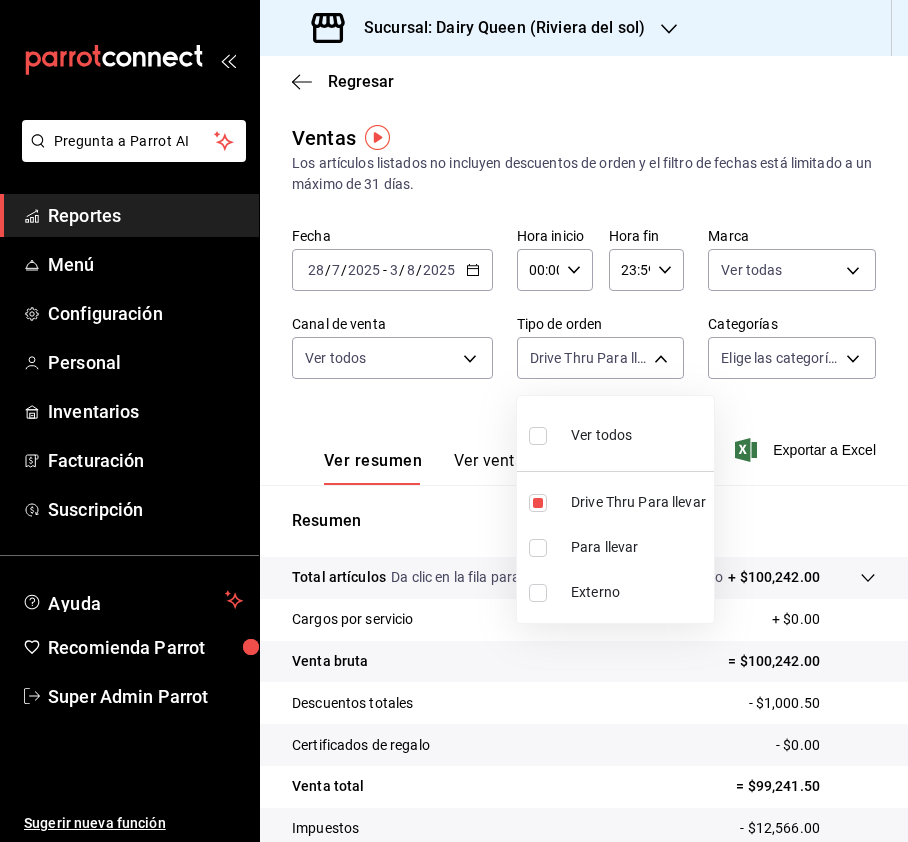 click at bounding box center (454, 421) 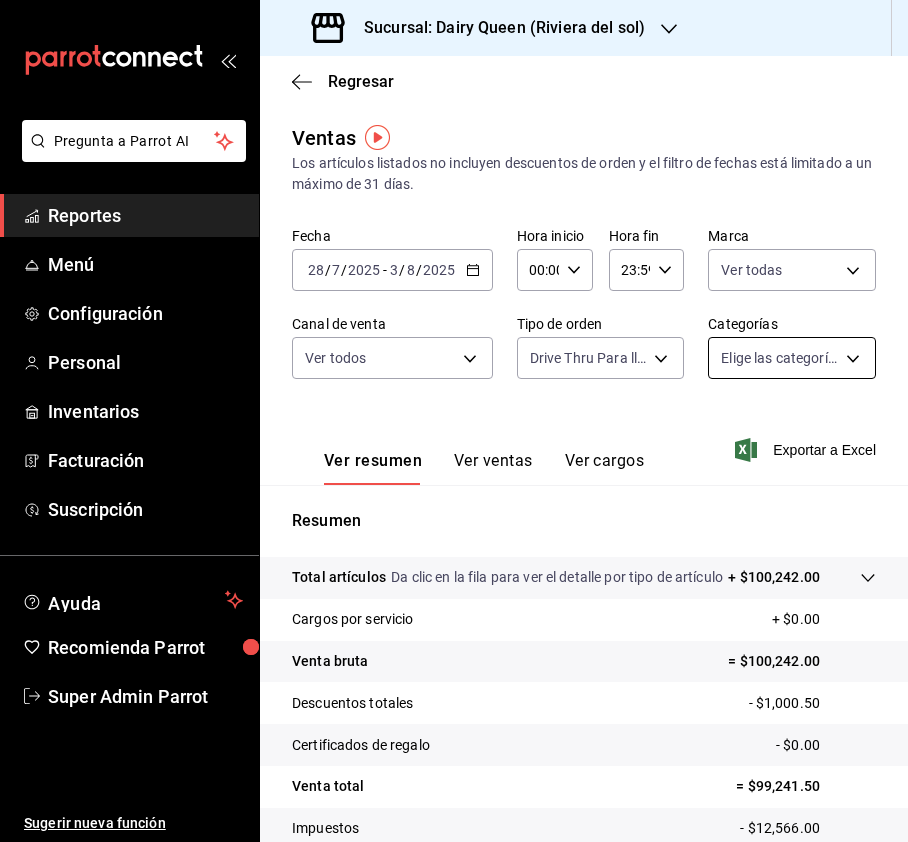 click on "Pregunta a Parrot AI Reportes   Menú   Configuración   Personal   Inventarios   Facturación   Suscripción   Ayuda Recomienda Parrot   Super Admin Parrot   Sugerir nueva función   Sucursal: Dairy Queen ([LOCATION]) Regresar Ventas Los artículos listados no incluyen descuentos de orden y el filtro de fechas está limitado a un máximo de 31 días. Fecha [DATE] [DATE] - [DATE] [DATE] Hora inicio 00:00 Hora inicio Hora fin 23:59 Hora fin Marca Ver todas [UUID] Canal de venta Ver todos PARROT,UBER_EATS,RAPPI,DIDI_FOOD,ONLINE Tipo de orden Drive Thru Para llevar [UUID] Categorías Elige las categorías Ver resumen Ver ventas Ver cargos Exportar a Excel Resumen Total artículos Da clic en la fila para ver el detalle por tipo de artículo + $100,242.00 Cargos por servicio + $0.00 Venta bruta = $100,242.00 Descuentos totales - $1,000.50 Certificados de regalo - $0.00 Venta total = $99,241.50 Impuestos - $12,566.00 Venta neta" at bounding box center [454, 421] 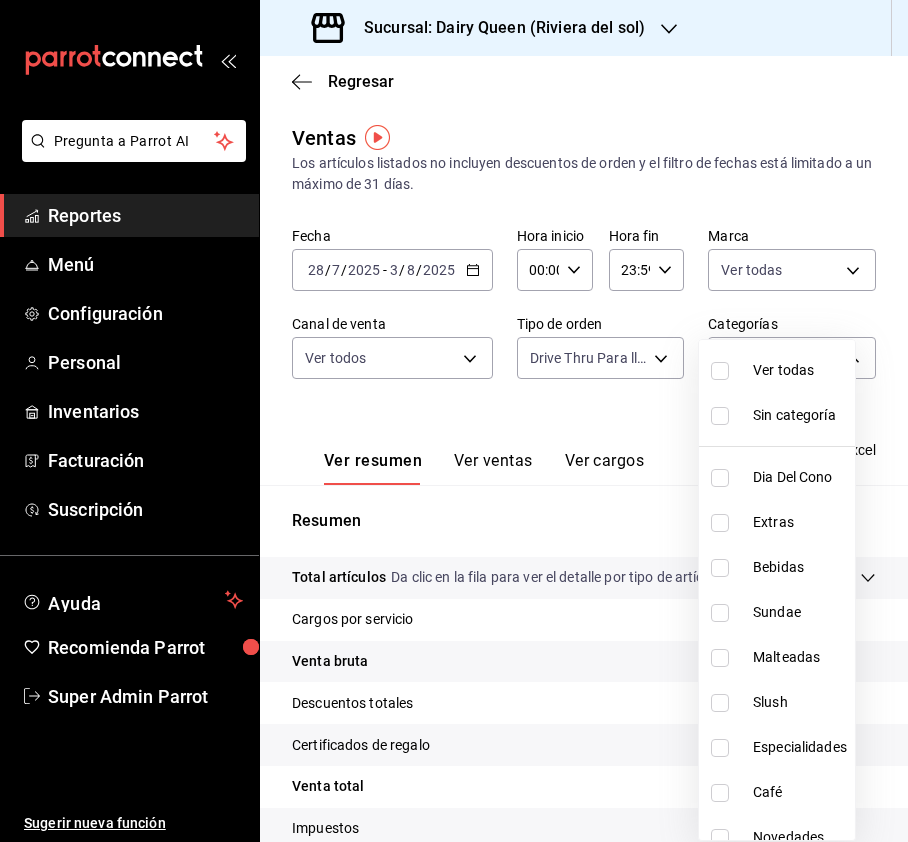 scroll, scrollTop: 245, scrollLeft: 0, axis: vertical 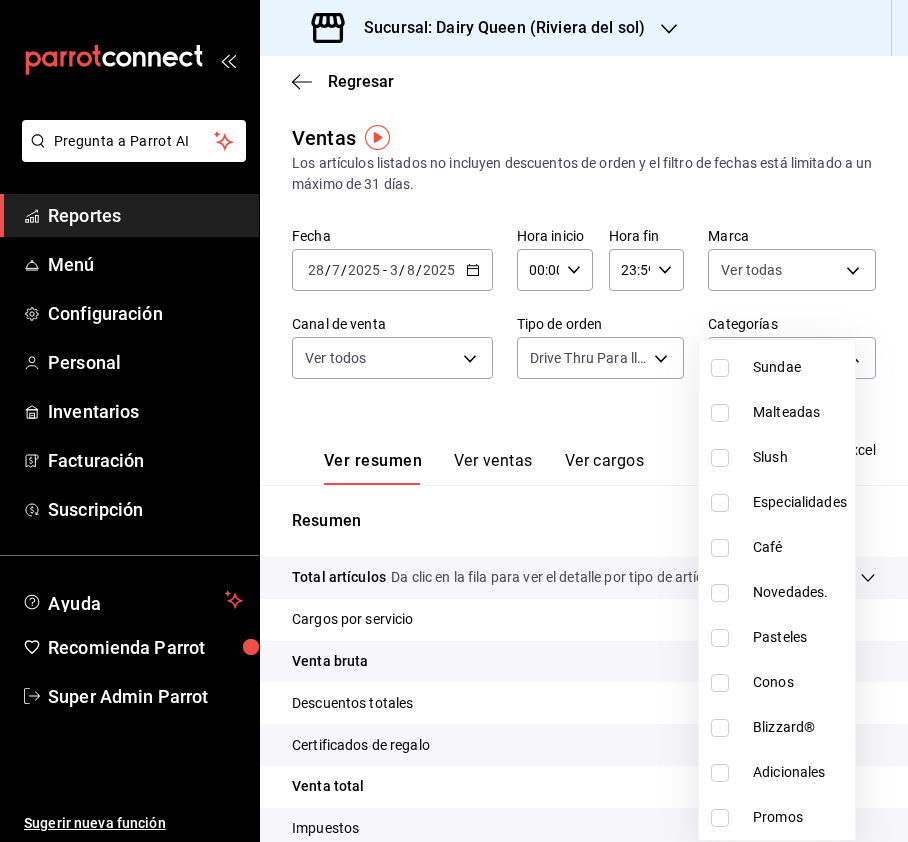 click at bounding box center [720, 638] 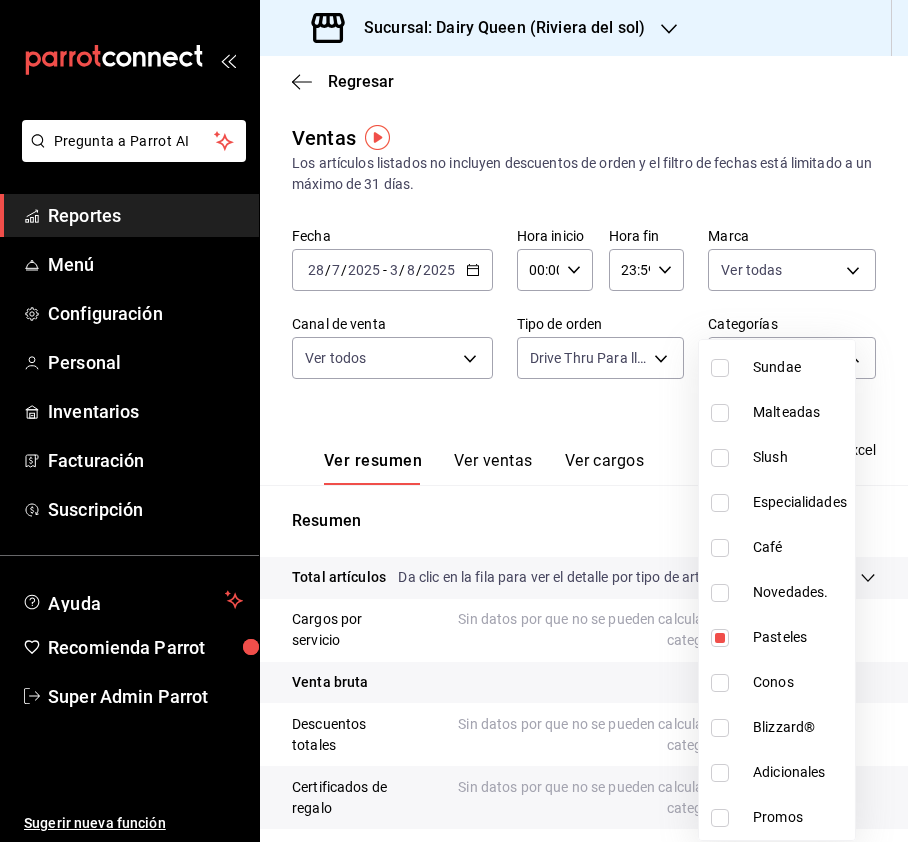 scroll, scrollTop: 0, scrollLeft: 0, axis: both 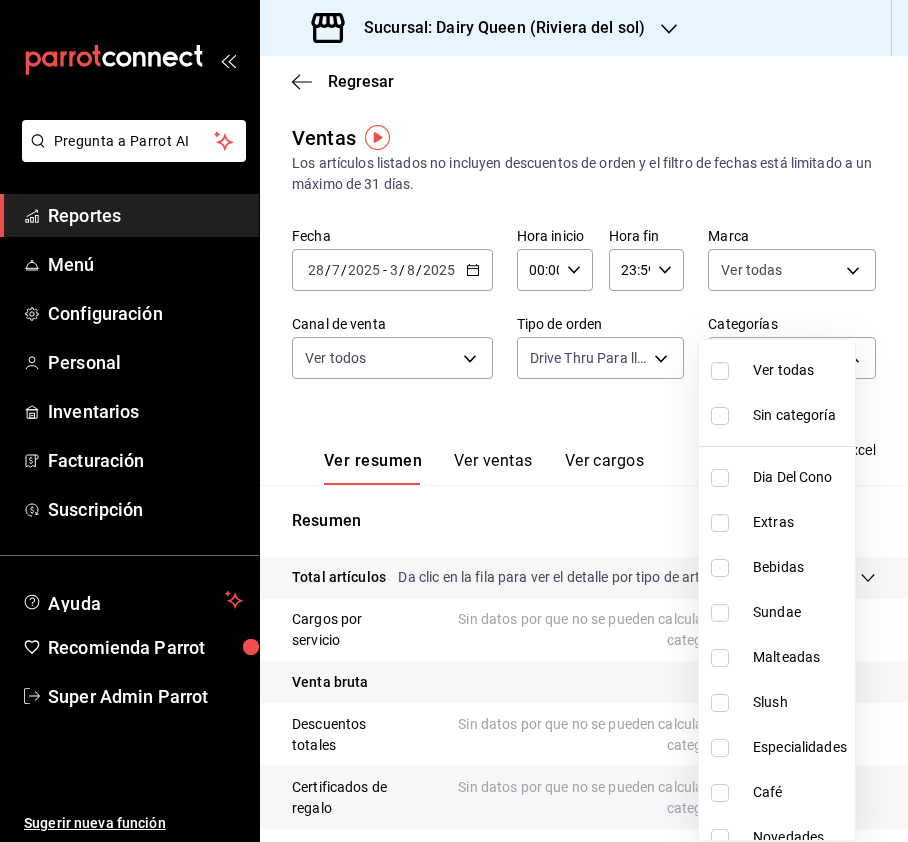 drag, startPoint x: 722, startPoint y: 377, endPoint x: 732, endPoint y: 385, distance: 12.806249 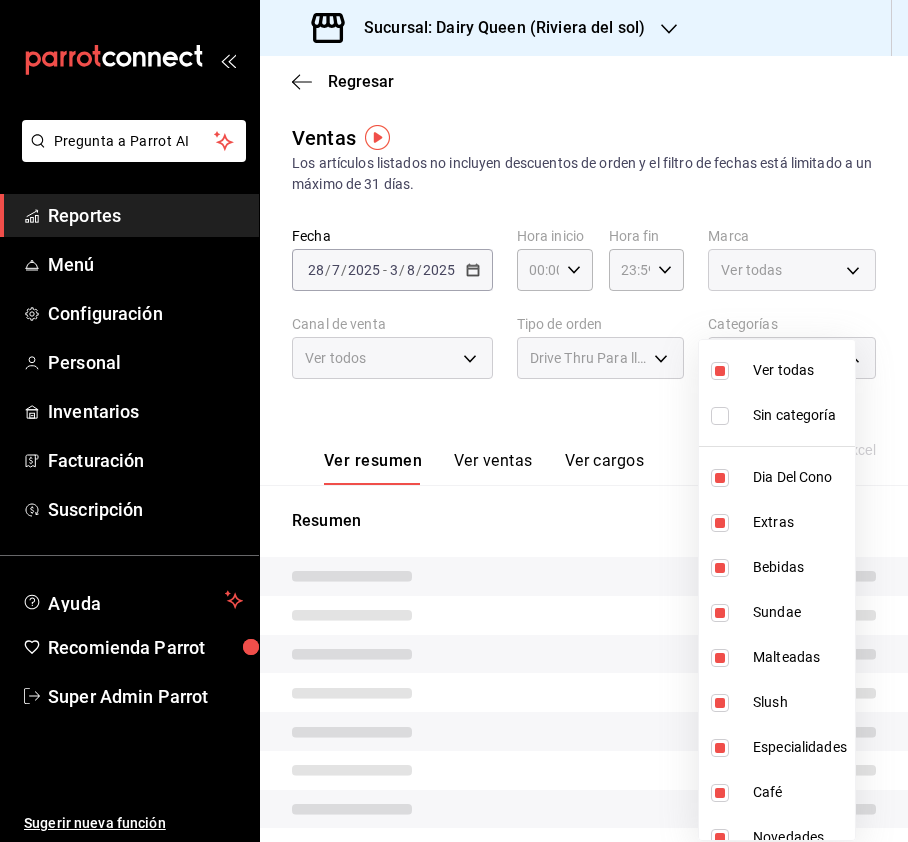 click at bounding box center [454, 421] 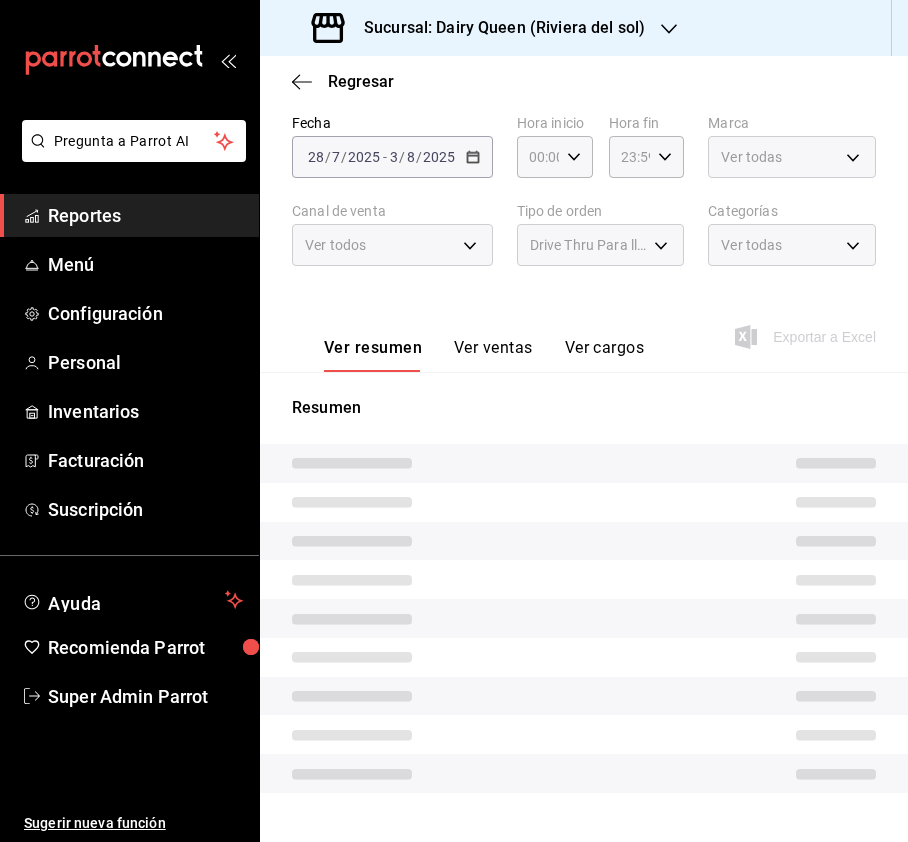 scroll, scrollTop: 150, scrollLeft: 0, axis: vertical 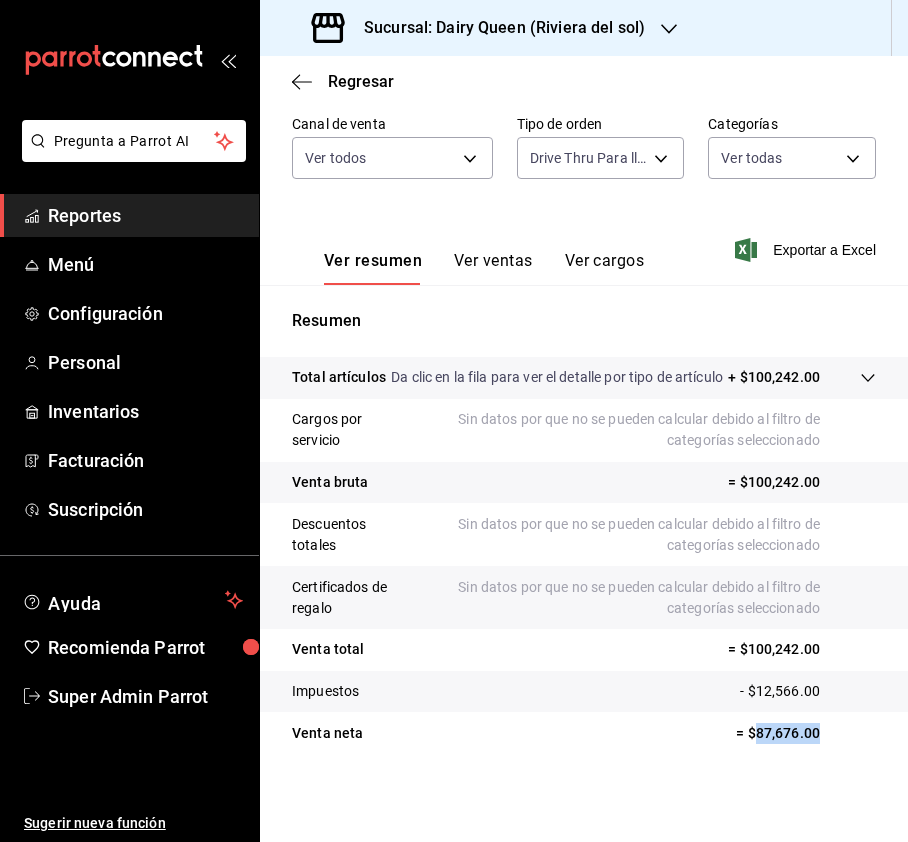 drag, startPoint x: 808, startPoint y: 738, endPoint x: 737, endPoint y: 726, distance: 72.00694 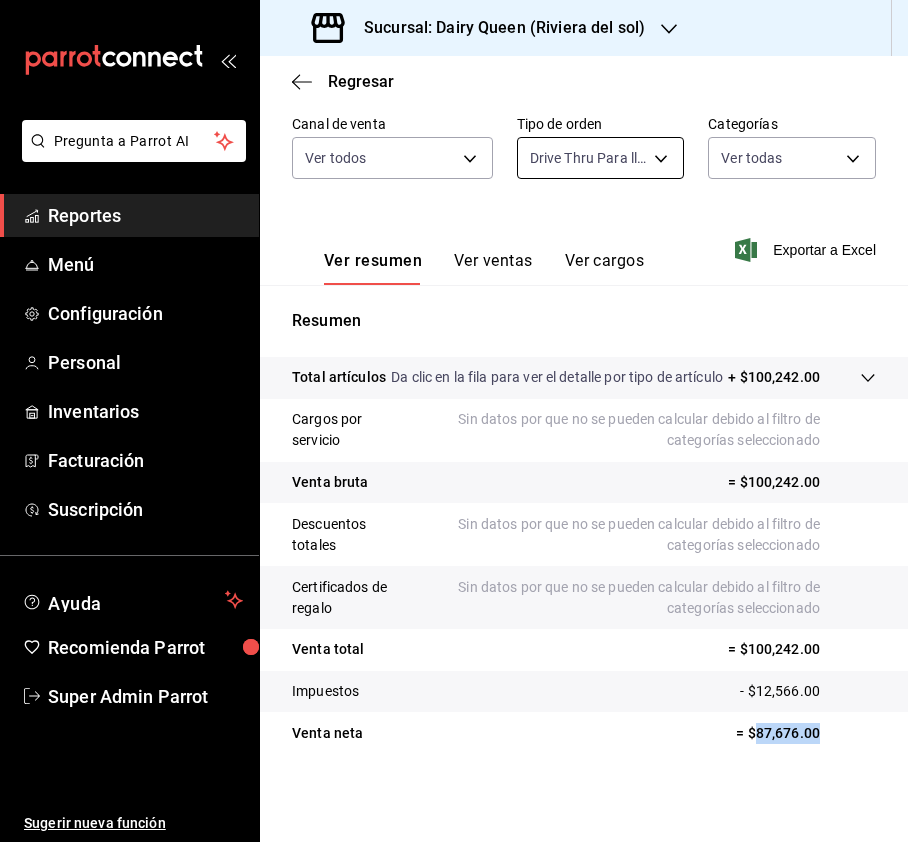 click on "Pregunta a Parrot AI Reportes   Menú   Configuración   Personal   Inventarios   Facturación   Suscripción   Ayuda Recomienda Parrot   Super Admin Parrot   Sugerir nueva función   Sucursal: Dairy Queen ([LOCATION]) Regresar Ventas Los artículos listados no incluyen descuentos de orden y el filtro de fechas está limitado a un máximo de 31 días. Fecha [DATE] [DATE] - [DATE] [DATE] Hora inicio 00:00 Hora inicio Hora fin 23:59 Hora fin Marca Ver todas [UUID] Canal de venta Ver todos PARROT,UBER_EATS,RAPPI,DIDI_FOOD,ONLINE Tipo de orden Drive Thru Para llevar [UUID] Categorías Ver todas Ver resumen Ver ventas Ver cargos Exportar a Excel Resumen Total artículos Da clic en la fila para ver el detalle por tipo de artículo + $100,242.00 Cargos por servicio  Sin datos por que no se pueden calcular debido al filtro de categorías seleccionado Venta bruta = $100,242.00 Descuentos totales Certificados de regalo Venta total" at bounding box center (454, 421) 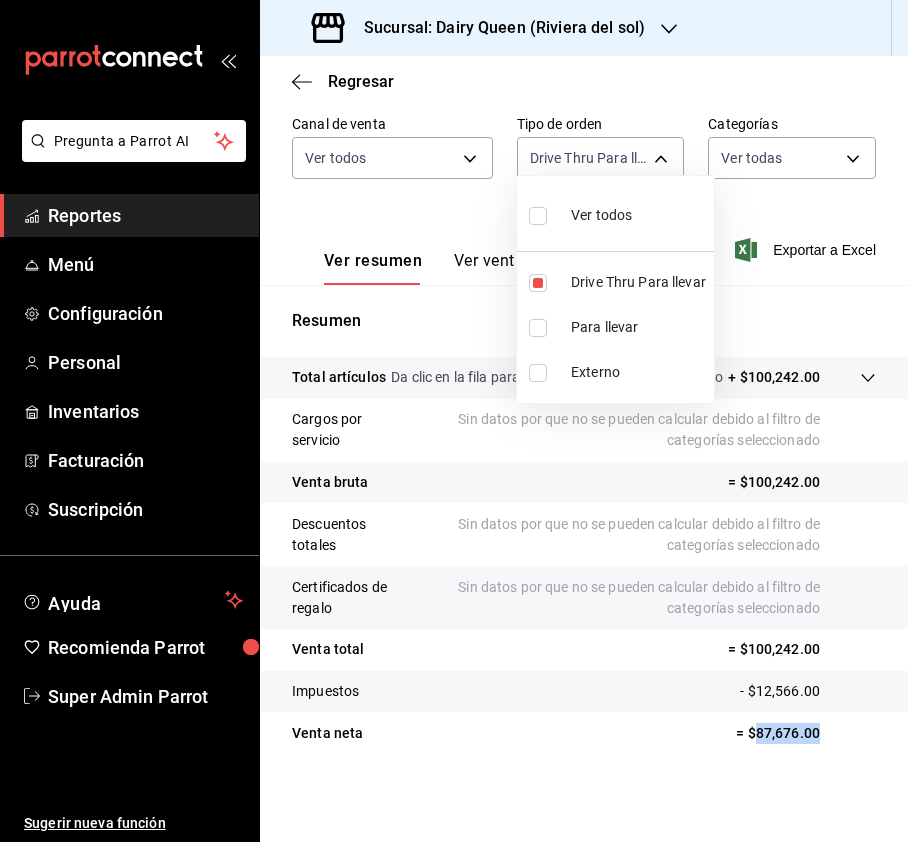 click at bounding box center (538, 216) 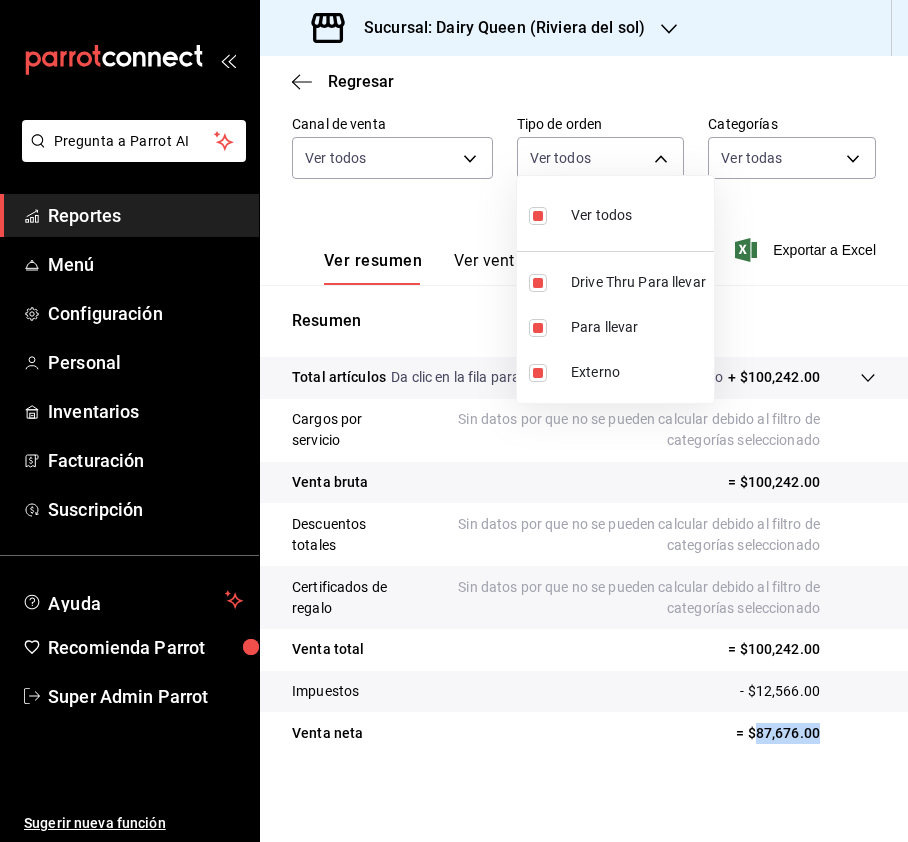 click at bounding box center (454, 421) 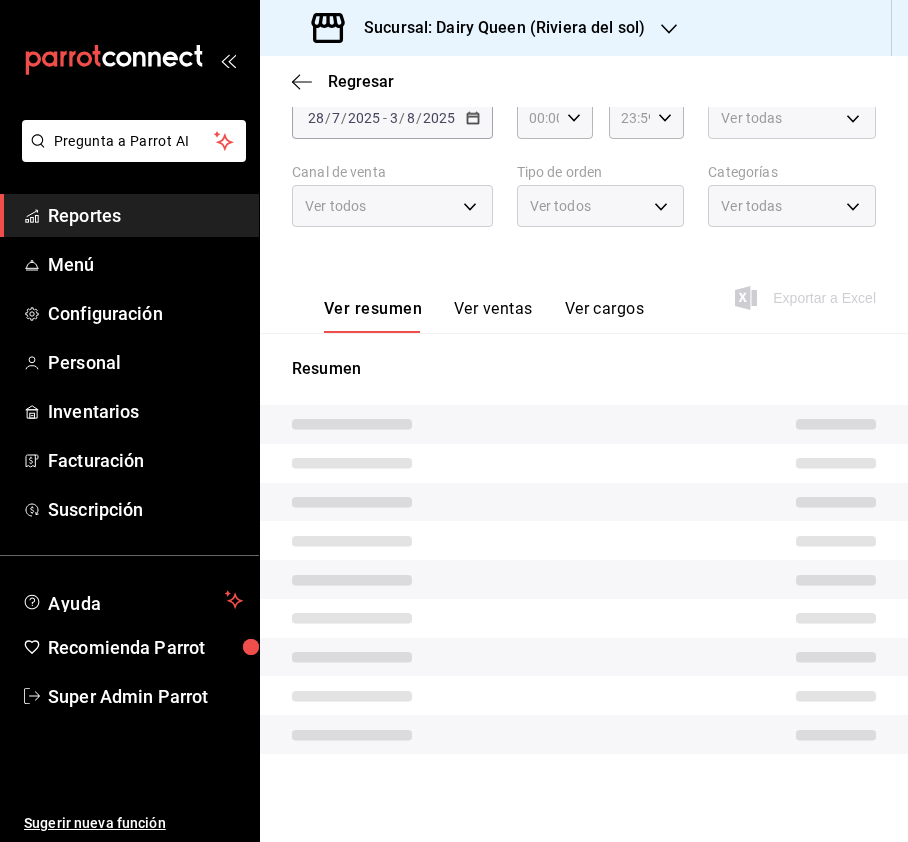scroll, scrollTop: 150, scrollLeft: 0, axis: vertical 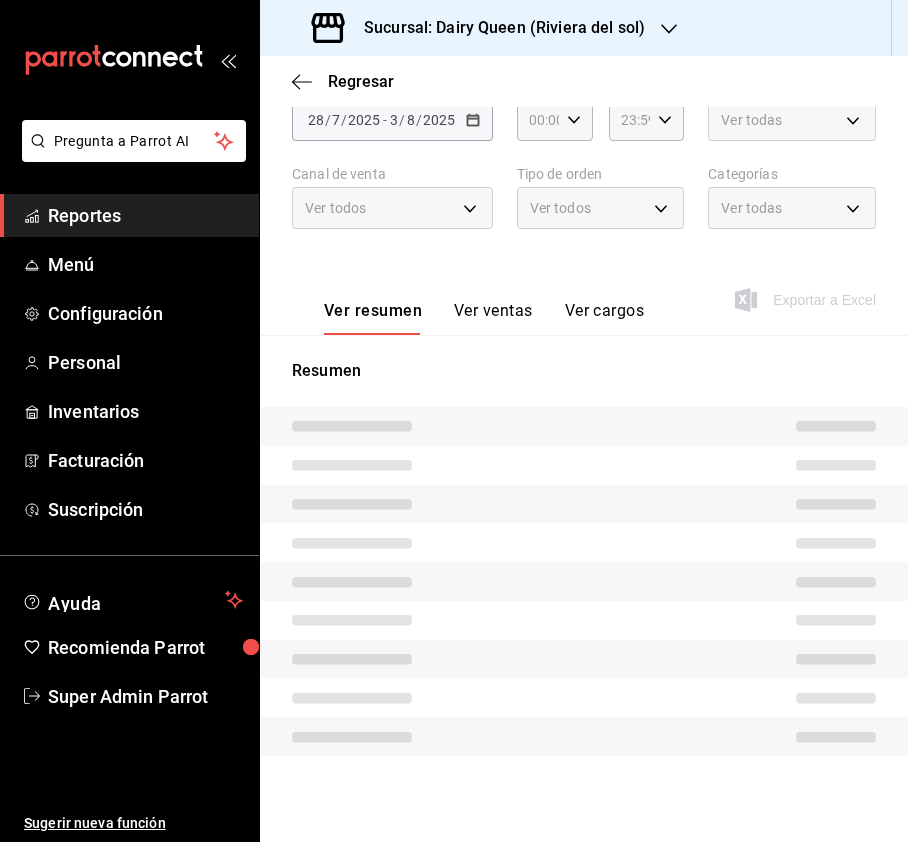 click on "Ver todas" at bounding box center [792, 208] 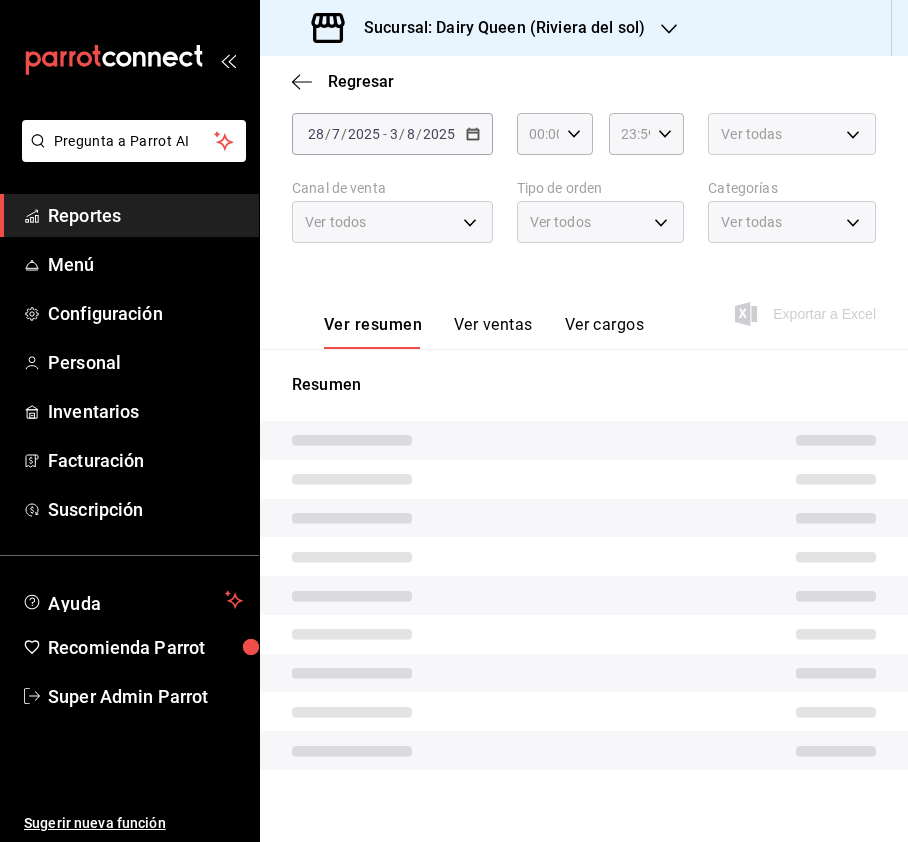 scroll, scrollTop: 150, scrollLeft: 0, axis: vertical 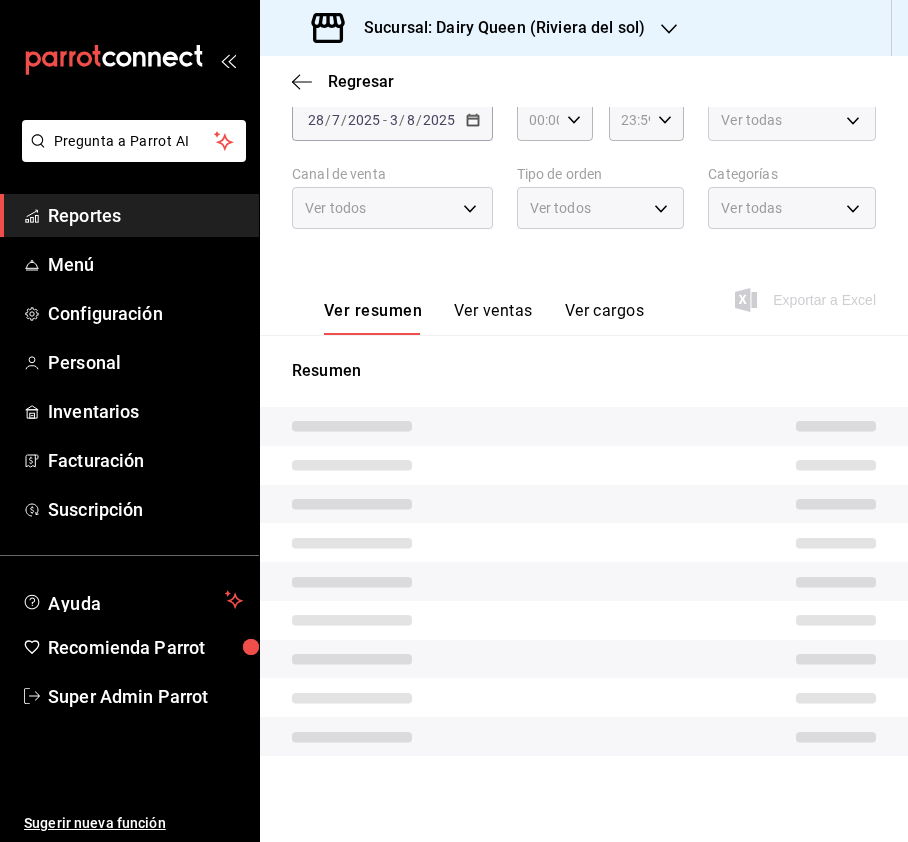 click on "Ver todas" at bounding box center (792, 208) 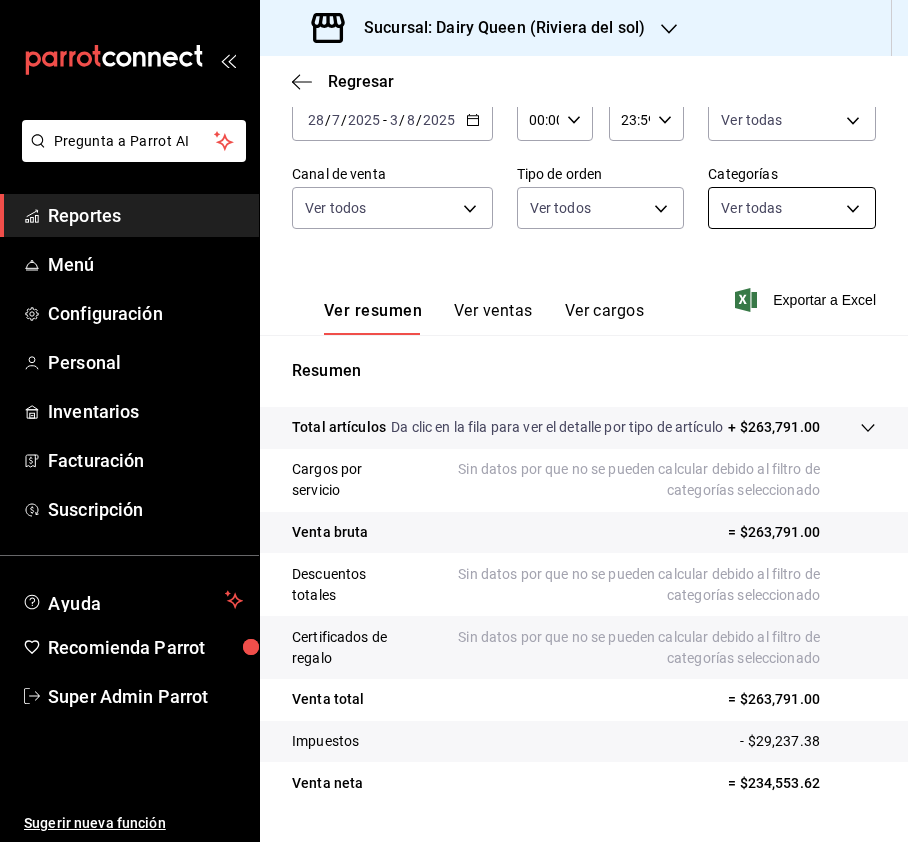click on "Pregunta a Parrot AI Reportes   Menú   Configuración   Personal   Inventarios   Facturación   Suscripción   Ayuda Recomienda Parrot   Super Admin Parrot   Sugerir nueva función   Sucursal: Dairy Queen ([LOCATION]) Regresar Ventas Los artículos listados no incluyen descuentos de orden y el filtro de fechas está limitado a un máximo de 31 días. Fecha [DATE] [DATE] - [DATE] [DATE] Hora inicio 00:00 Hora inicio Hora fin 23:59 Hora fin Marca Ver todas [UUID] Canal de venta Ver todos PARROT,UBER_EATS,RAPPI,DIDI_FOOD,ONLINE Tipo de orden Ver todos [UUID],[UUID],EXTERNAL Categorías Ver todas Ver resumen Ver ventas Ver cargos Exportar a Excel Resumen Total artículos Da clic en la fila para ver el detalle por tipo de artículo + $263,791.00 Cargos por servicio  Sin datos por que no se pueden calcular debido al filtro de categorías seleccionado Venta bruta = $263,791.00 Descuentos totales" at bounding box center [454, 421] 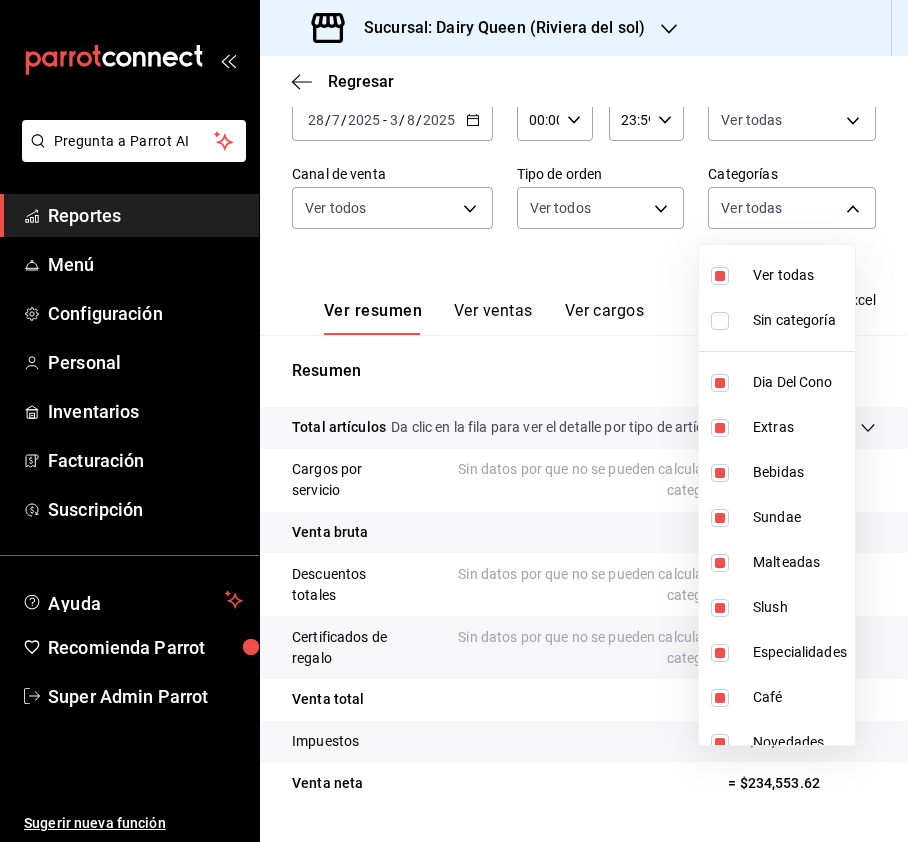 drag, startPoint x: 718, startPoint y: 277, endPoint x: 745, endPoint y: 396, distance: 122.02459 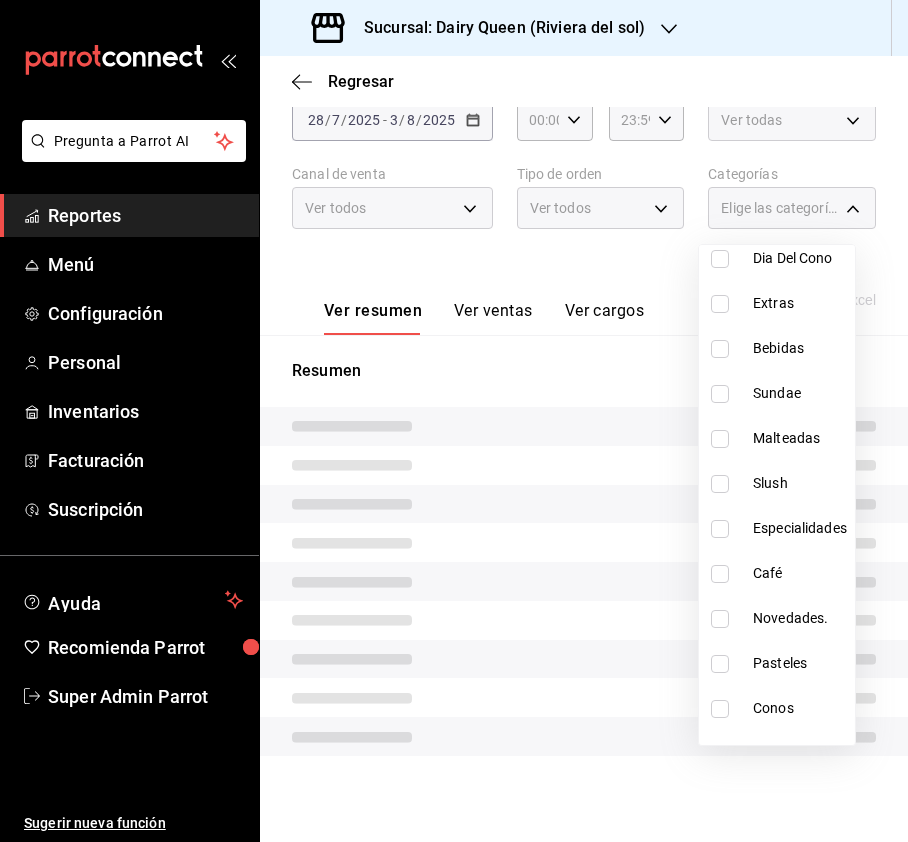 scroll, scrollTop: 245, scrollLeft: 0, axis: vertical 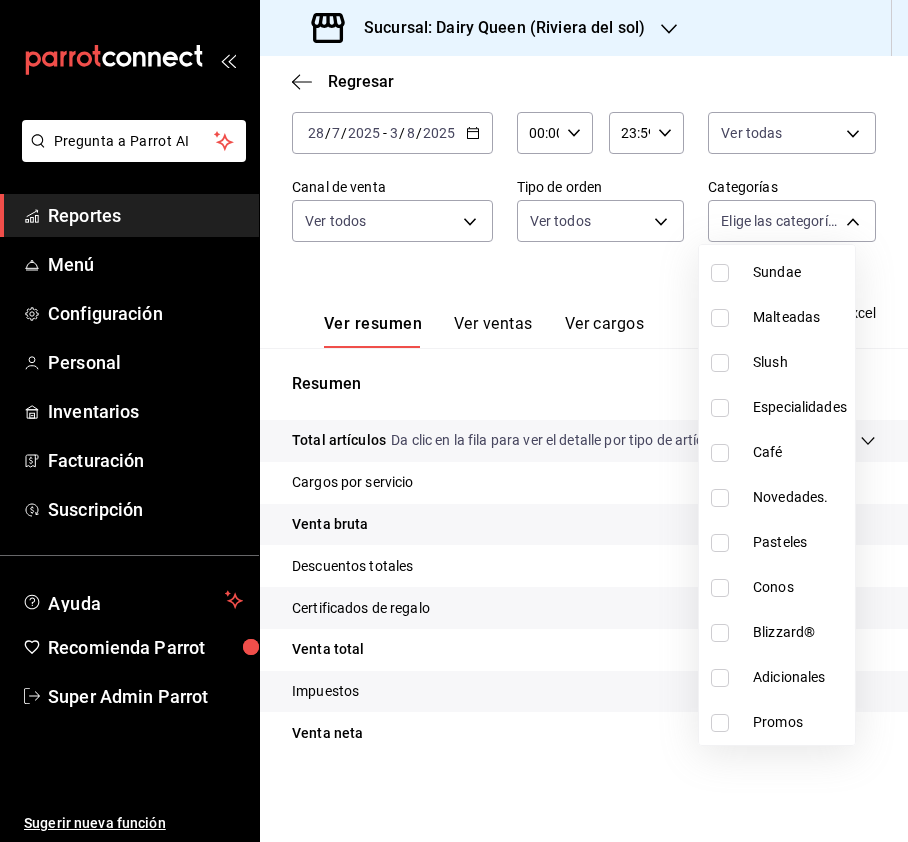 click at bounding box center (720, 543) 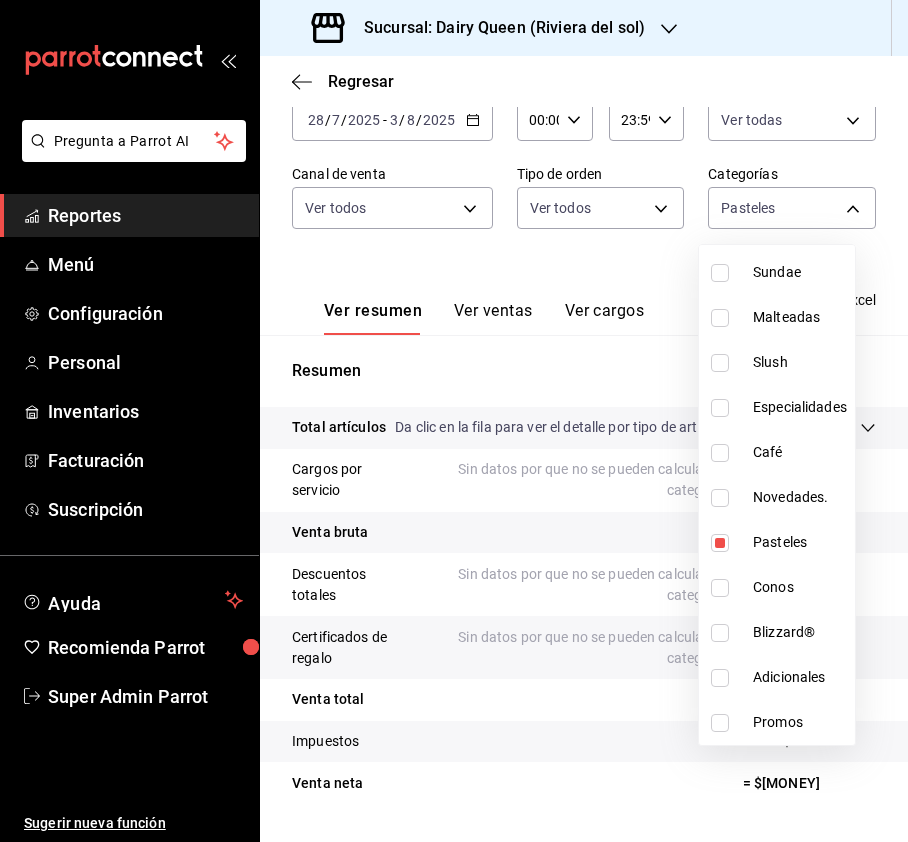 drag, startPoint x: 558, startPoint y: 360, endPoint x: 584, endPoint y: 340, distance: 32.80244 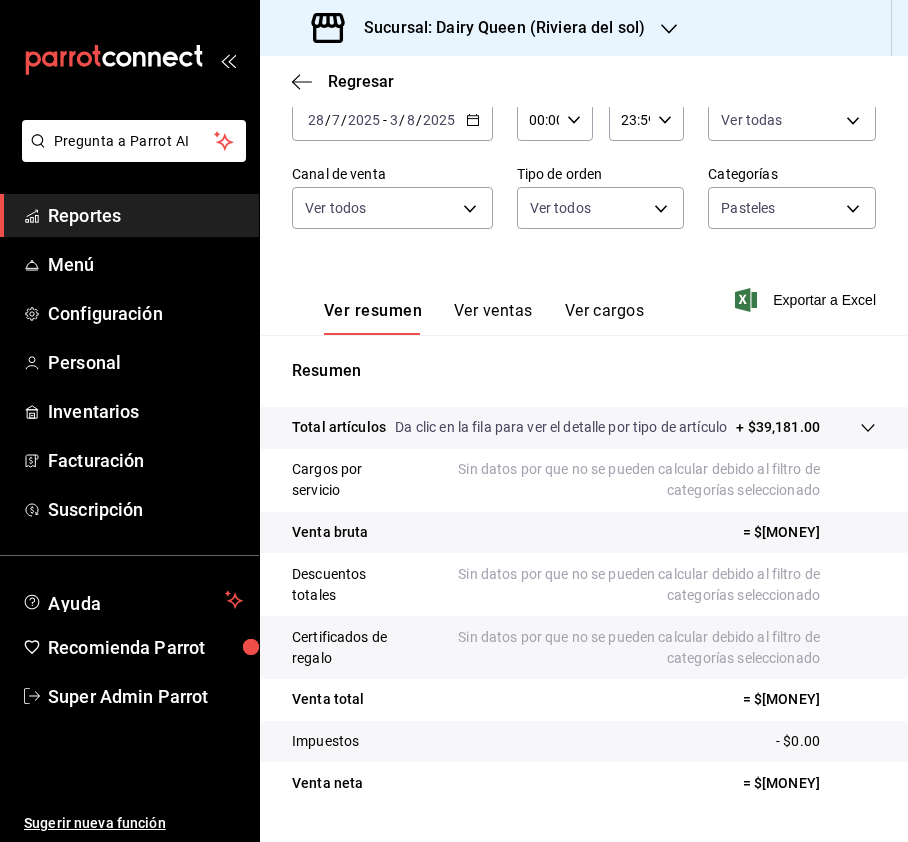drag, startPoint x: 489, startPoint y: 313, endPoint x: 732, endPoint y: 233, distance: 255.83002 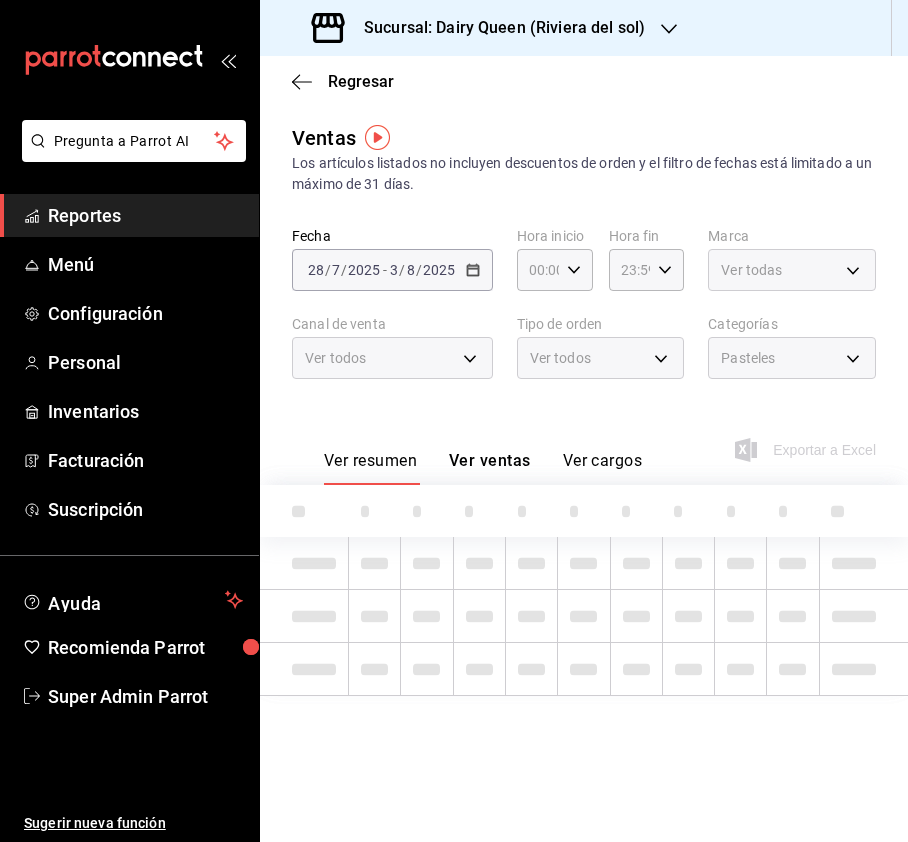 scroll, scrollTop: 0, scrollLeft: 0, axis: both 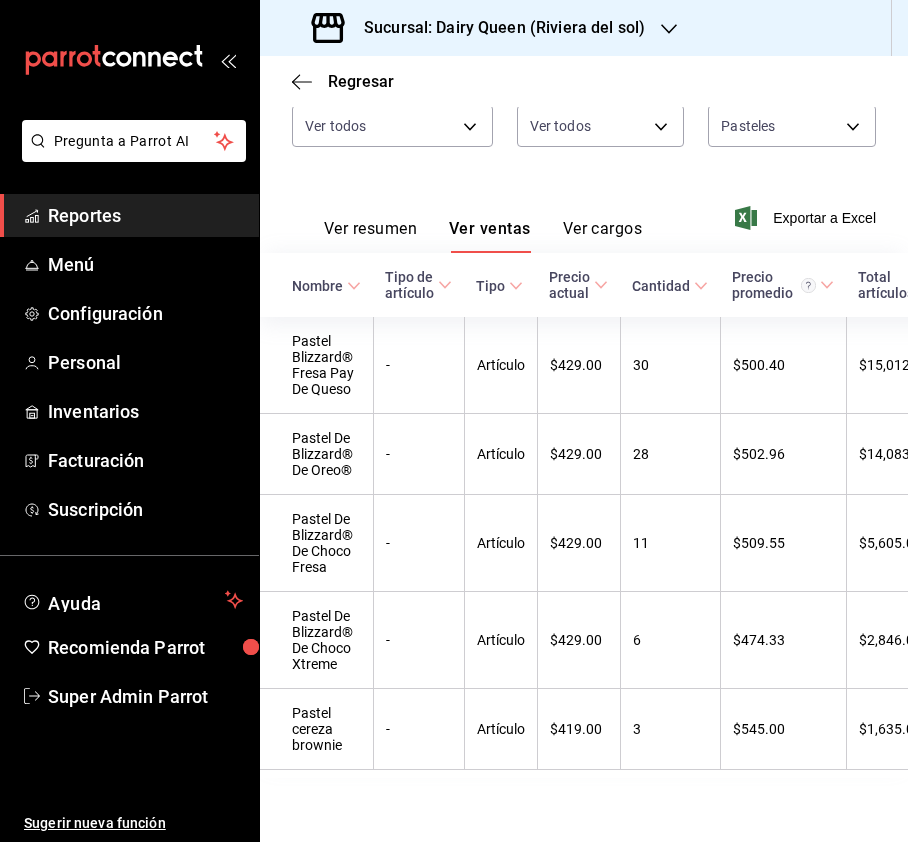 click on "Sucursal: Dairy Queen (Riviera del sol)" at bounding box center (496, 28) 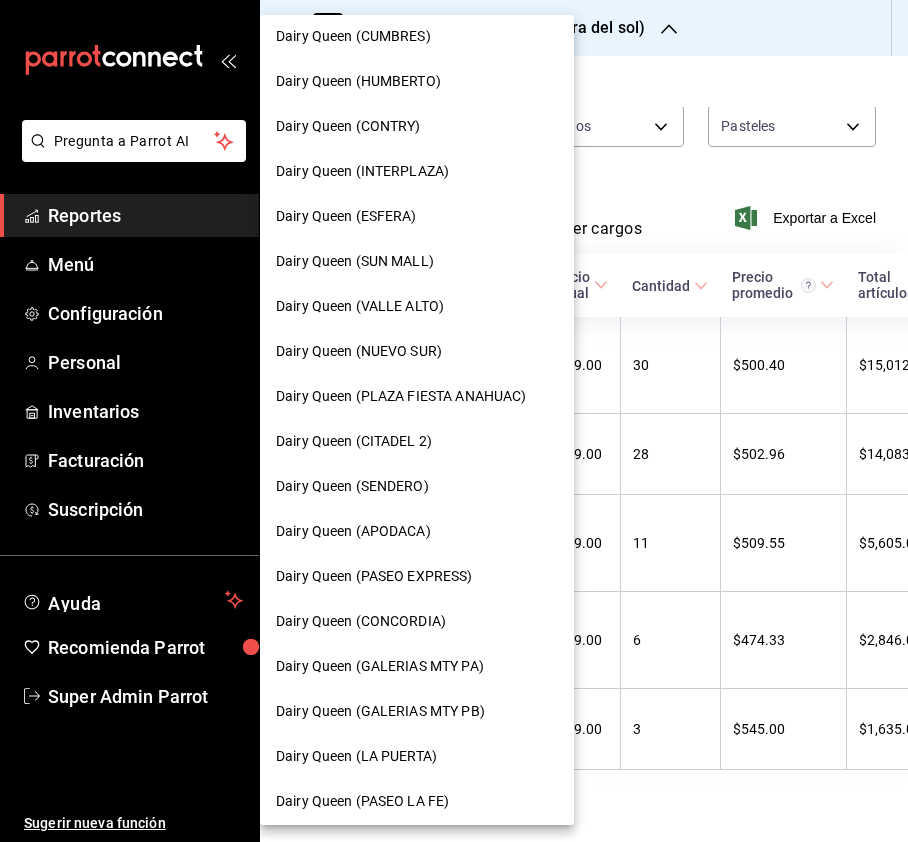 scroll, scrollTop: 690, scrollLeft: 0, axis: vertical 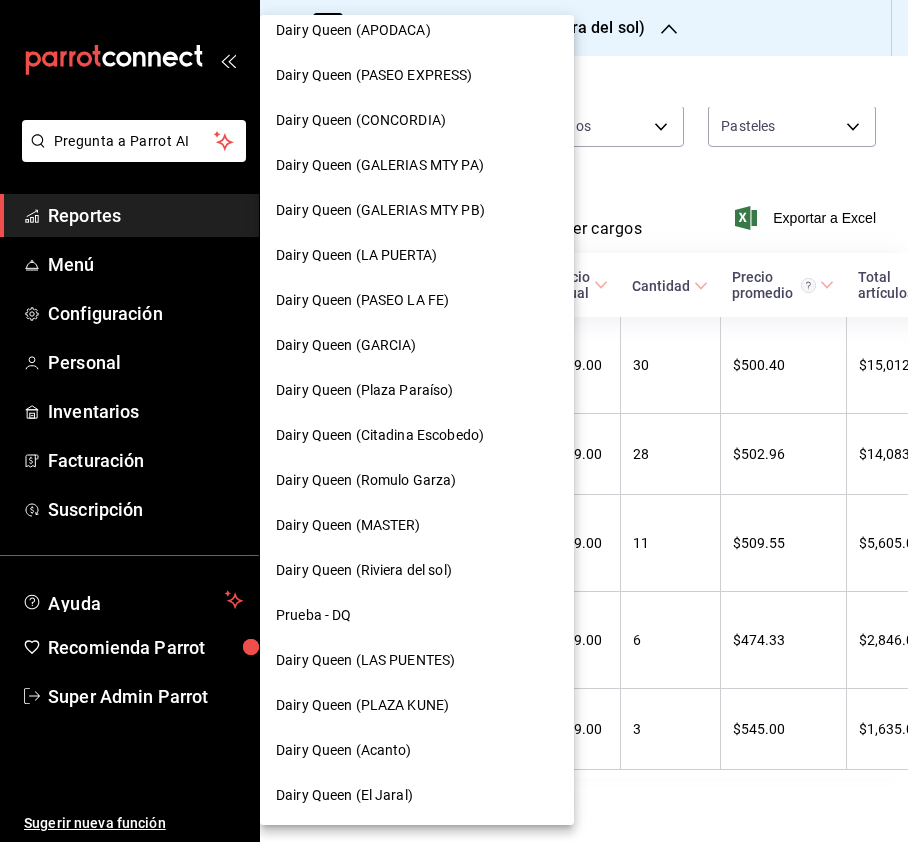 click on "Dairy Queen (Romulo Garza)" at bounding box center [366, 480] 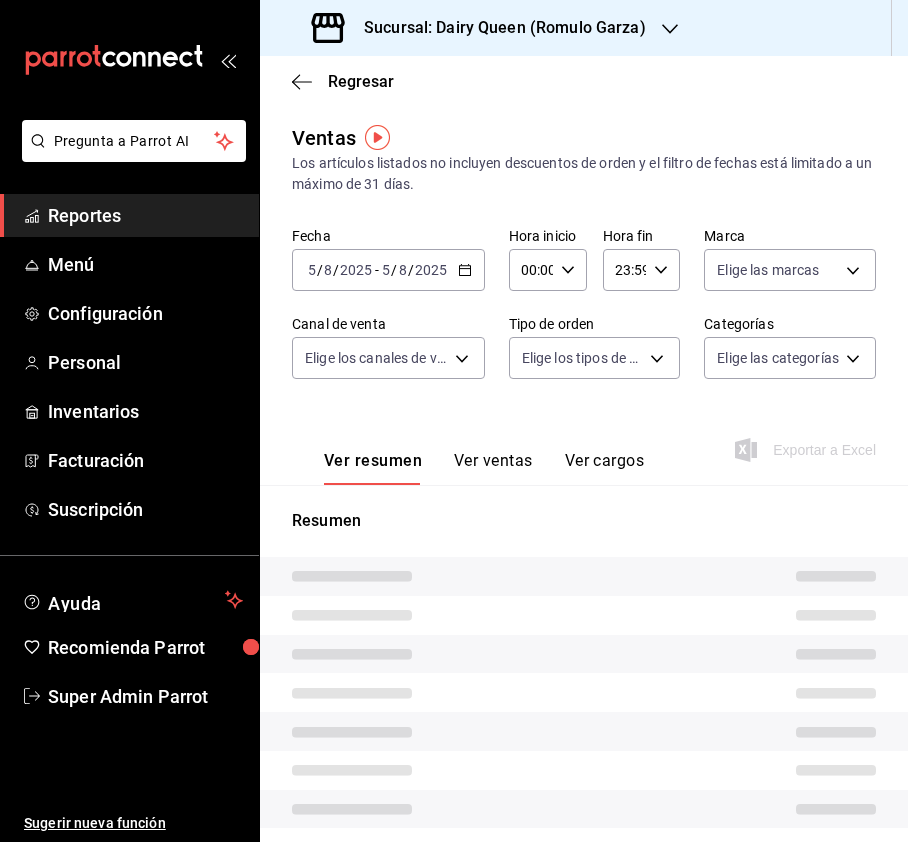 click on "Sucursal: Dairy Queen (Romulo Garza)" at bounding box center [481, 28] 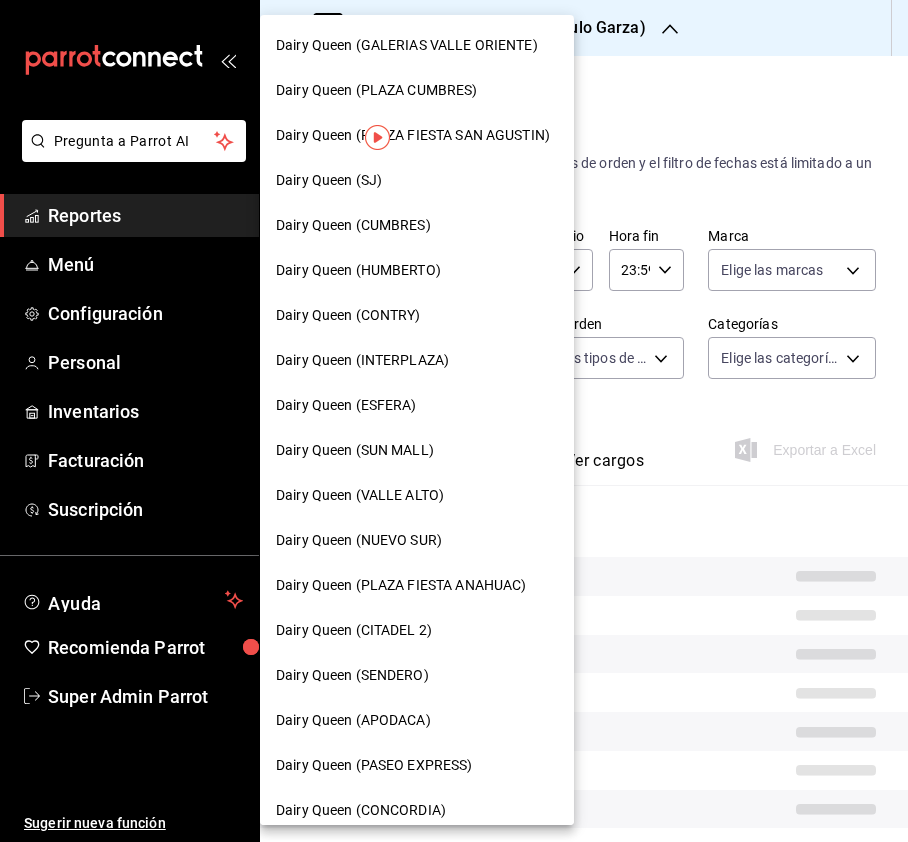 type on "PARROT,UBER_EATS,RAPPI,DIDI_FOOD,ONLINE" 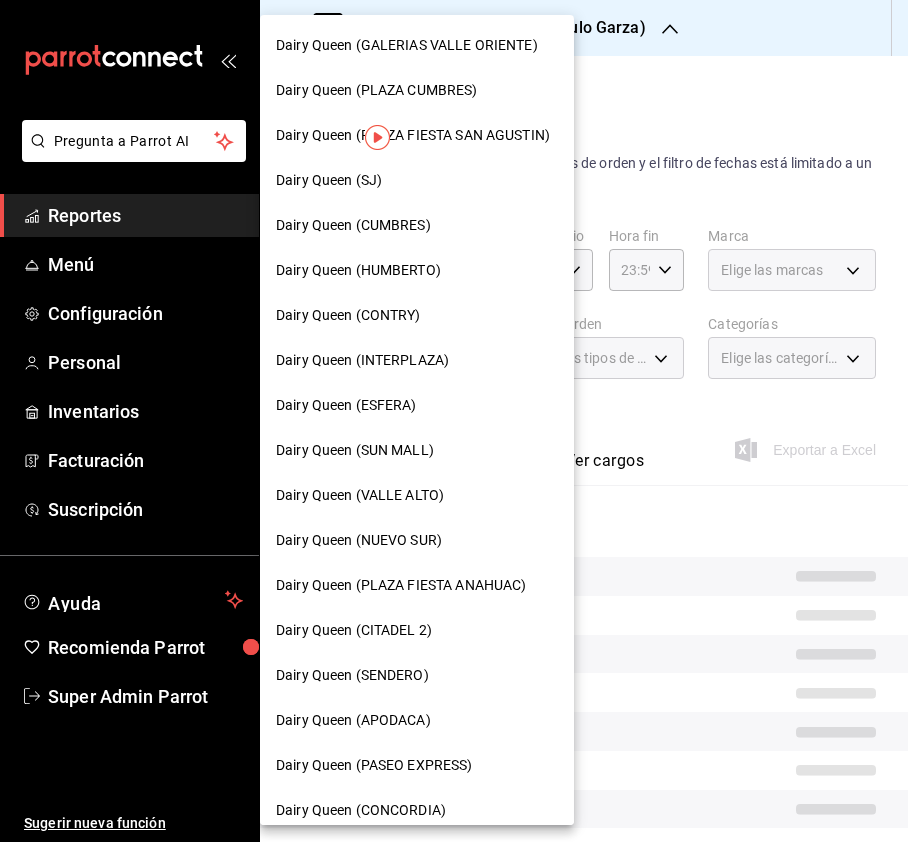 click at bounding box center [454, 421] 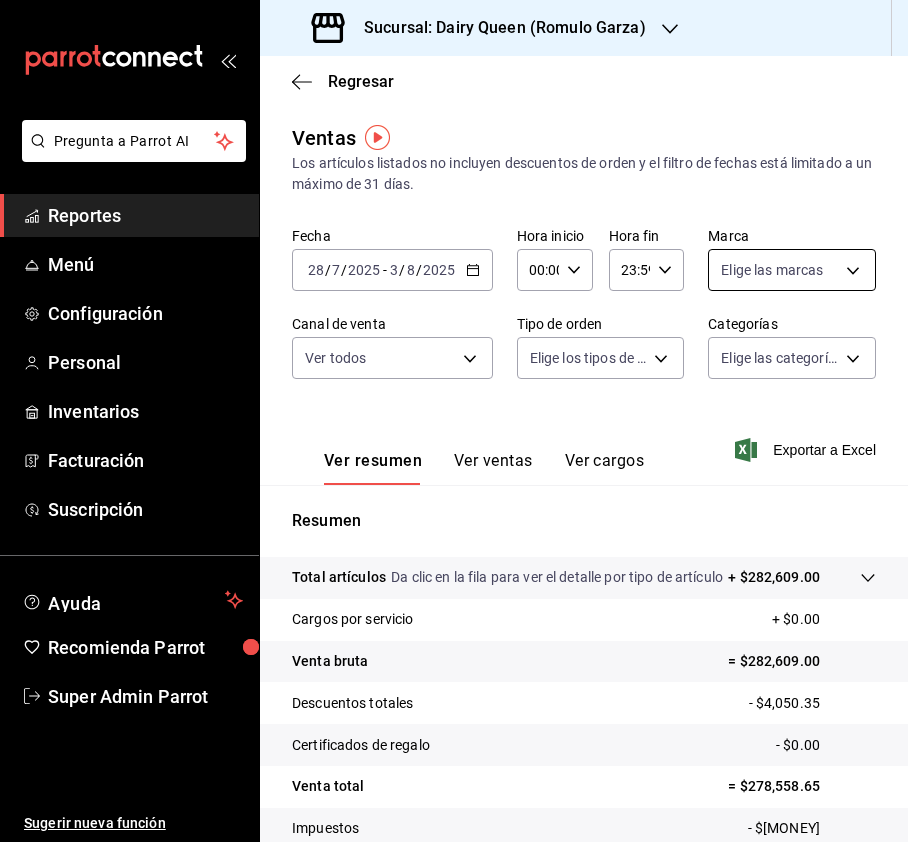 click on "Pregunta a Parrot AI Reportes   Menú   Configuración   Personal   Inventarios   Facturación   Suscripción   Ayuda Recomienda Parrot   Super Admin Parrot   Sugerir nueva función   Sucursal: Dairy Queen (Romulo Garza) Regresar Ventas Los artículos listados no incluyen descuentos de orden y el filtro de fechas está limitado a un máximo de 31 días. Fecha [DATE] [DATE] - [DATE] [DATE] Hora inicio 00:00 Hora inicio Hora fin 23:59 Hora fin Marca Elige las marcas Canal de venta Ver todos PARROT,UBER_EATS,RAPPI,DIDI_FOOD,ONLINE Tipo de orden Elige los tipos de orden Categorías Elige las categorías Ver resumen Ver ventas Ver cargos Exportar a Excel Resumen Total artículos Da clic en la fila para ver el detalle por tipo de artículo + $[MONEY] Cargos por servicio + $[MONEY] Venta bruta = $[MONEY] Descuentos totales - $[MONEY] Certificados de regalo - $[MONEY] Venta total = $[MONEY] Impuestos - $[MONEY] Venta neta = $[MONEY] GANA 1 MES GRATIS EN TU SUSCRIPCIÓN AQUÍ Ir a video" at bounding box center (454, 421) 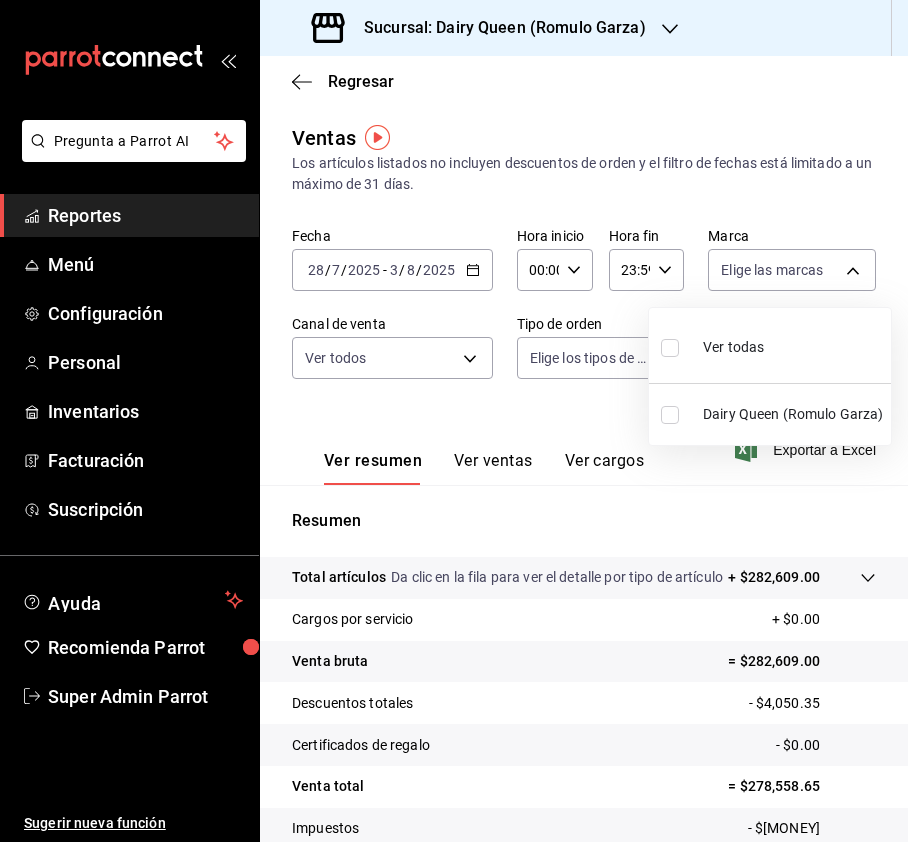 click on "Ver todas" at bounding box center (770, 345) 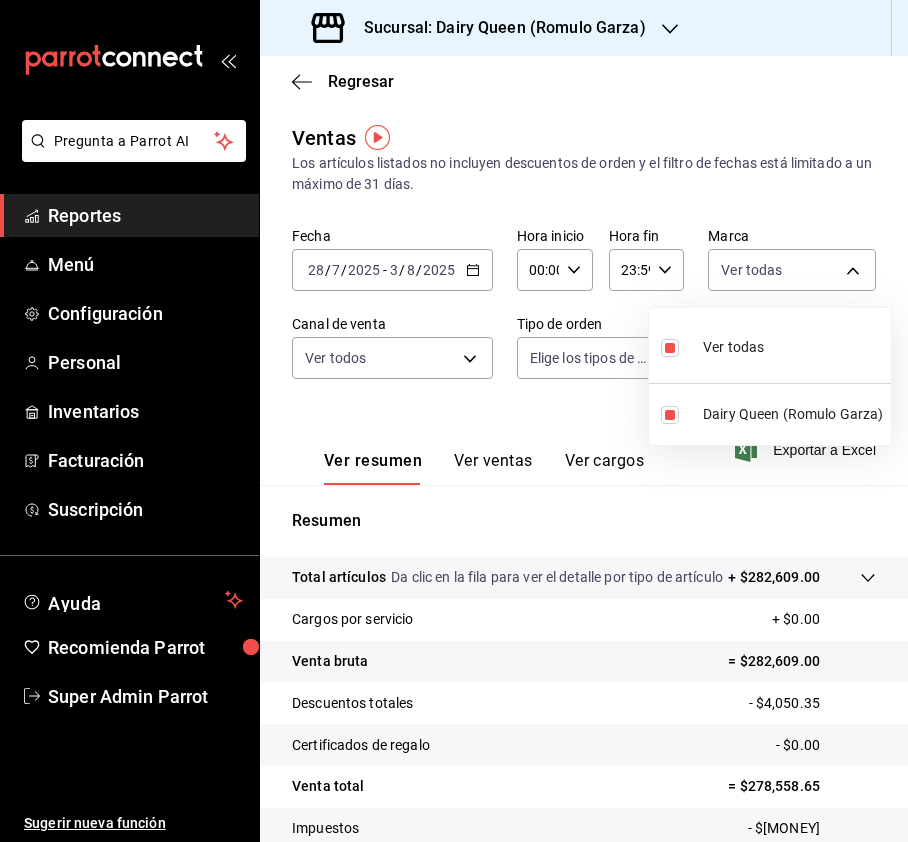 click at bounding box center [454, 421] 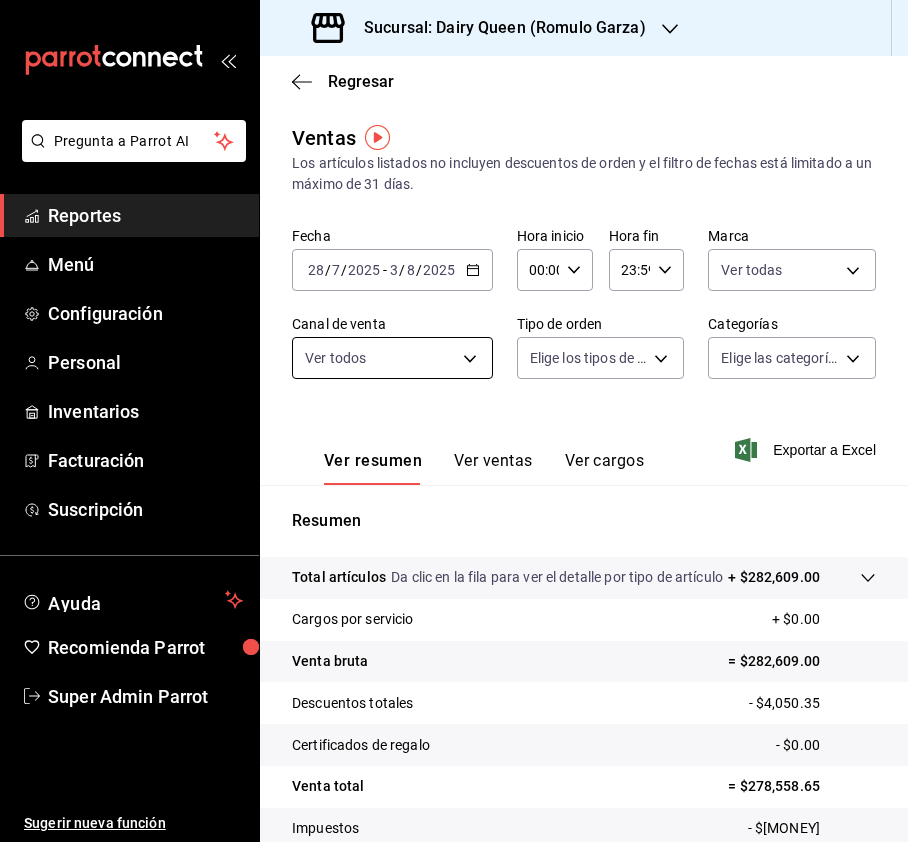 click on "Pregunta a Parrot AI Reportes   Menú   Configuración   Personal   Inventarios   Facturación   Suscripción   Ayuda Recomienda Parrot   Super Admin Parrot   Sugerir nueva función   Sucursal: Dairy Queen ([LOCATION]) Regresar Ventas Los artículos listados no incluyen descuentos de orden y el filtro de fechas está limitado a un máximo de 31 días. Fecha [DATE] [DATE] - [DATE] [DATE] Hora inicio 00:00 Hora inicio Hora fin 23:59 Hora fin Marca Ver todas [UUID] Canal de venta Ver todos PARROT,UBER_EATS,RAPPI,DIDI_FOOD,ONLINE Tipo de orden Elige los tipos de orden Categorías Elige las categorías Ver resumen Ver ventas Ver cargos Exportar a Excel Resumen Total artículos Da clic en la fila para ver el detalle por tipo de artículo + $282,609.00 Cargos por servicio + $0.00 Venta bruta = $282,609.00 Descuentos totales - $4,050.35 Certificados de regalo - $0.00 Venta total = $278,558.65 Impuestos - $29,989.12 Venta neta = $248,569.53 Ver video tutorial" at bounding box center [454, 421] 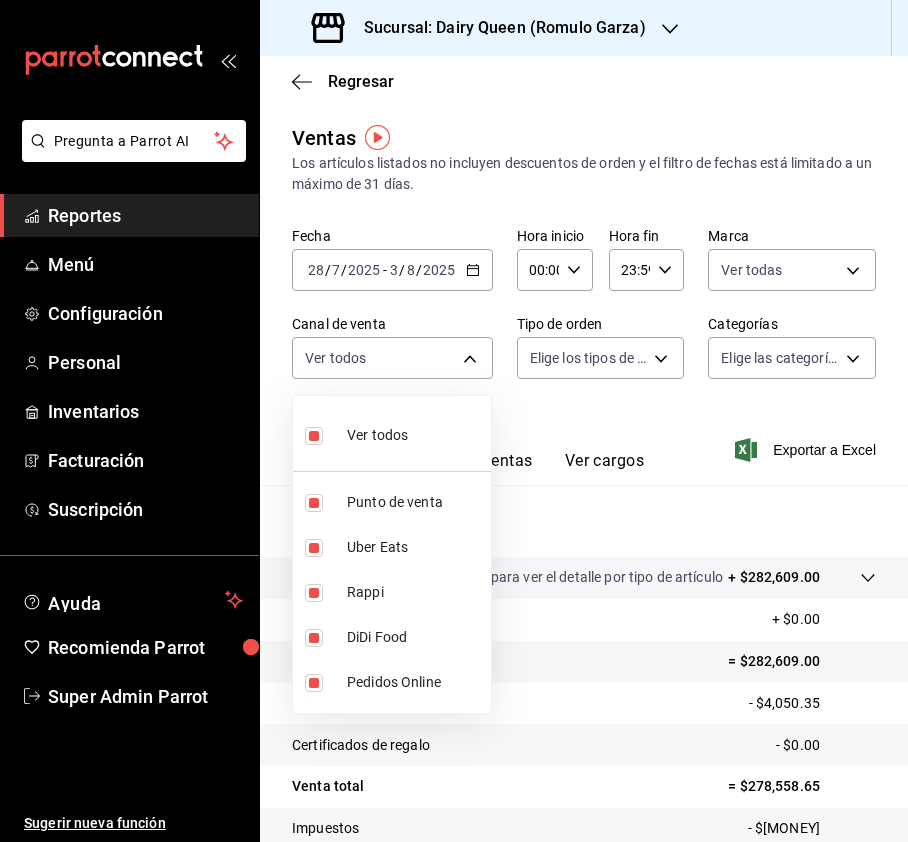 click at bounding box center (454, 421) 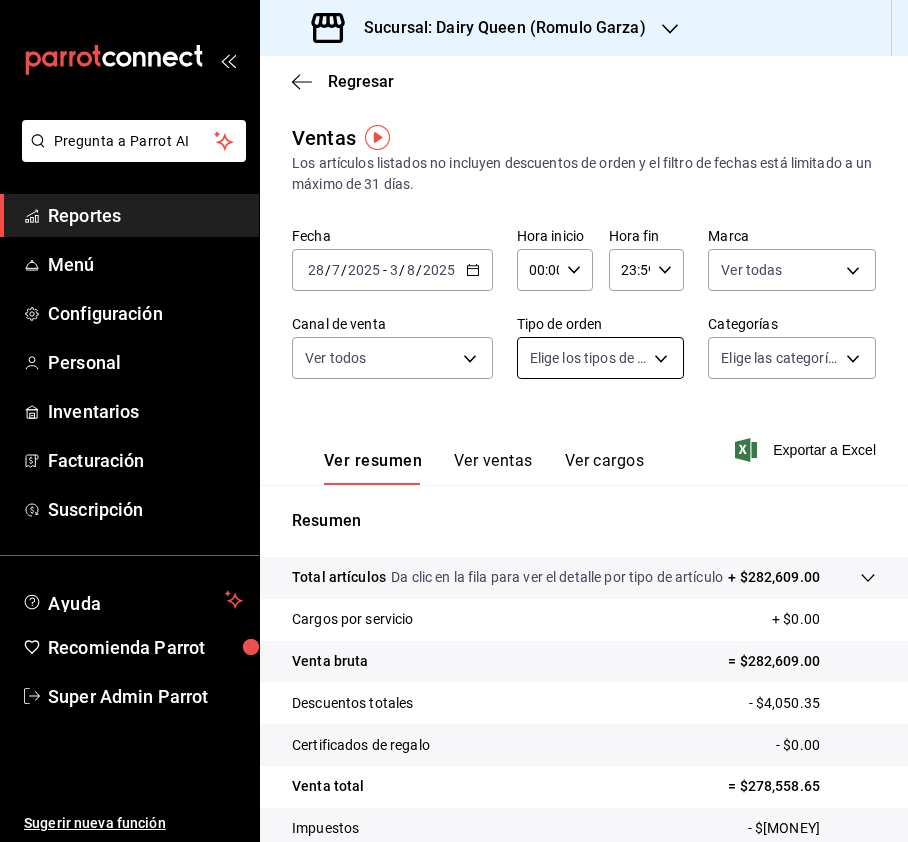 click on "Pregunta a Parrot AI Reportes   Menú   Configuración   Personal   Inventarios   Facturación   Suscripción   Ayuda Recomienda Parrot   Super Admin Parrot   Sugerir nueva función   Sucursal: Dairy Queen ([LOCATION]) Regresar Ventas Los artículos listados no incluyen descuentos de orden y el filtro de fechas está limitado a un máximo de 31 días. Fecha [DATE] [DATE] - [DATE] [DATE] Hora inicio 00:00 Hora inicio Hora fin 23:59 Hora fin Marca Ver todas [UUID] Canal de venta Ver todos PARROT,UBER_EATS,RAPPI,DIDI_FOOD,ONLINE Tipo de orden Elige los tipos de orden Categorías Elige las categorías Ver resumen Ver ventas Ver cargos Exportar a Excel Resumen Total artículos Da clic en la fila para ver el detalle por tipo de artículo + $282,609.00 Cargos por servicio + $0.00 Venta bruta = $282,609.00 Descuentos totales - $4,050.35 Certificados de regalo - $0.00 Venta total = $278,558.65 Impuestos - $29,989.12 Venta neta = $248,569.53 Ver video tutorial" at bounding box center [454, 421] 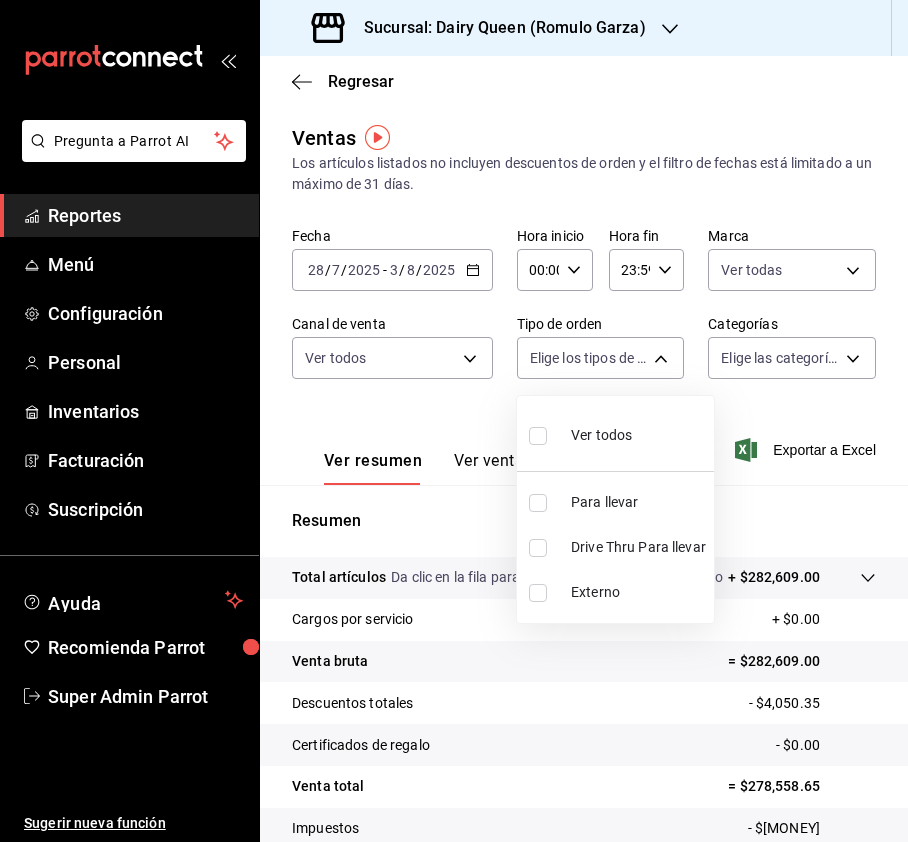 click at bounding box center (538, 548) 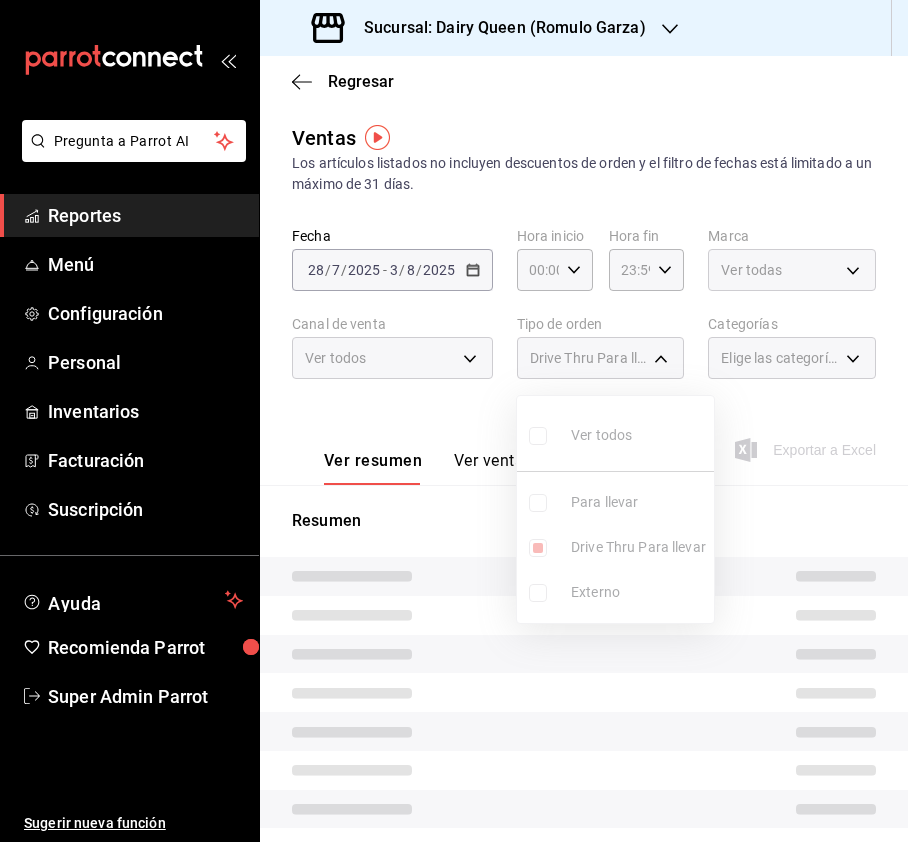 click at bounding box center (454, 421) 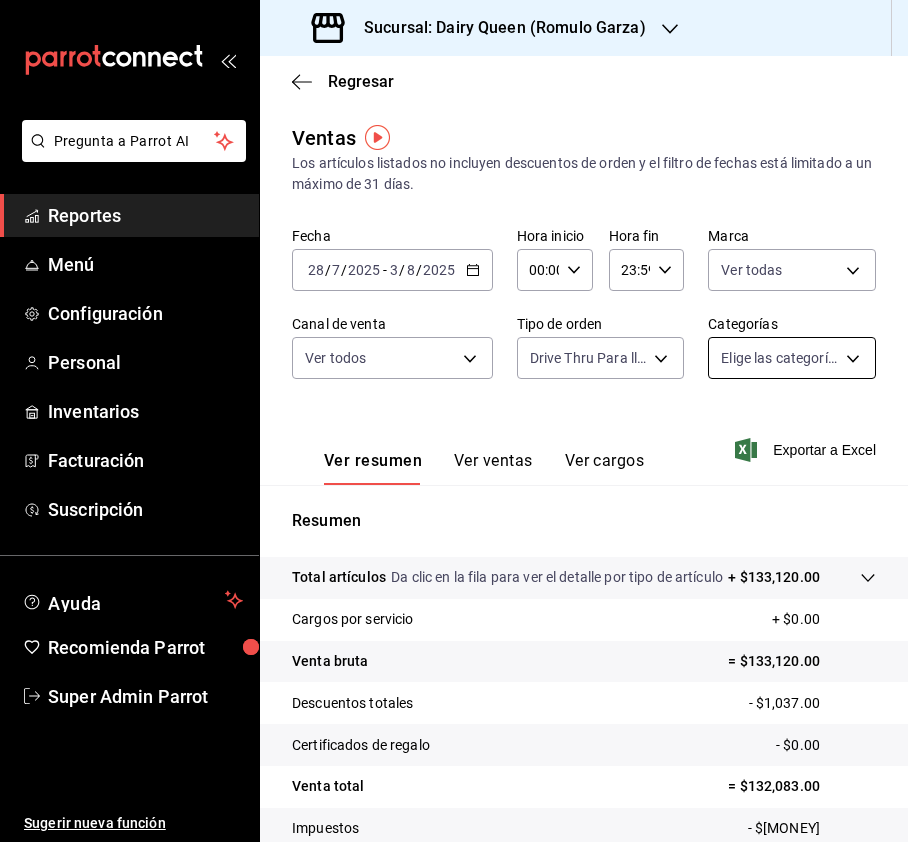 click on "Pregunta a Parrot AI Reportes   Menú   Configuración   Personal   Inventarios   Facturación   Suscripción   Ayuda Recomienda Parrot   Super Admin Parrot   Sugerir nueva función   Sucursal: Dairy Queen ([LOCATION]) Regresar Ventas Los artículos listados no incluyen descuentos de orden y el filtro de fechas está limitado a un máximo de 31 días. Fecha [DATE] [DATE] - [DATE] [DATE] Hora inicio 00:00 Hora inicio Hora fin 23:59 Hora fin Marca Ver todas [UUID] Canal de venta Ver todos PARROT,UBER_EATS,RAPPI,DIDI_FOOD,ONLINE Tipo de orden Drive Thru Para llevar [UUID] Categorías Elige las categorías Ver resumen Ver ventas Ver cargos Exportar a Excel Resumen Total artículos Da clic en la fila para ver el detalle por tipo de artículo + $133,120.00 Cargos por servicio + $0.00 Venta bruta = $133,120.00 Descuentos totales - $1,037.00 Certificados de regalo - $0.00 Venta total = $132,083.00 Impuestos - $16,247.17 Venta neta" at bounding box center (454, 421) 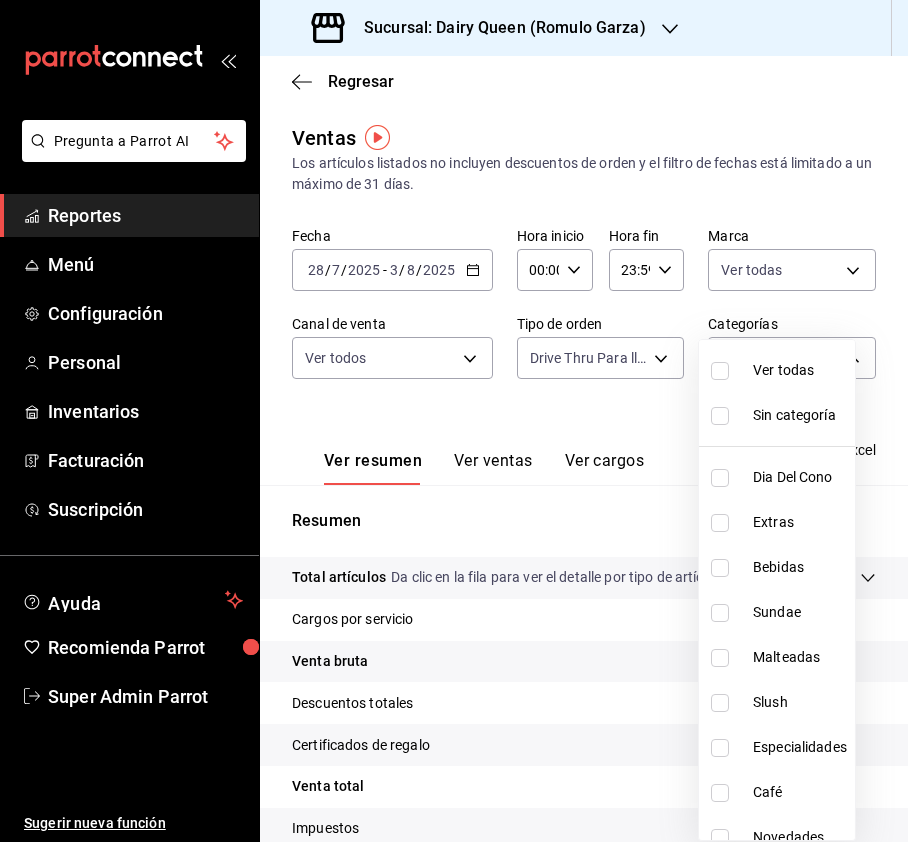 click at bounding box center (720, 371) 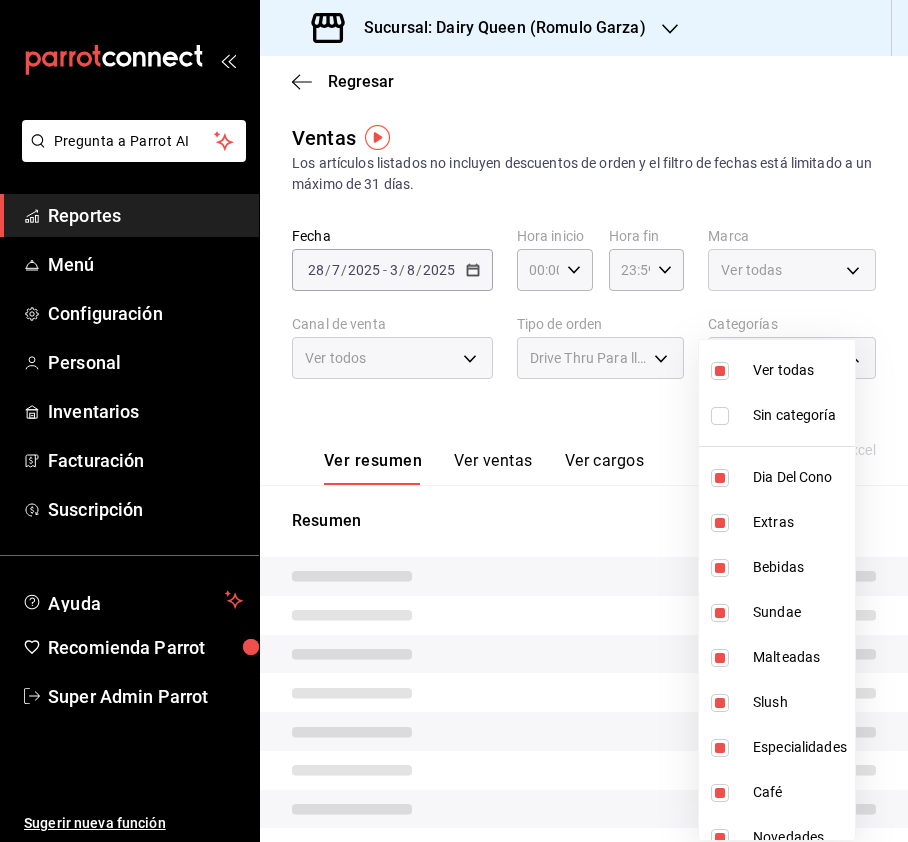 click at bounding box center (454, 421) 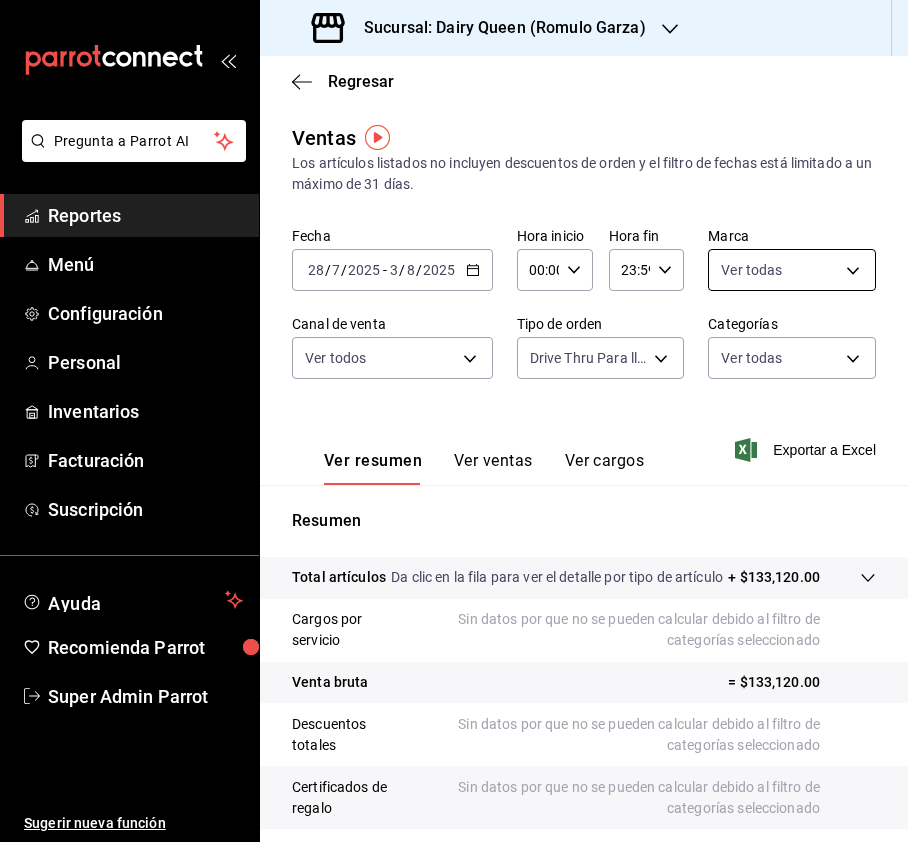 click on "Pregunta a Parrot AI Reportes   Menú   Configuración   Personal   Inventarios   Facturación   Suscripción   Ayuda Recomienda Parrot   Super Admin Parrot   Sugerir nueva función   Sucursal: Dairy Queen ([LOCATION]) Regresar Ventas Los artículos listados no incluyen descuentos de orden y el filtro de fechas está limitado a un máximo de 31 días. Fecha [DATE] [DATE] - [DATE] [DATE] Hora inicio 00:00 Hora inicio Hora fin 23:59 Hora fin Marca Ver todas [UUID] Canal de venta Ver todos PARROT,UBER_EATS,RAPPI,DIDI_FOOD,ONLINE Tipo de orden Drive Thru Para llevar [UUID] Categorías Ver todas Ver resumen Ver ventas Ver cargos Exportar a Excel Resumen Total artículos Da clic en la fila para ver el detalle por tipo de artículo + $133,120.00 Cargos por servicio  Sin datos por que no se pueden calcular debido al filtro de categorías seleccionado Venta bruta = $133,120.00 Descuentos totales Certificados de regalo Venta total" at bounding box center [454, 421] 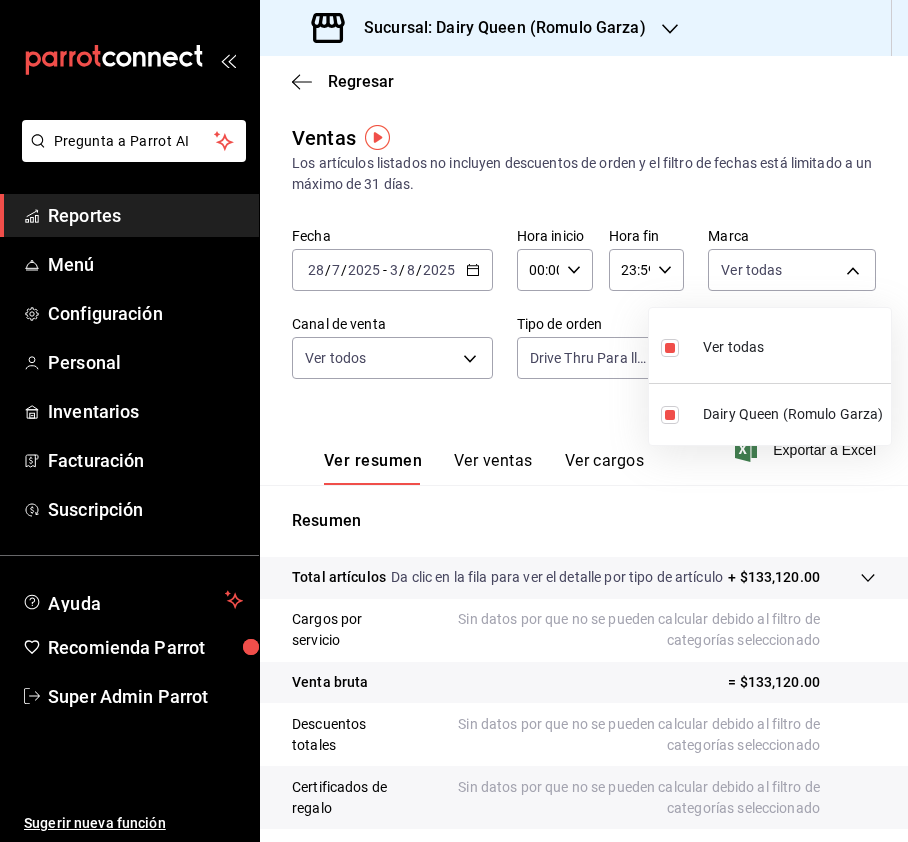 click at bounding box center [454, 421] 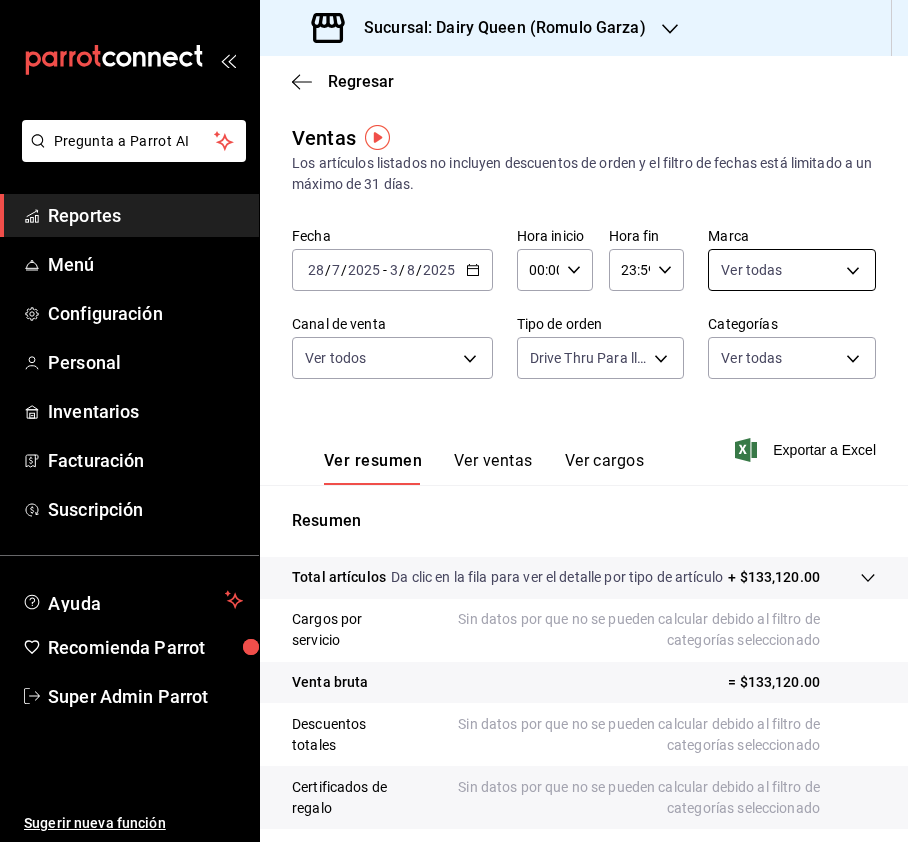 click on "Pregunta a Parrot AI Reportes   Menú   Configuración   Personal   Inventarios   Facturación   Suscripción   Ayuda Recomienda Parrot   Super Admin Parrot   Sugerir nueva función   Sucursal: Dairy Queen ([LOCATION]) Regresar Ventas Los artículos listados no incluyen descuentos de orden y el filtro de fechas está limitado a un máximo de 31 días. Fecha [DATE] [DATE] - [DATE] [DATE] Hora inicio 00:00 Hora inicio Hora fin 23:59 Hora fin Marca Ver todas [UUID] Canal de venta Ver todos PARROT,UBER_EATS,RAPPI,DIDI_FOOD,ONLINE Tipo de orden Drive Thru Para llevar [UUID] Categorías Ver todas Ver resumen Ver ventas Ver cargos Exportar a Excel Resumen Total artículos Da clic en la fila para ver el detalle por tipo de artículo + $133,120.00 Cargos por servicio  Sin datos por que no se pueden calcular debido al filtro de categorías seleccionado Venta bruta = $133,120.00 Descuentos totales Certificados de regalo Venta total" at bounding box center [454, 421] 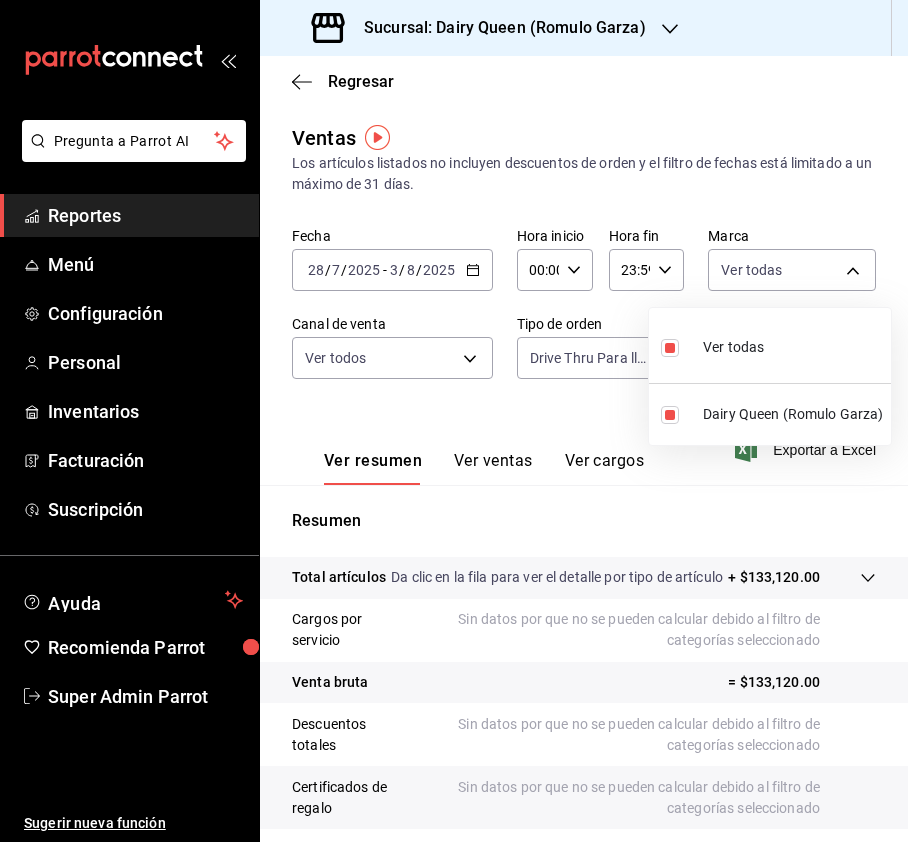 click at bounding box center (454, 421) 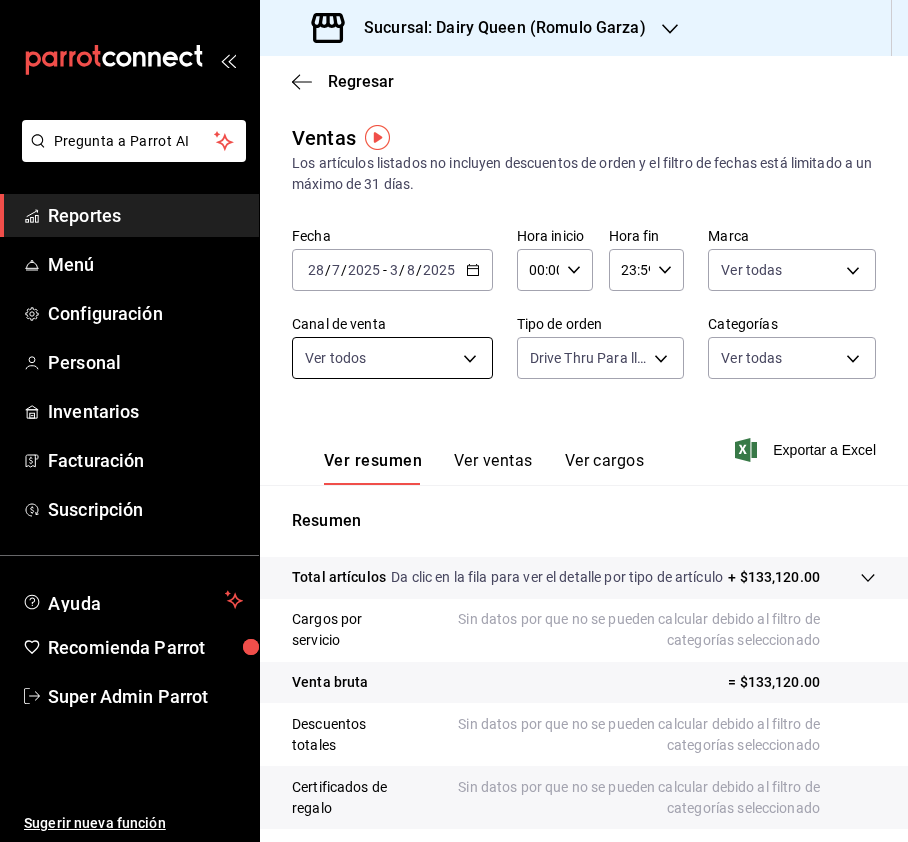 click on "Pregunta a Parrot AI Reportes   Menú   Configuración   Personal   Inventarios   Facturación   Suscripción   Ayuda Recomienda Parrot   Super Admin Parrot   Sugerir nueva función   Sucursal: Dairy Queen ([LOCATION]) Regresar Ventas Los artículos listados no incluyen descuentos de orden y el filtro de fechas está limitado a un máximo de 31 días. Fecha [DATE] [DATE] - [DATE] [DATE] Hora inicio 00:00 Hora inicio Hora fin 23:59 Hora fin Marca Ver todas [UUID] Canal de venta Ver todos PARROT,UBER_EATS,RAPPI,DIDI_FOOD,ONLINE Tipo de orden Drive Thru Para llevar [UUID] Categorías Ver todas Ver resumen Ver ventas Ver cargos Exportar a Excel Resumen Total artículos Da clic en la fila para ver el detalle por tipo de artículo + $133,120.00 Cargos por servicio  Sin datos por que no se pueden calcular debido al filtro de categorías seleccionado Venta bruta = $133,120.00 Descuentos totales Certificados de regalo Venta total" at bounding box center (454, 421) 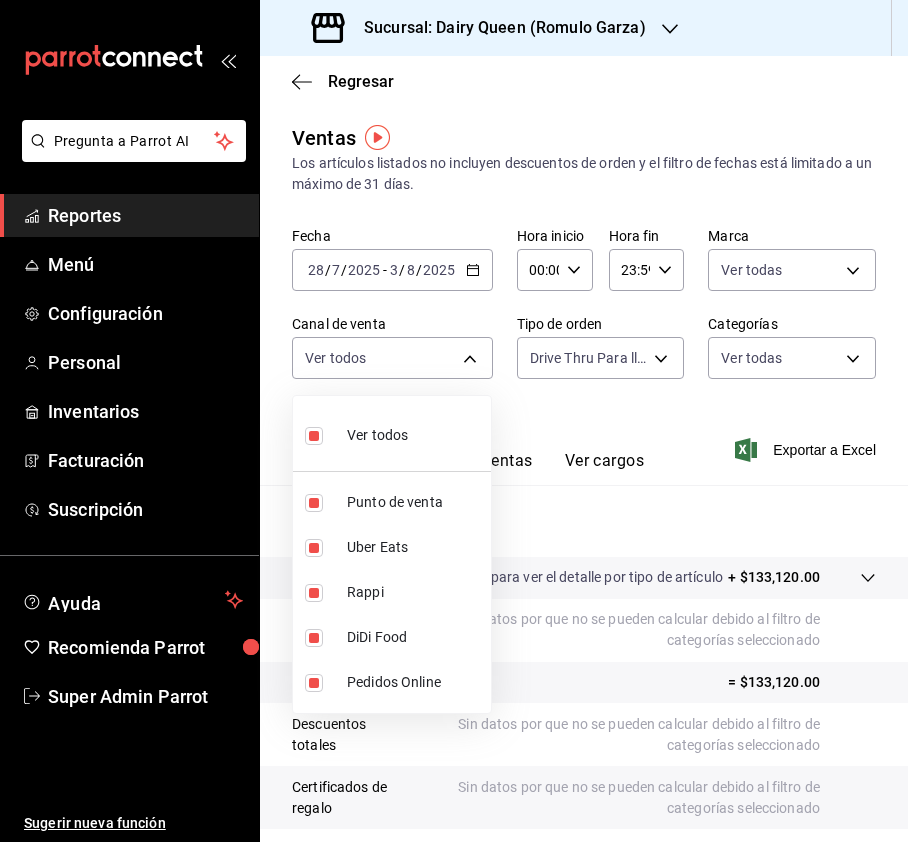 click at bounding box center [454, 421] 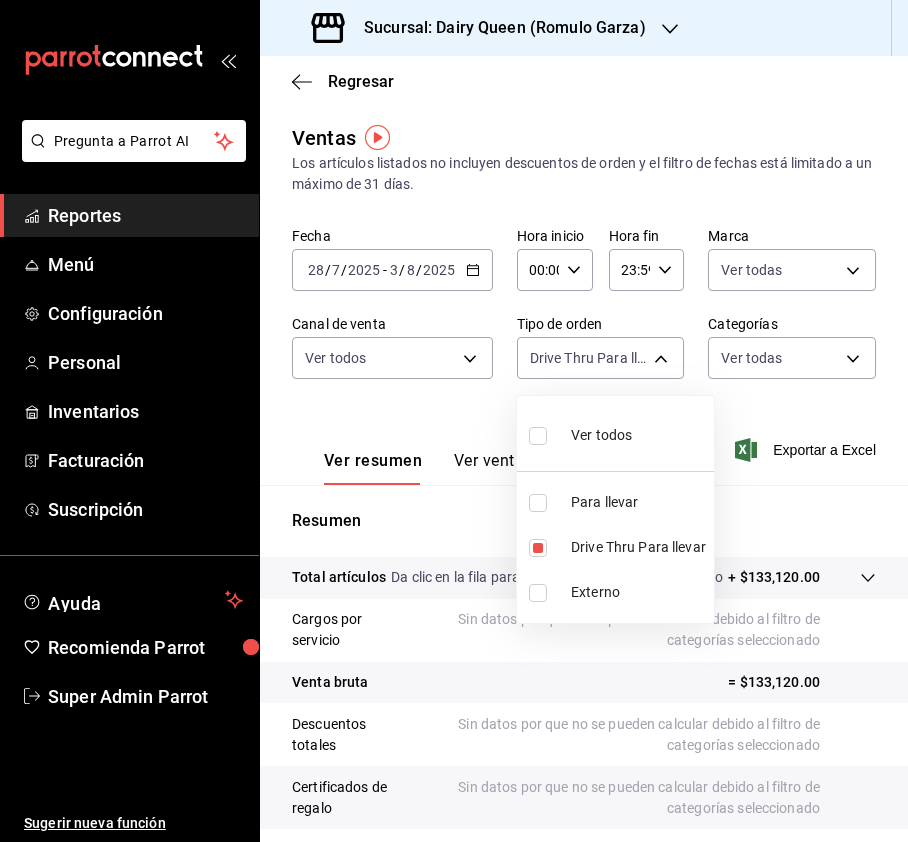 click on "Pregunta a Parrot AI Reportes   Menú   Configuración   Personal   Inventarios   Facturación   Suscripción   Ayuda Recomienda Parrot   Super Admin Parrot   Sugerir nueva función   Sucursal: Dairy Queen ([LOCATION]) Regresar Ventas Los artículos listados no incluyen descuentos de orden y el filtro de fechas está limitado a un máximo de 31 días. Fecha [DATE] [DATE] - [DATE] [DATE] Hora inicio 00:00 Hora inicio Hora fin 23:59 Hora fin Marca Ver todas [UUID] Canal de venta Ver todos PARROT,UBER_EATS,RAPPI,DIDI_FOOD,ONLINE Tipo de orden Drive Thru Para llevar [UUID] Categorías Ver todas Ver resumen Ver ventas Ver cargos Exportar a Excel Resumen Total artículos Da clic en la fila para ver el detalle por tipo de artículo + $133,120.00 Cargos por servicio  Sin datos por que no se pueden calcular debido al filtro de categorías seleccionado Venta bruta = $133,120.00 Descuentos totales Certificados de regalo Venta total" at bounding box center (454, 421) 